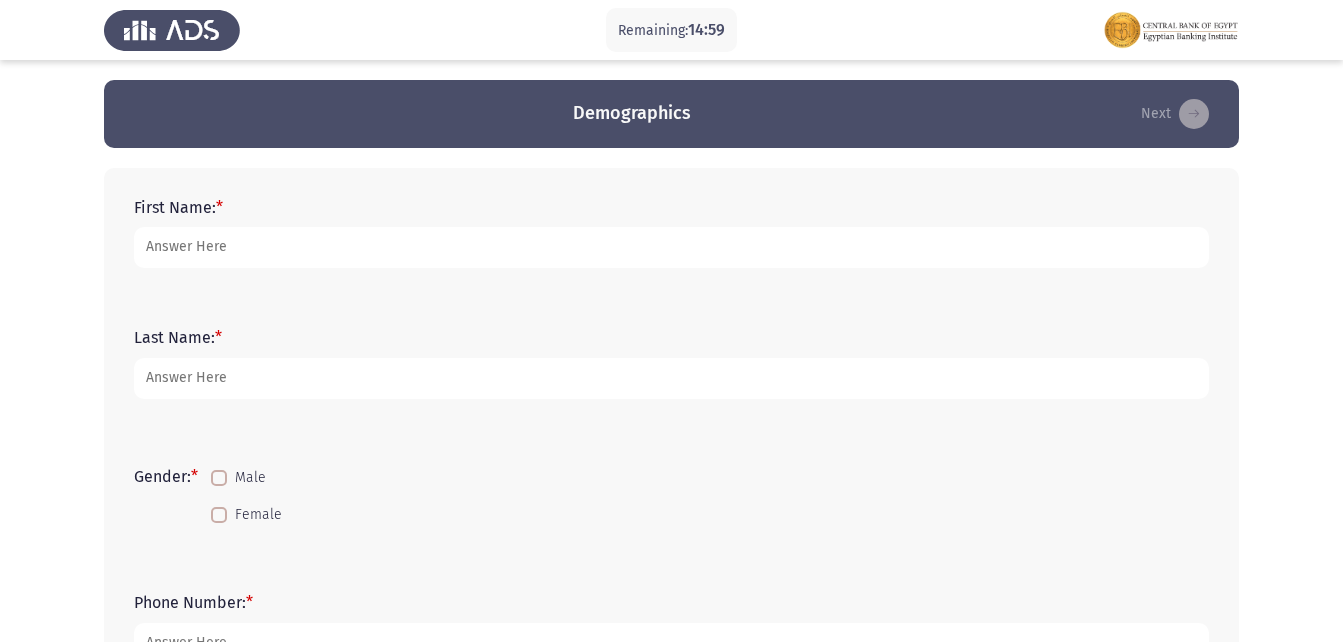 scroll, scrollTop: 0, scrollLeft: 0, axis: both 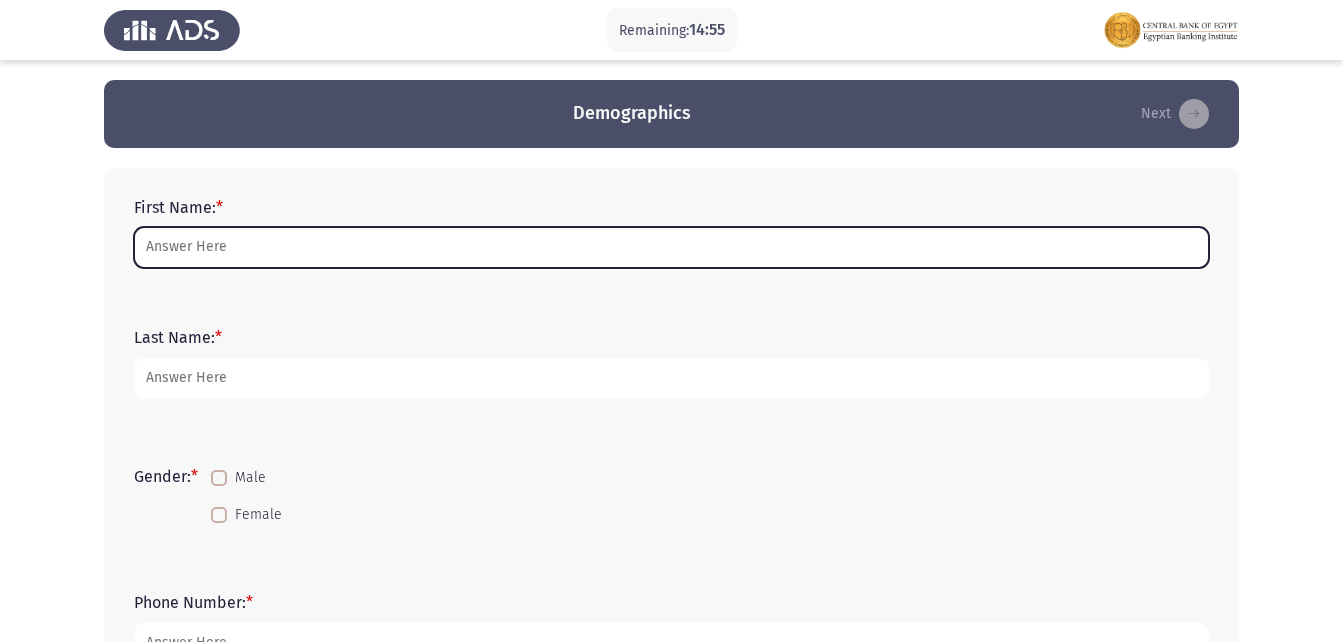 click on "First Name:   *" at bounding box center [671, 247] 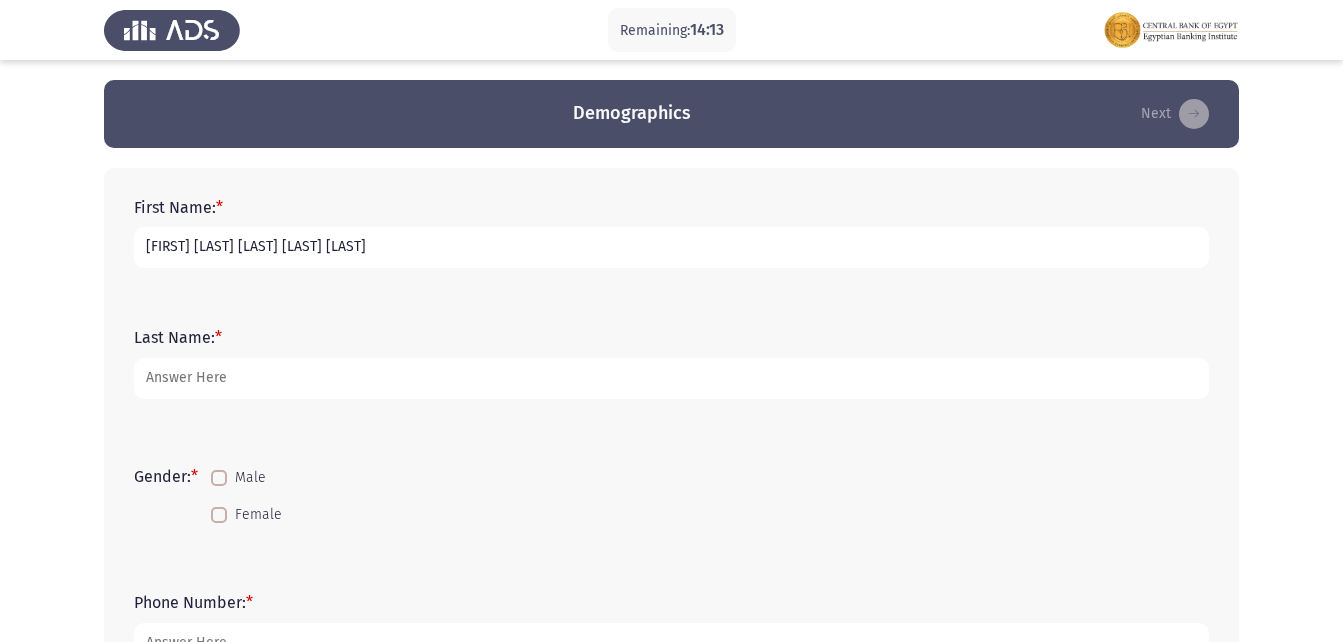 type on "[FIRST] [LAST] [LAST] [LAST] [LAST]" 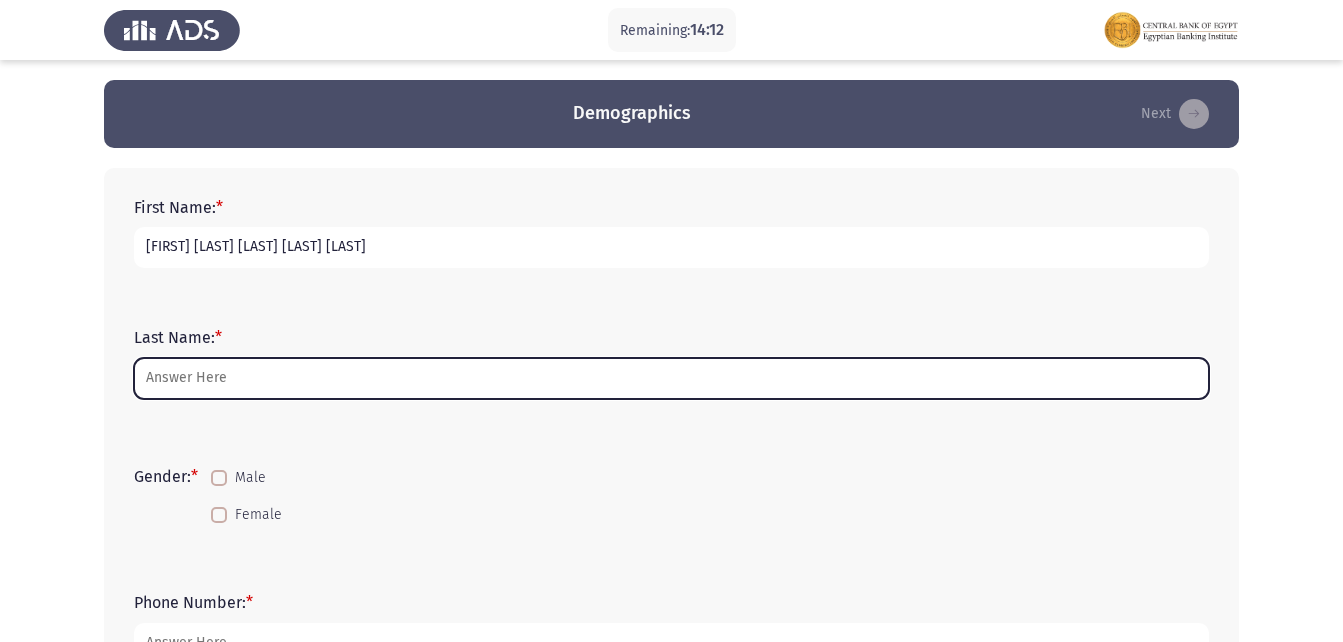 click on "Last Name:    *" at bounding box center [671, 378] 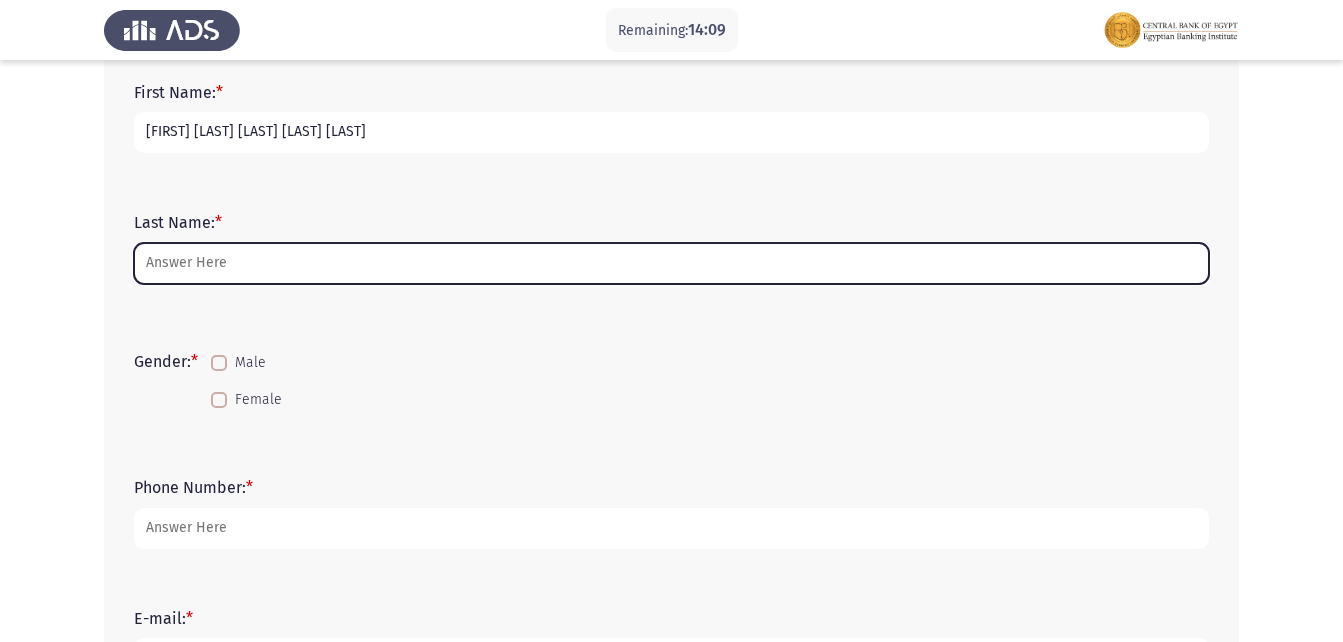 scroll, scrollTop: 100, scrollLeft: 0, axis: vertical 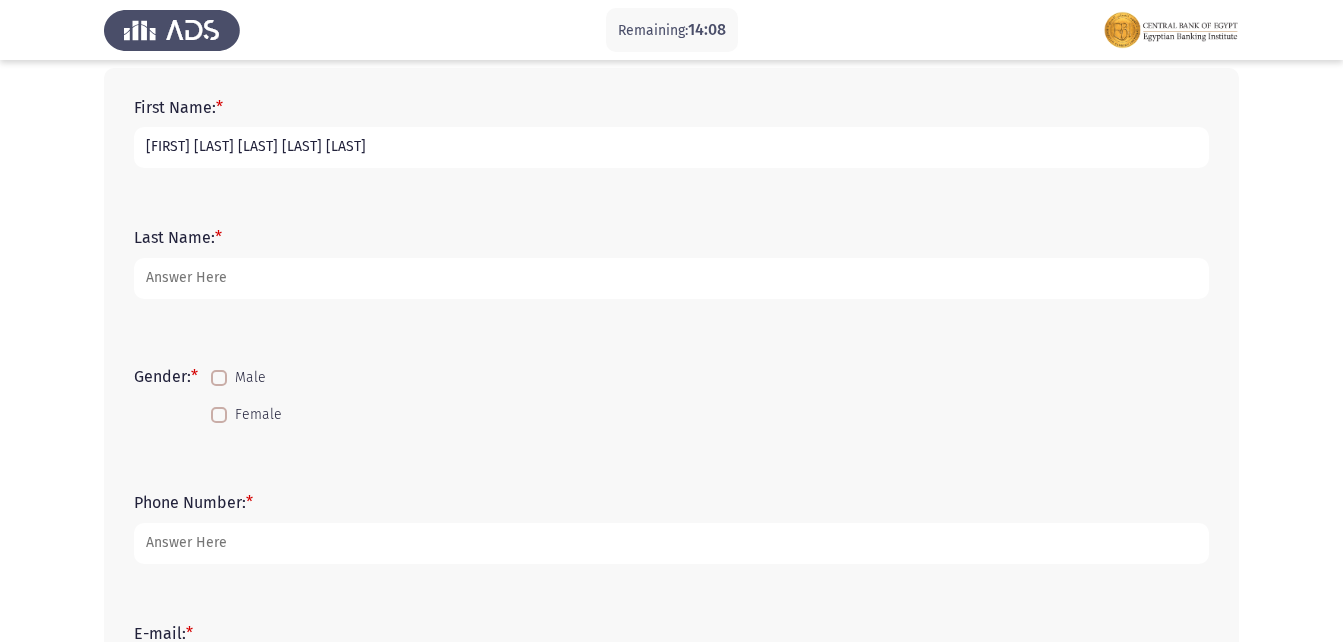 click at bounding box center [219, 415] 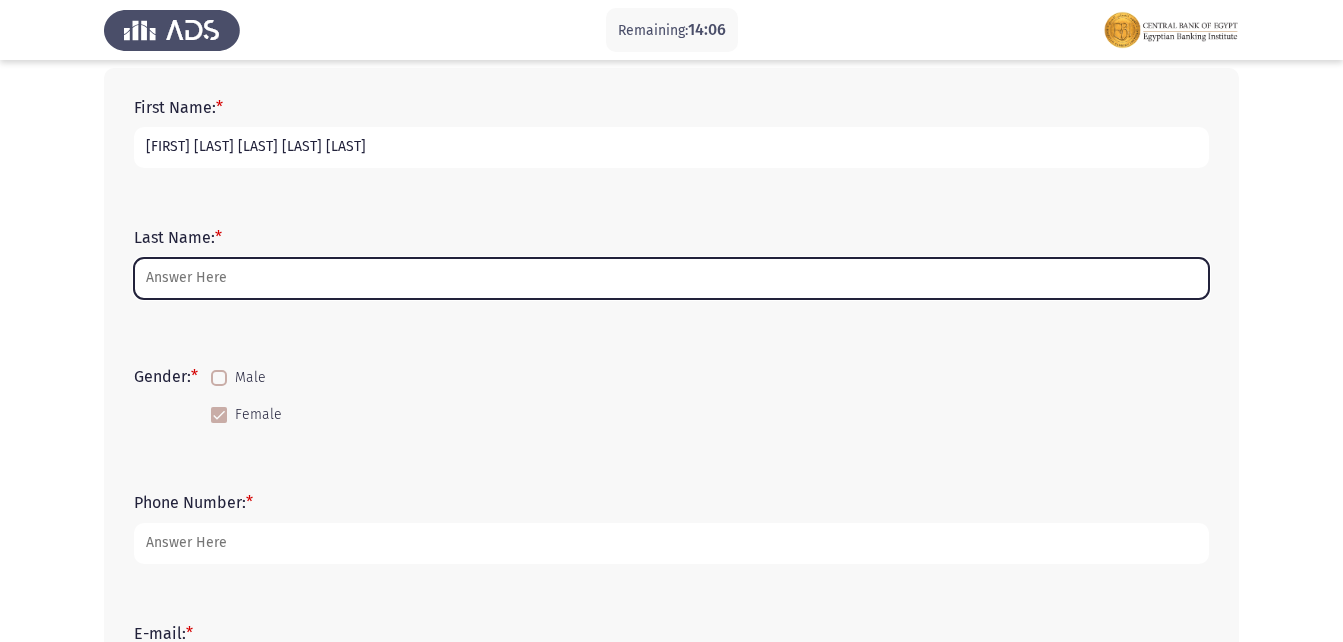 click on "Last Name:    *" at bounding box center [671, 278] 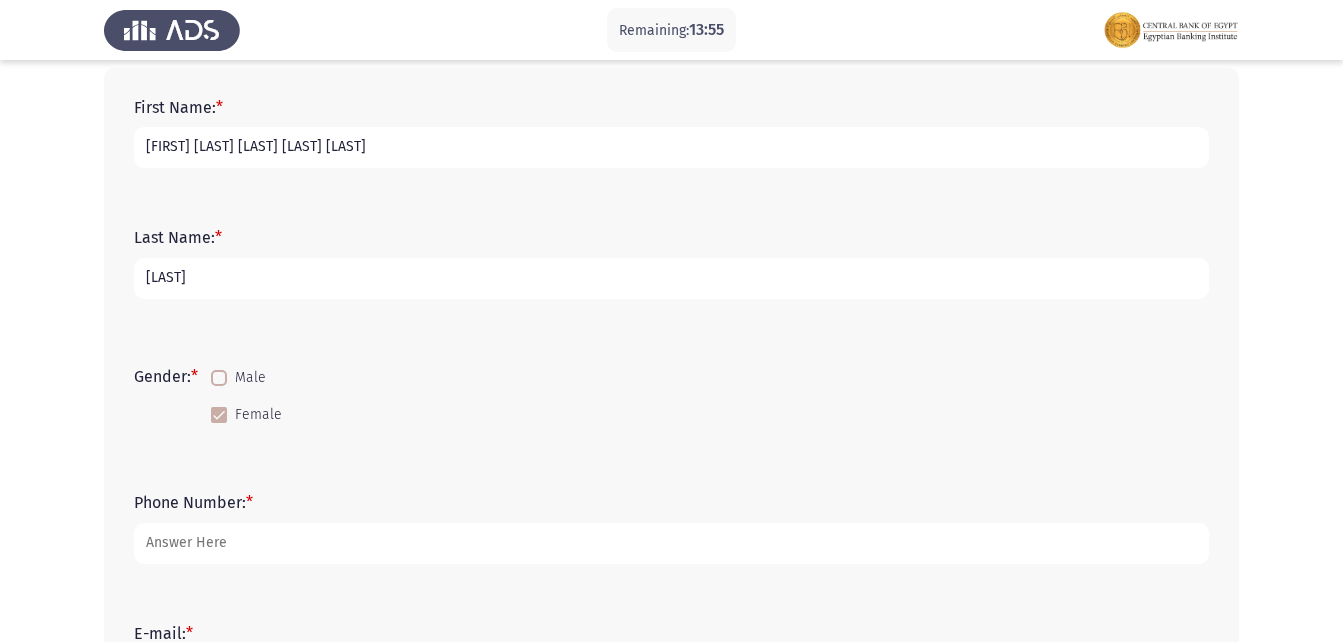 type on "b" 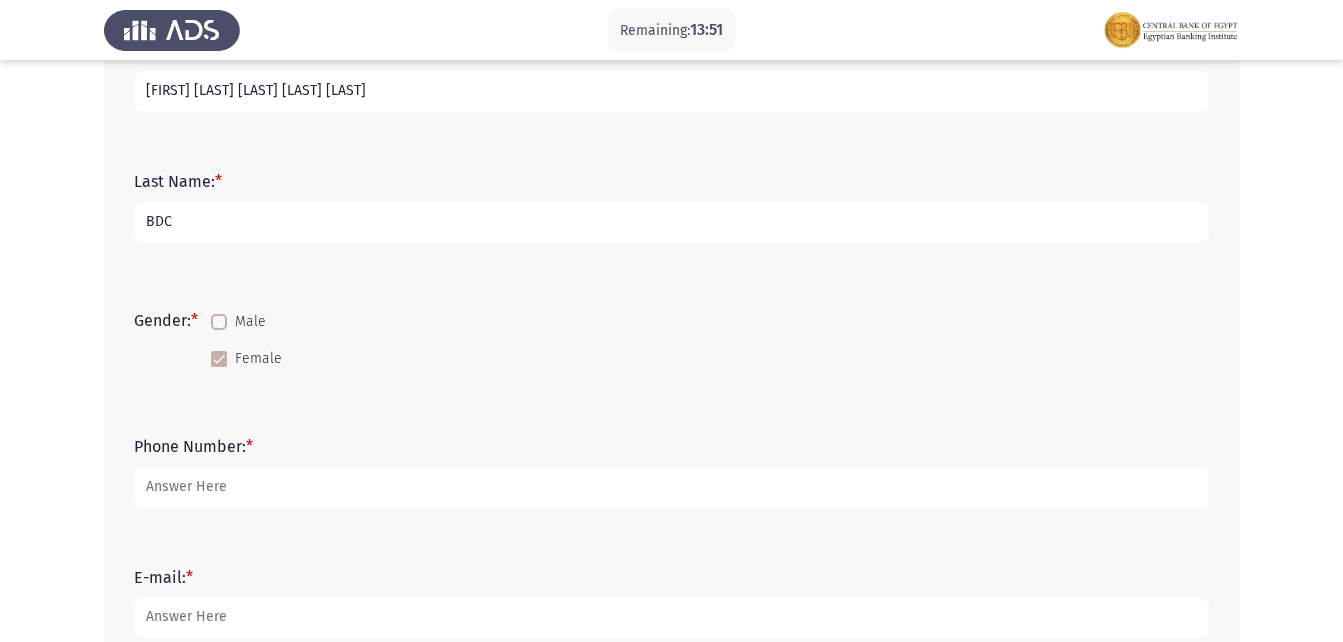 scroll, scrollTop: 200, scrollLeft: 0, axis: vertical 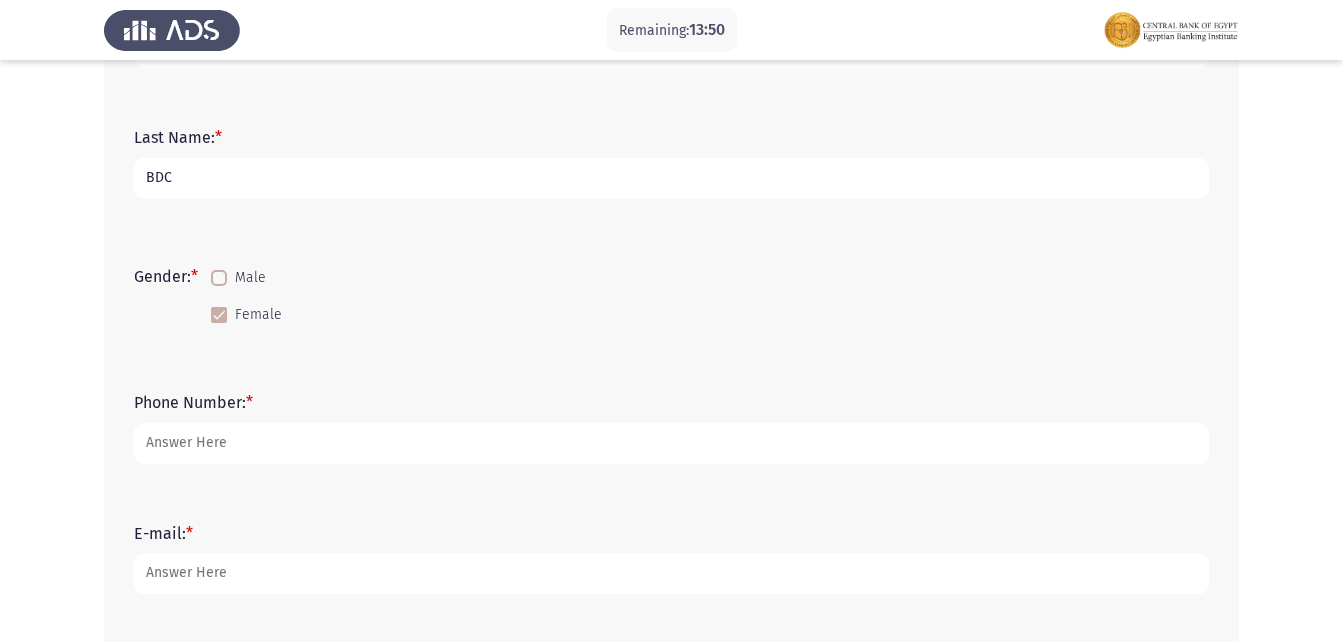 type on "BDC" 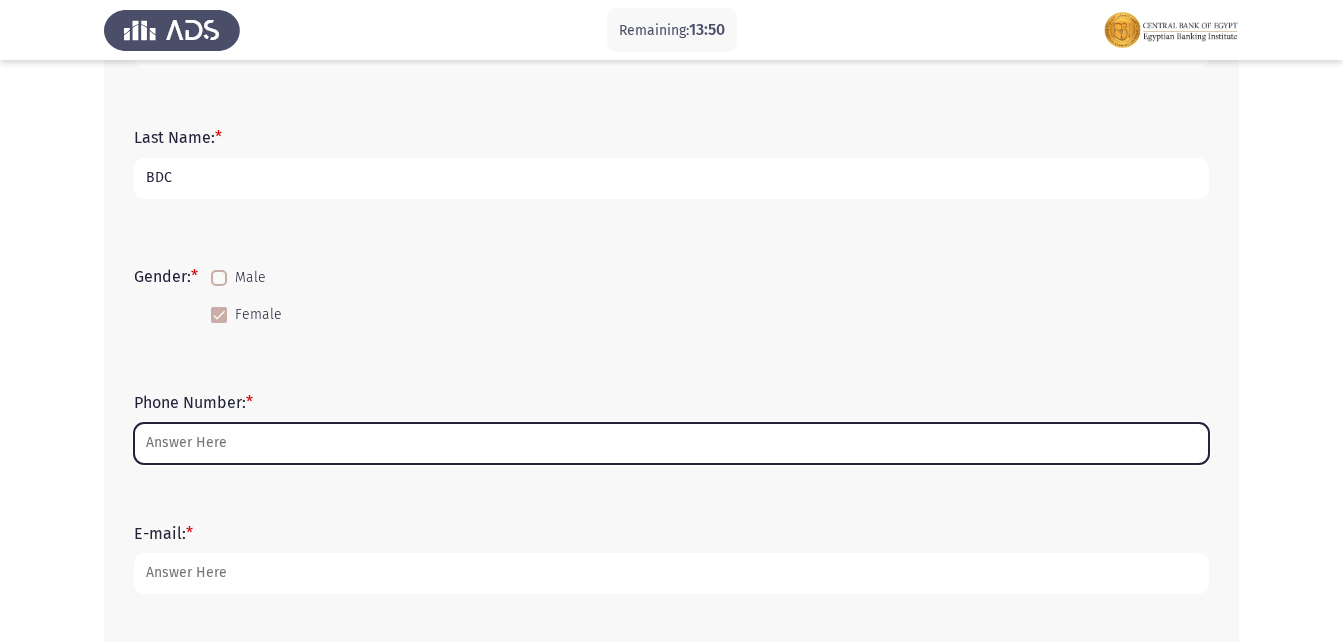 click on "Phone Number:    [PHONE]" at bounding box center [671, 443] 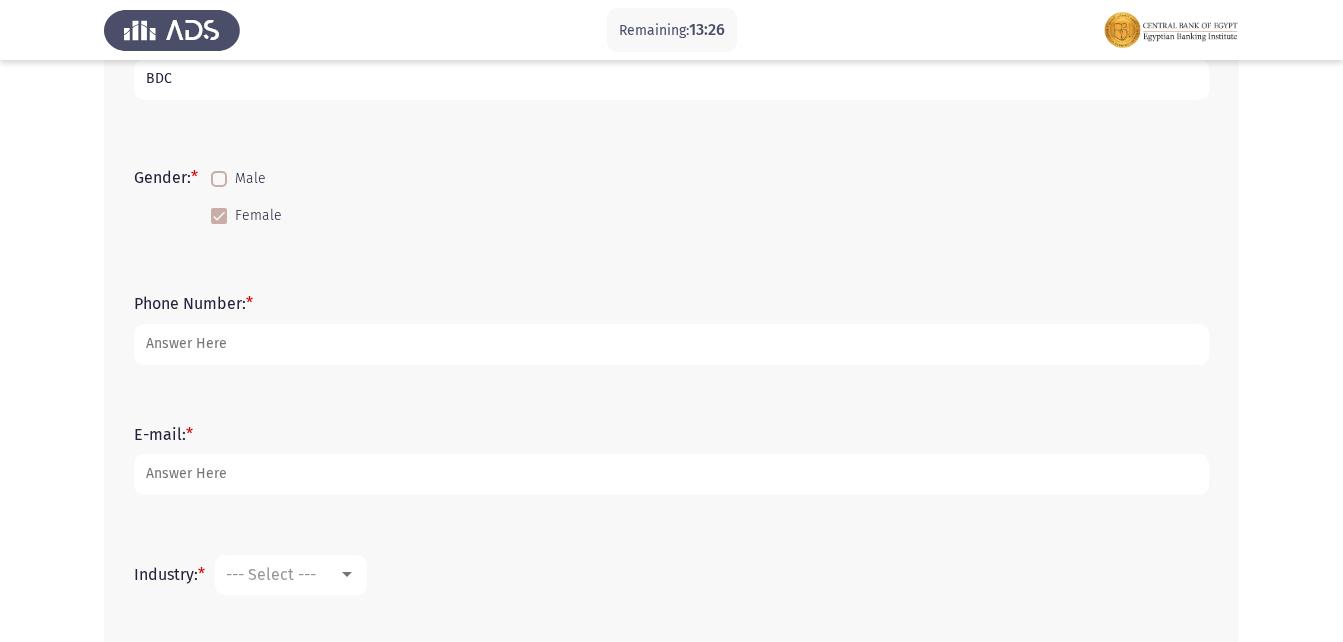 scroll, scrollTop: 300, scrollLeft: 0, axis: vertical 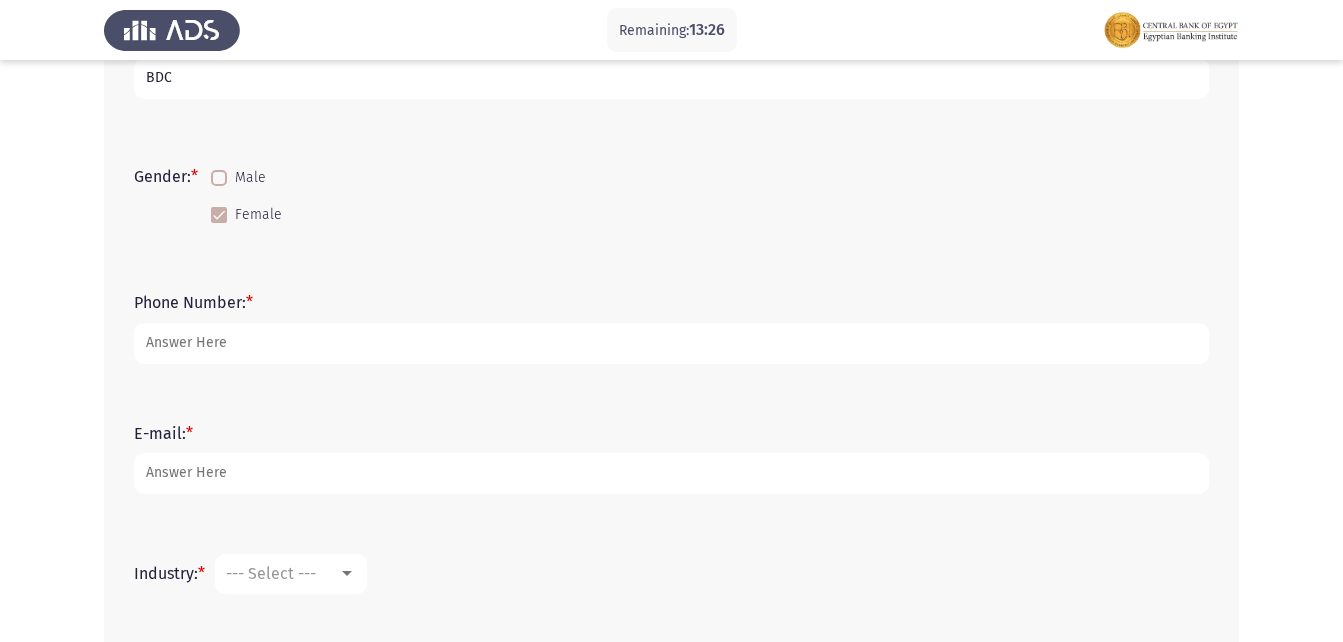 type on "[PHONE_PREFIX]" 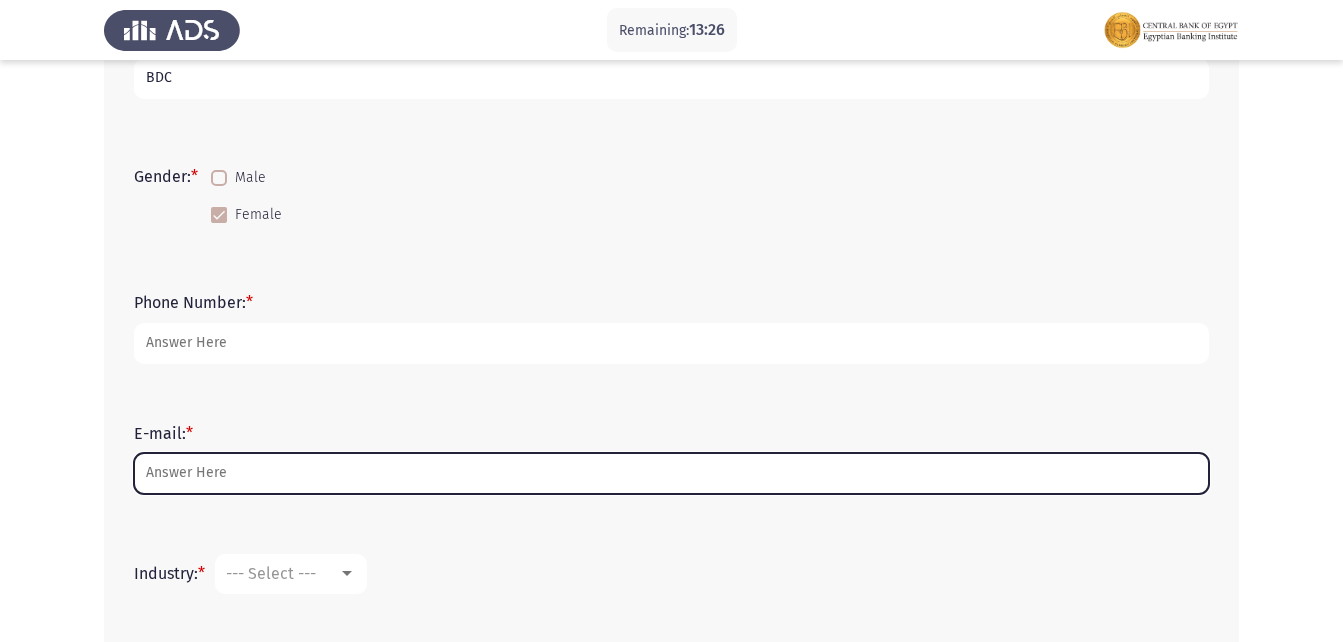 click on "E-mail:   *" at bounding box center [671, 473] 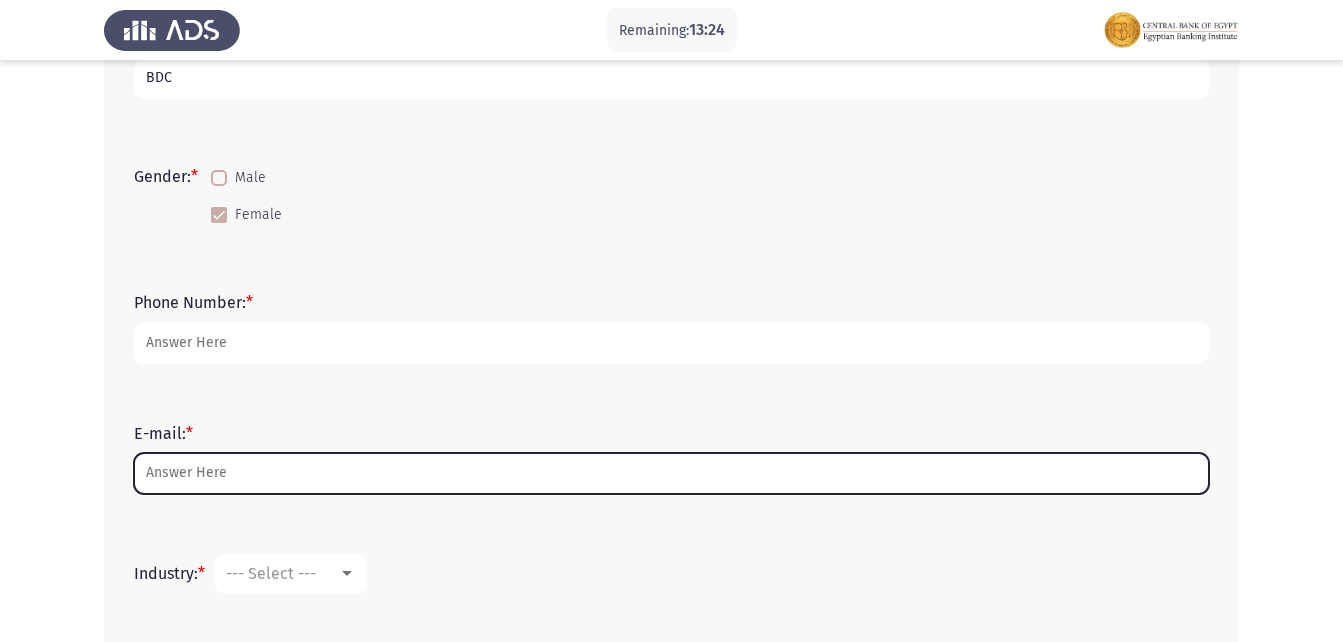 type on "D" 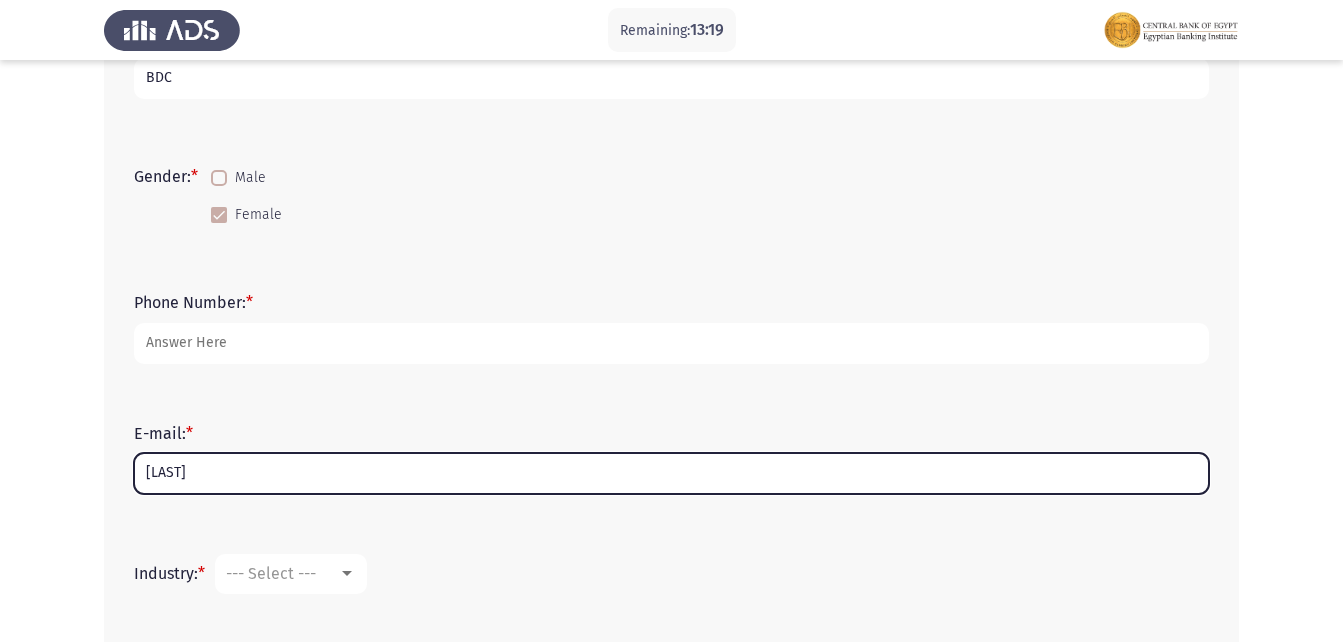 type on "D" 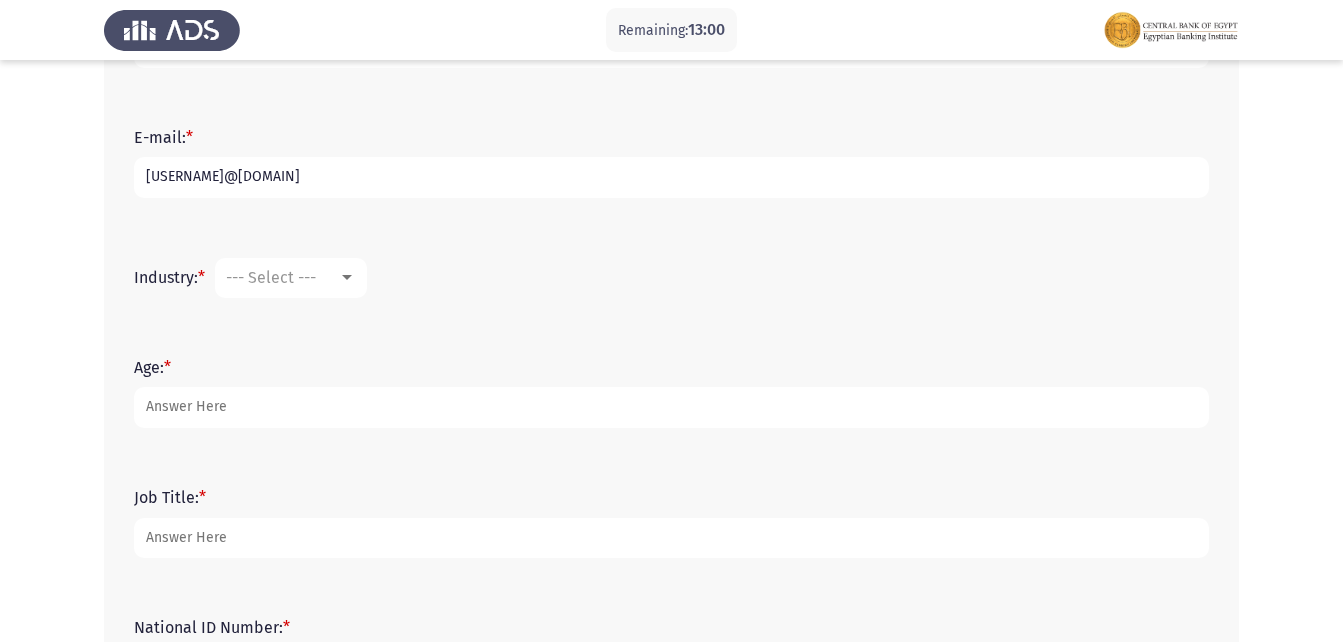 scroll, scrollTop: 600, scrollLeft: 0, axis: vertical 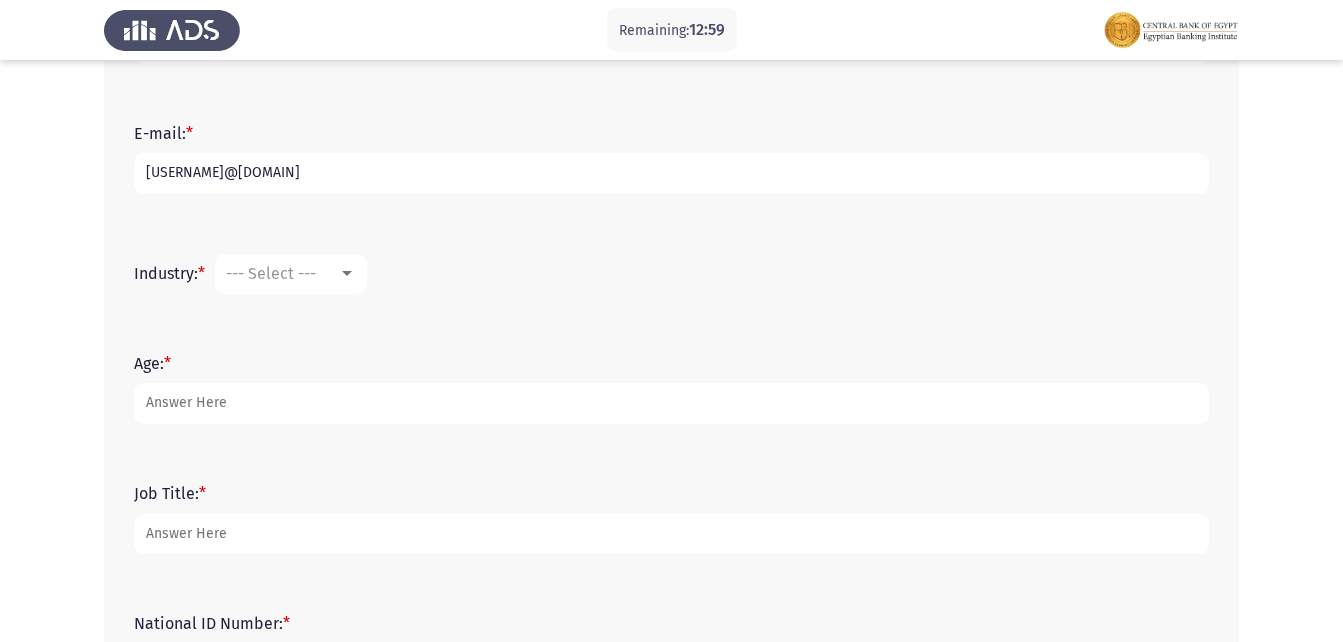 type on "[USERNAME]@[DOMAIN]" 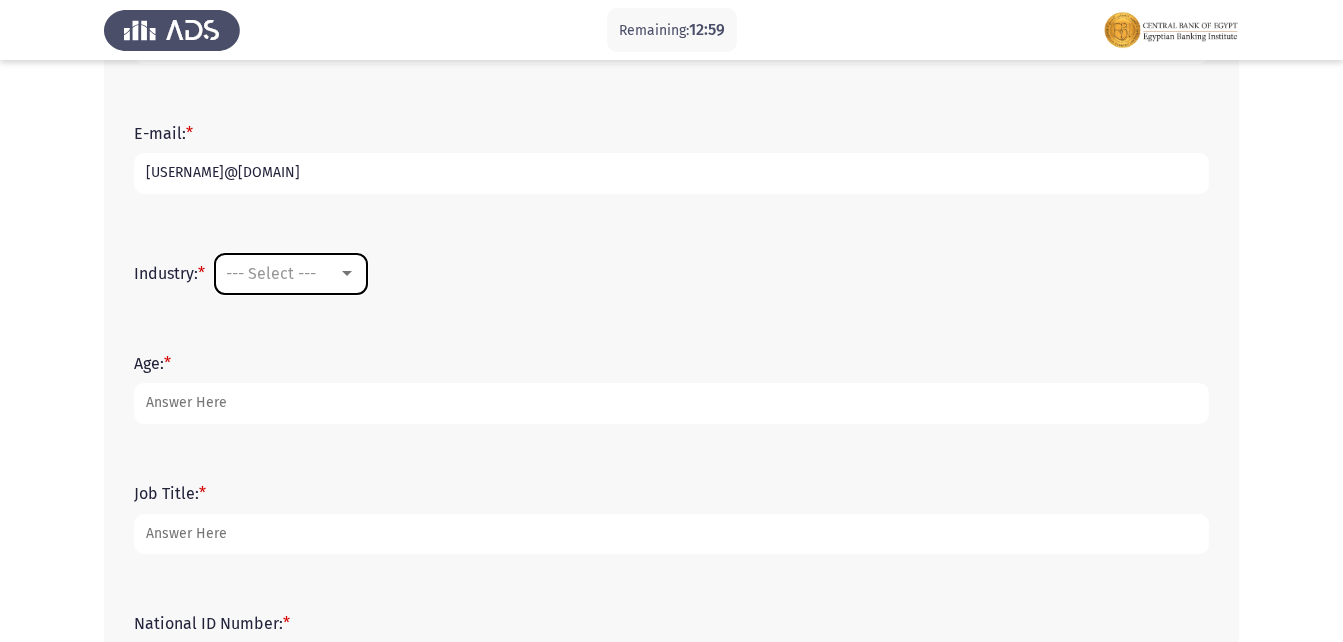 click at bounding box center [347, 273] 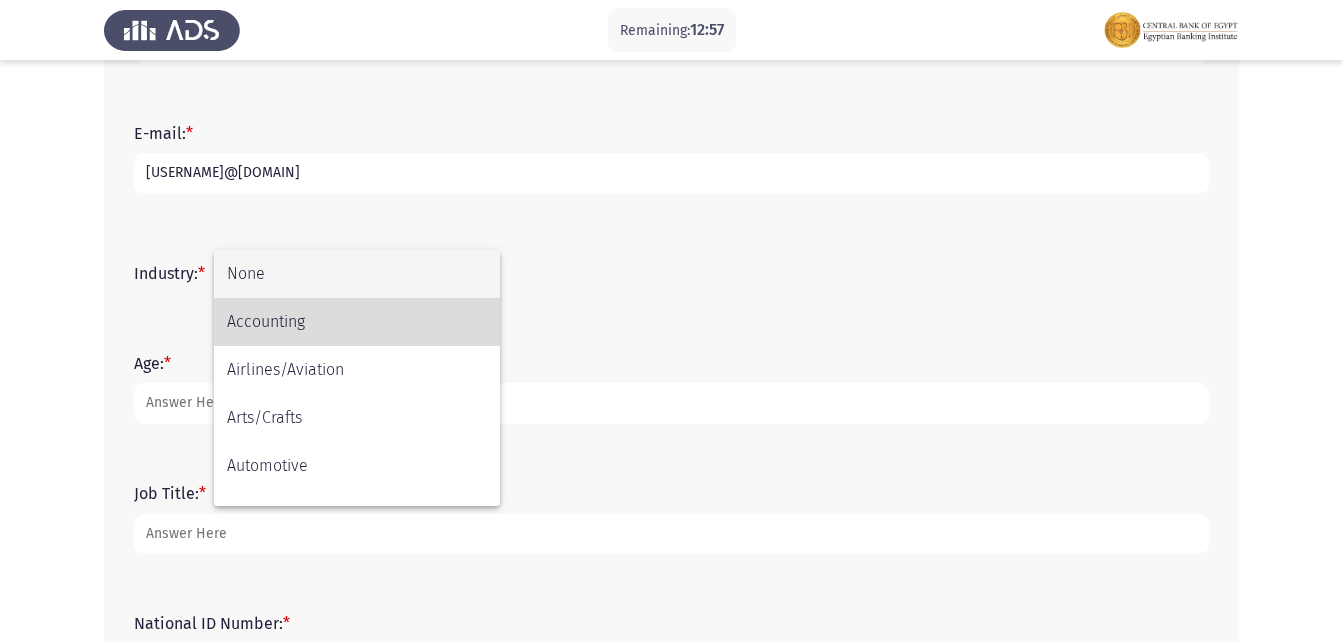 click on "Accounting" at bounding box center [357, 322] 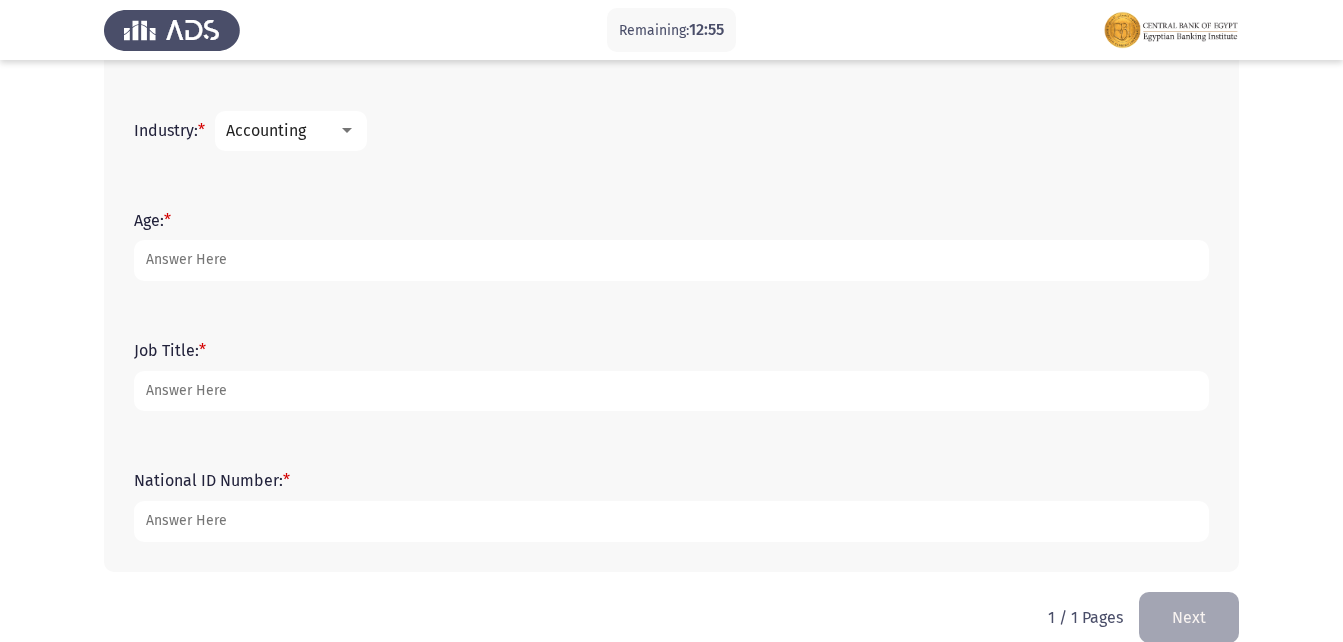scroll, scrollTop: 773, scrollLeft: 0, axis: vertical 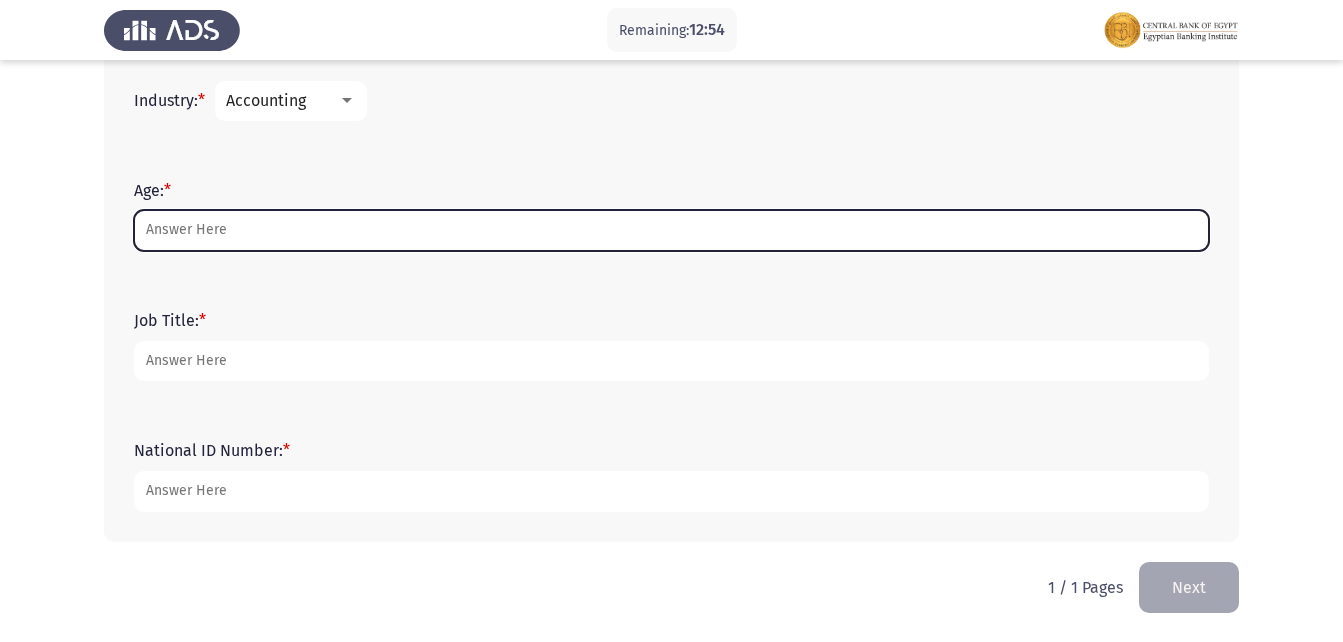 click on "Age:   *" at bounding box center (671, 230) 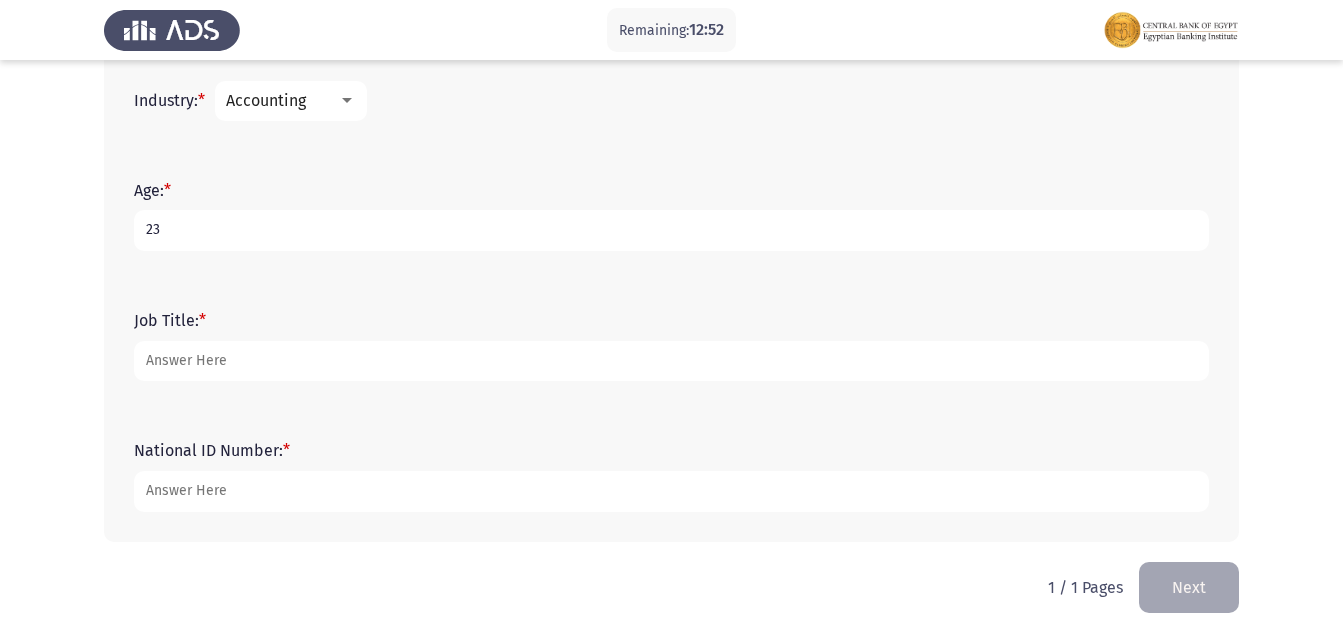 type on "23" 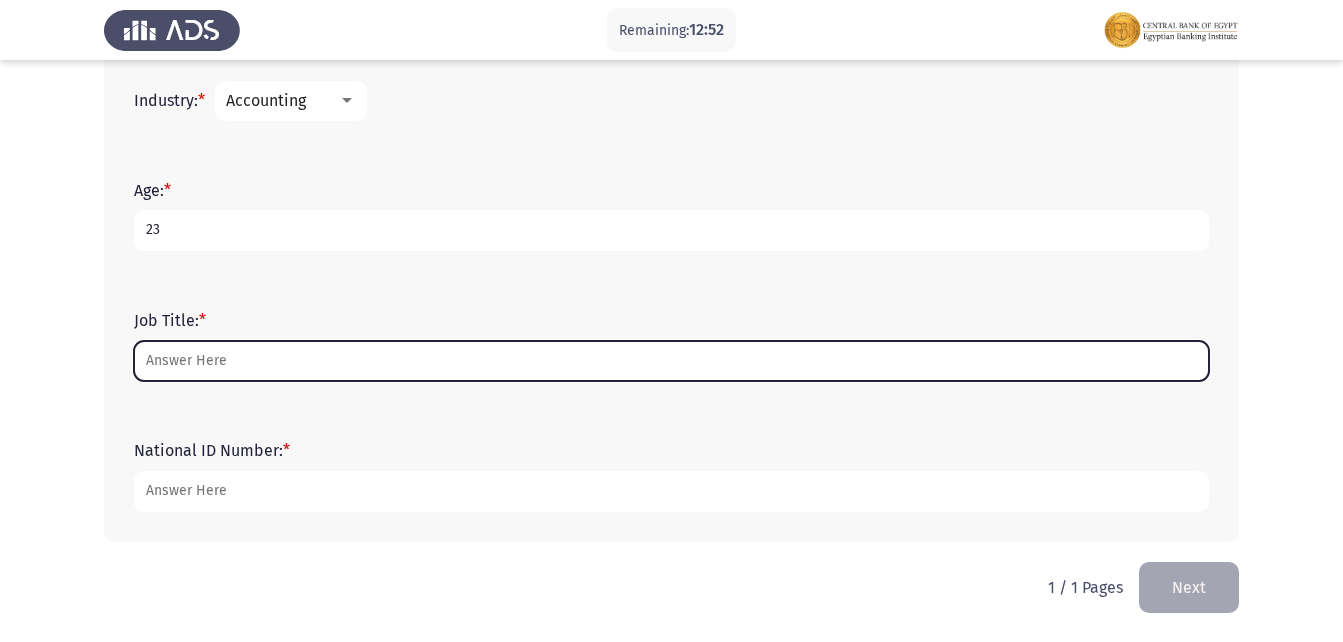 click on "Job Title:   *" at bounding box center (671, 361) 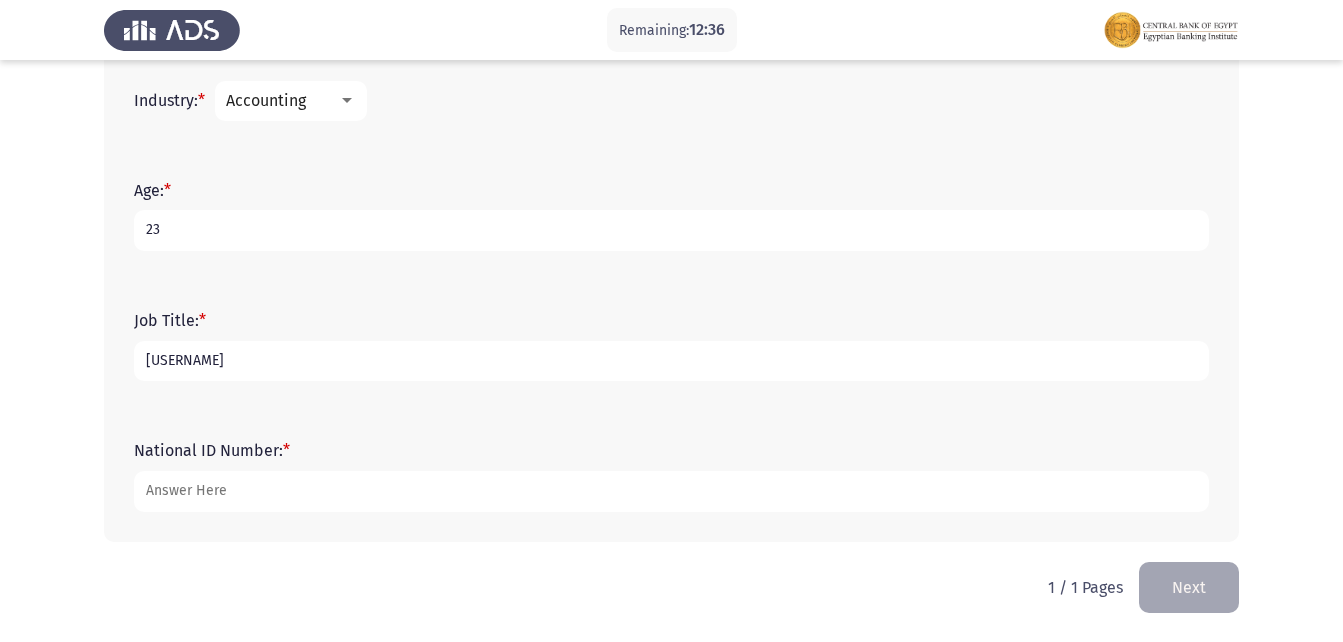 type on "j" 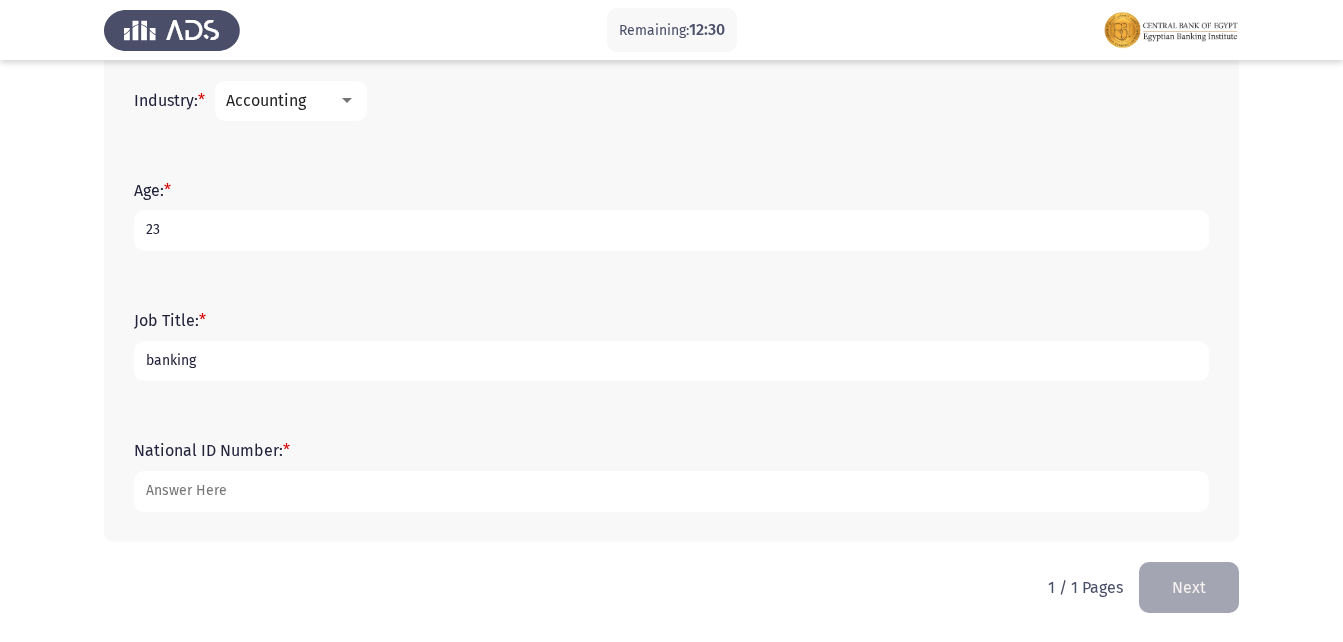 type on "banking" 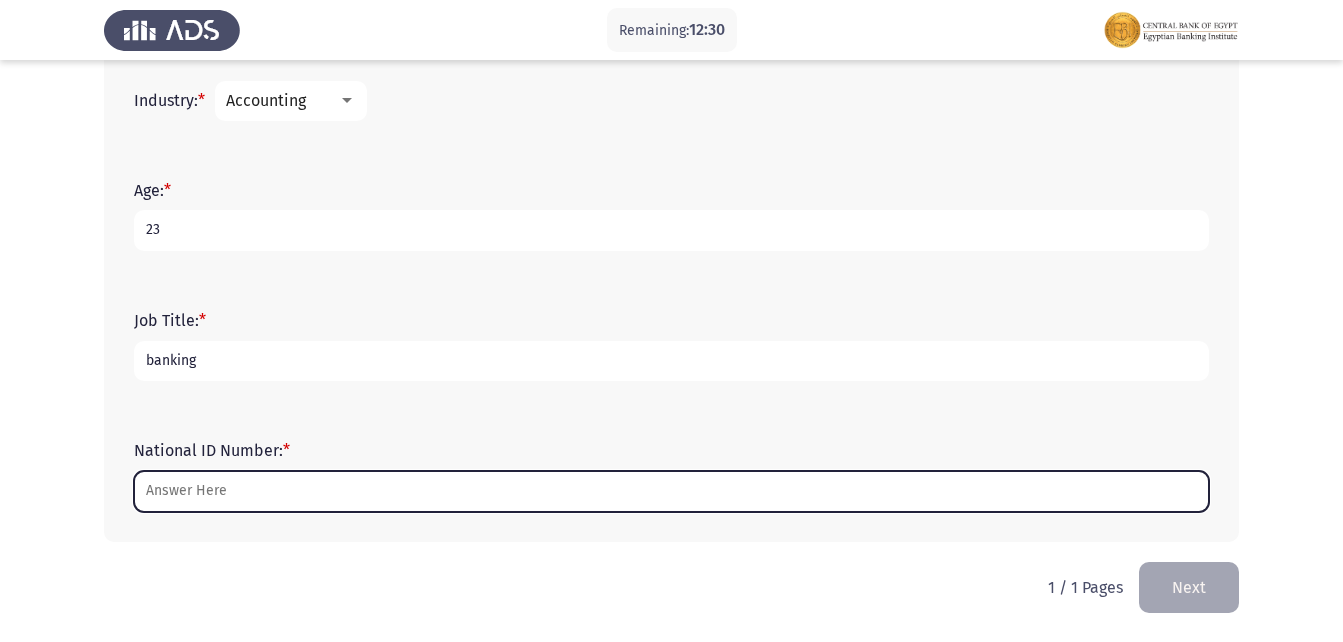 click on "National ID Number:   [MASK]" at bounding box center (671, 491) 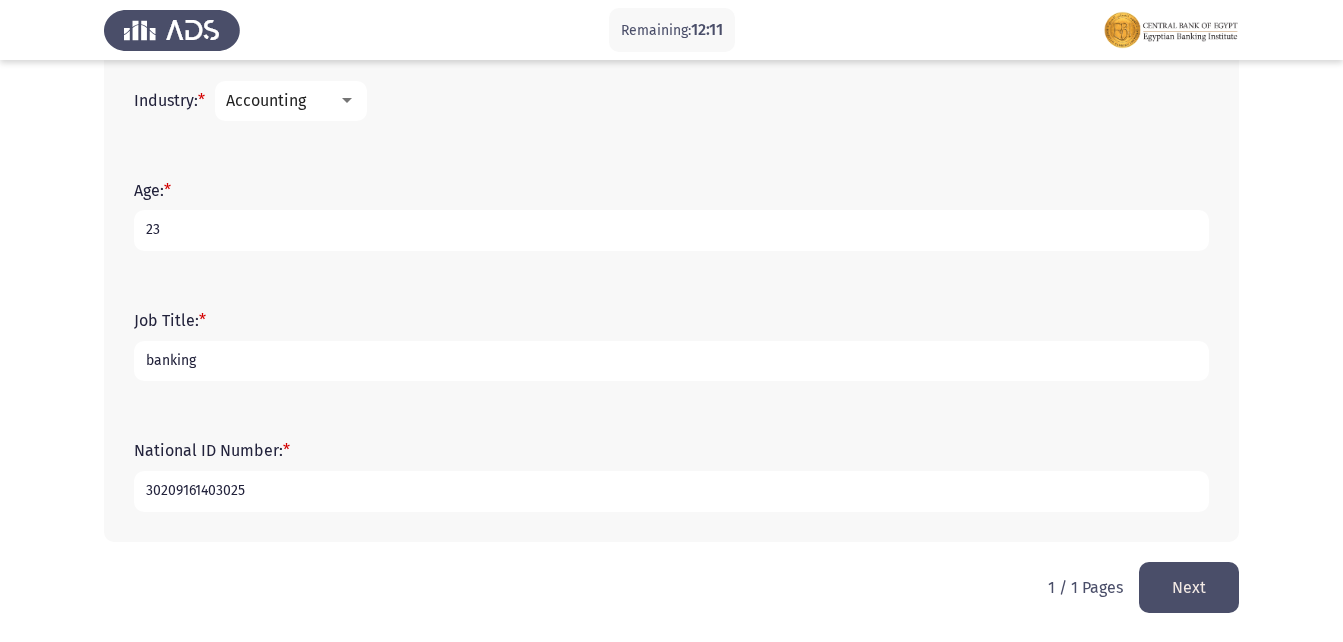 type on "30209161403025" 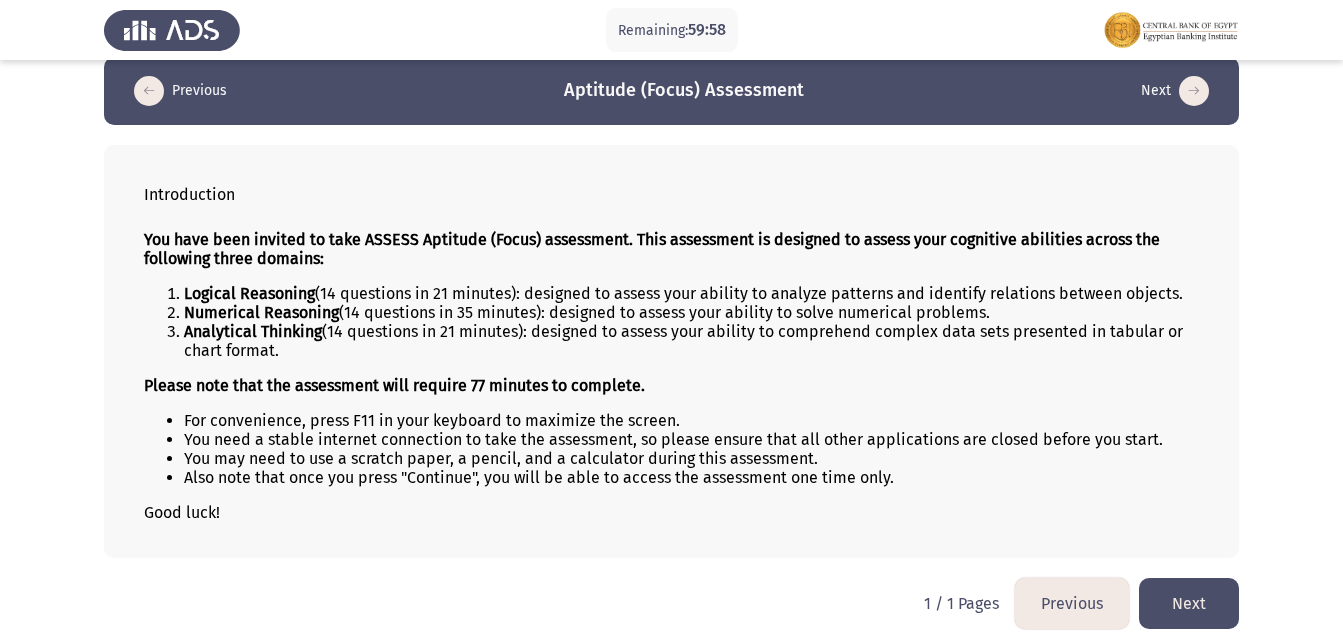 scroll, scrollTop: 30, scrollLeft: 0, axis: vertical 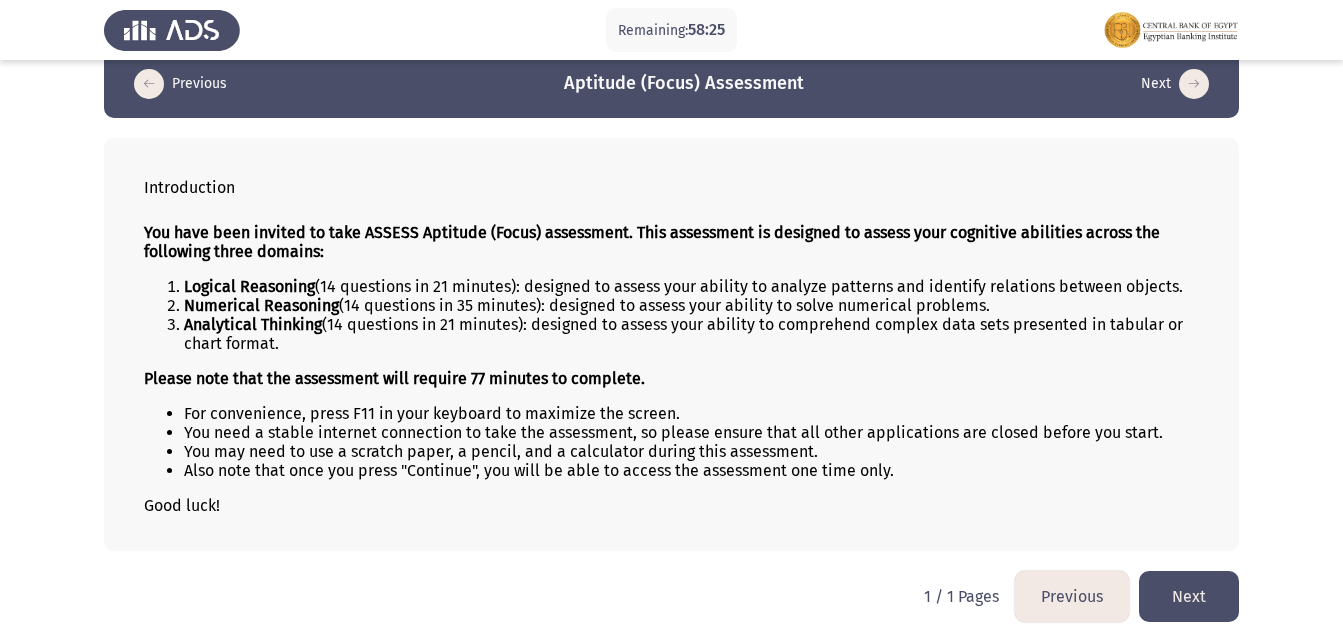 click on "Next" 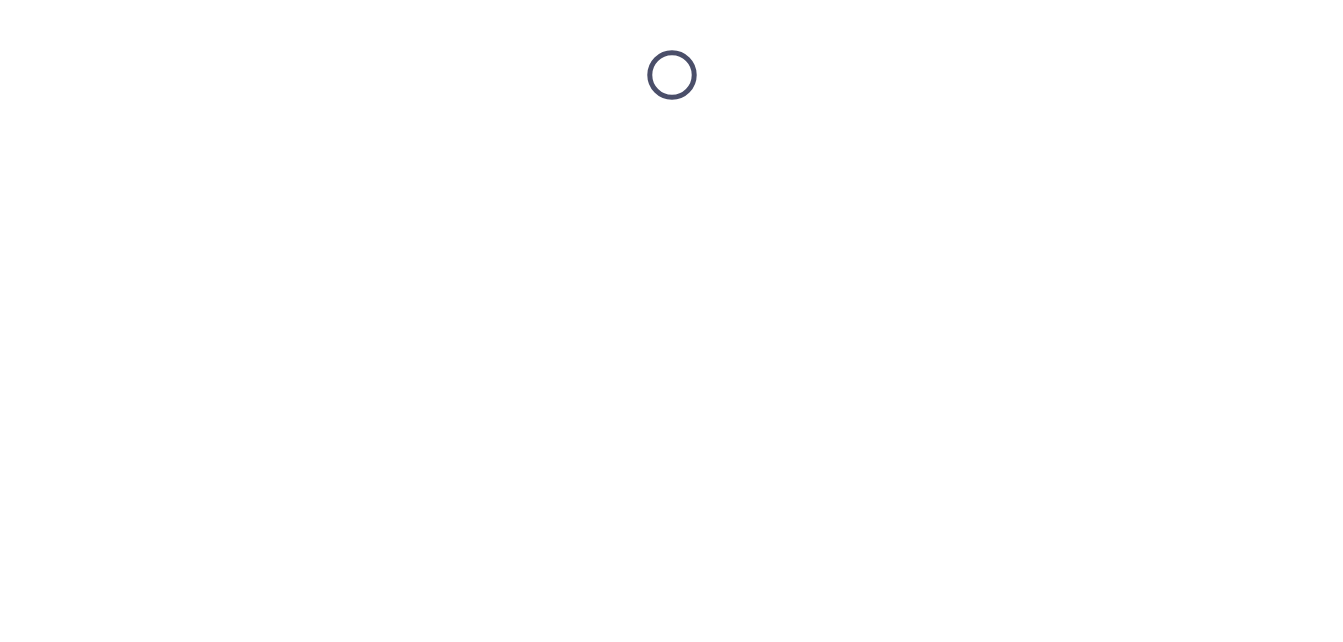 scroll, scrollTop: 0, scrollLeft: 0, axis: both 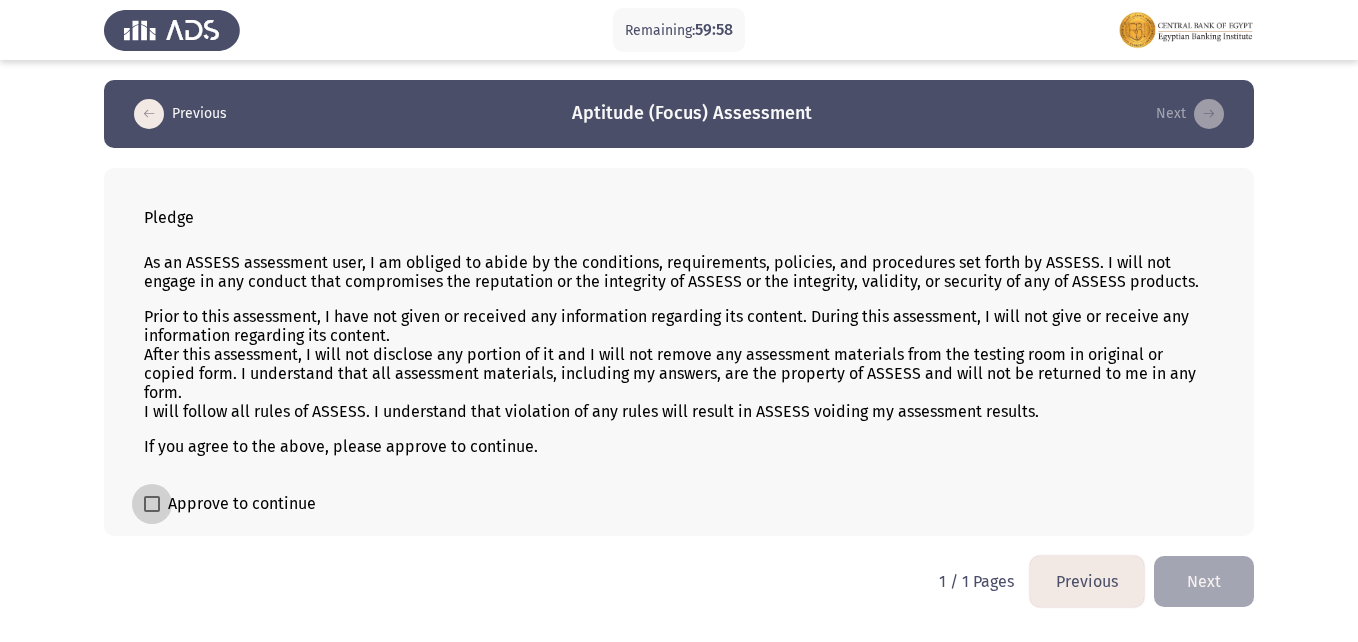 click on "Approve to continue" at bounding box center [230, 504] 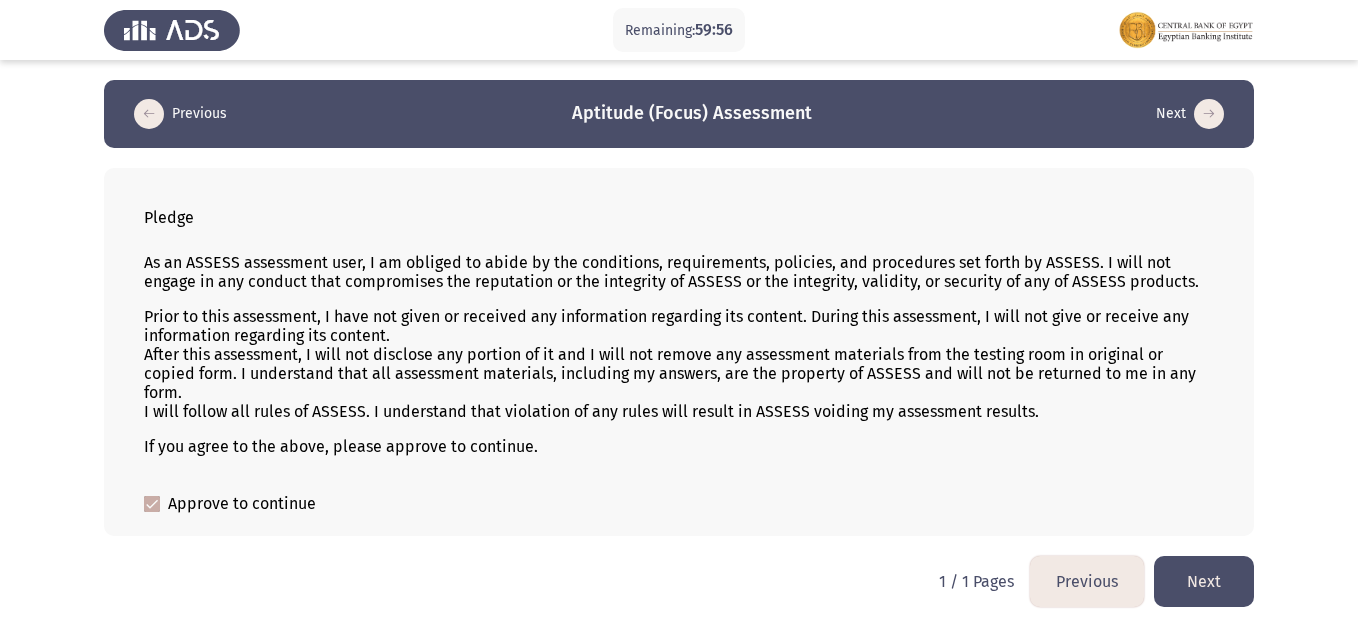 click on "Next" 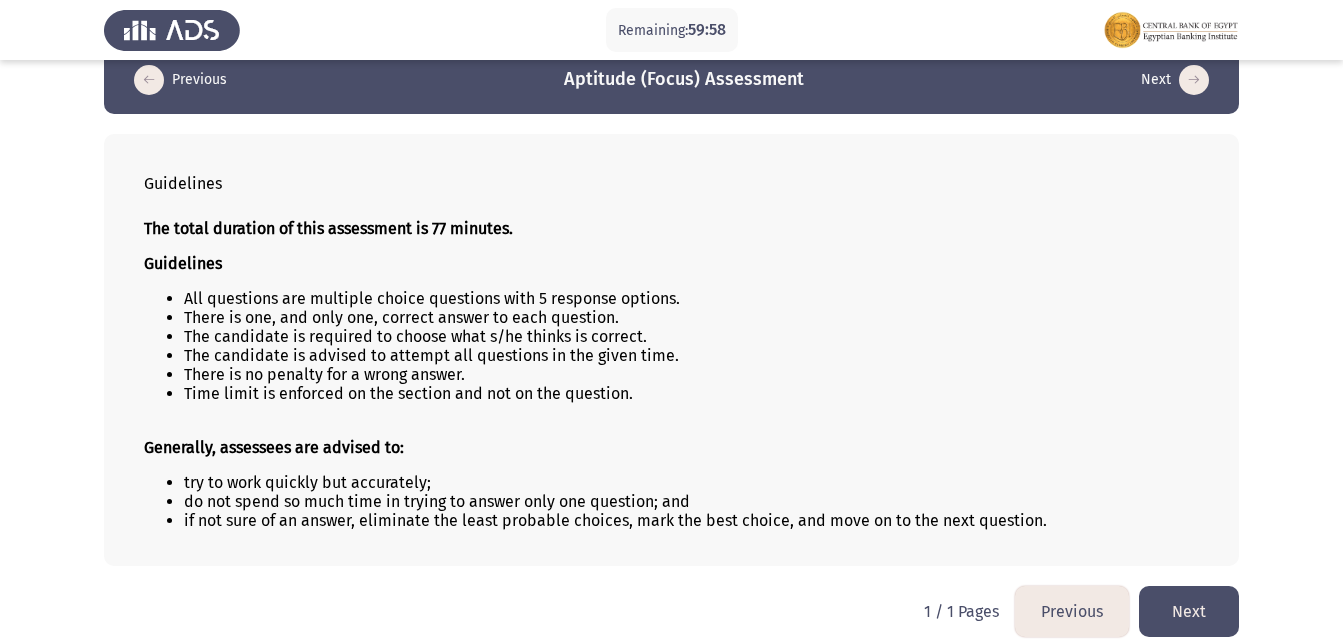 scroll, scrollTop: 49, scrollLeft: 0, axis: vertical 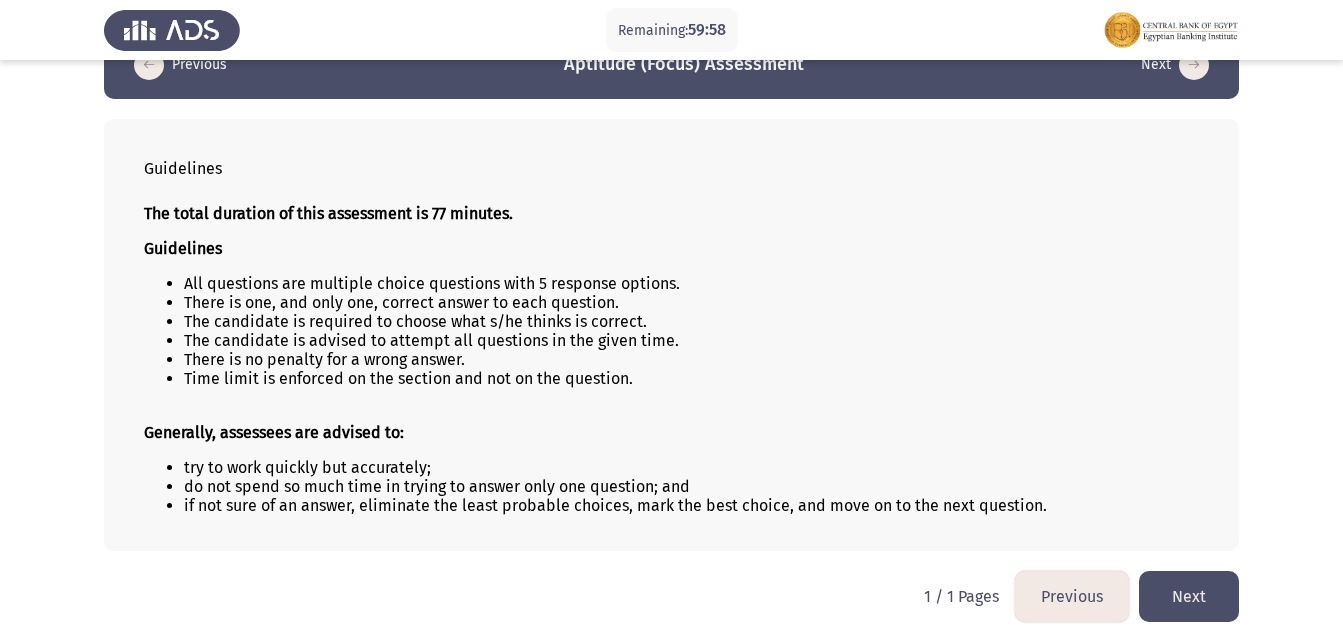click on "Next" 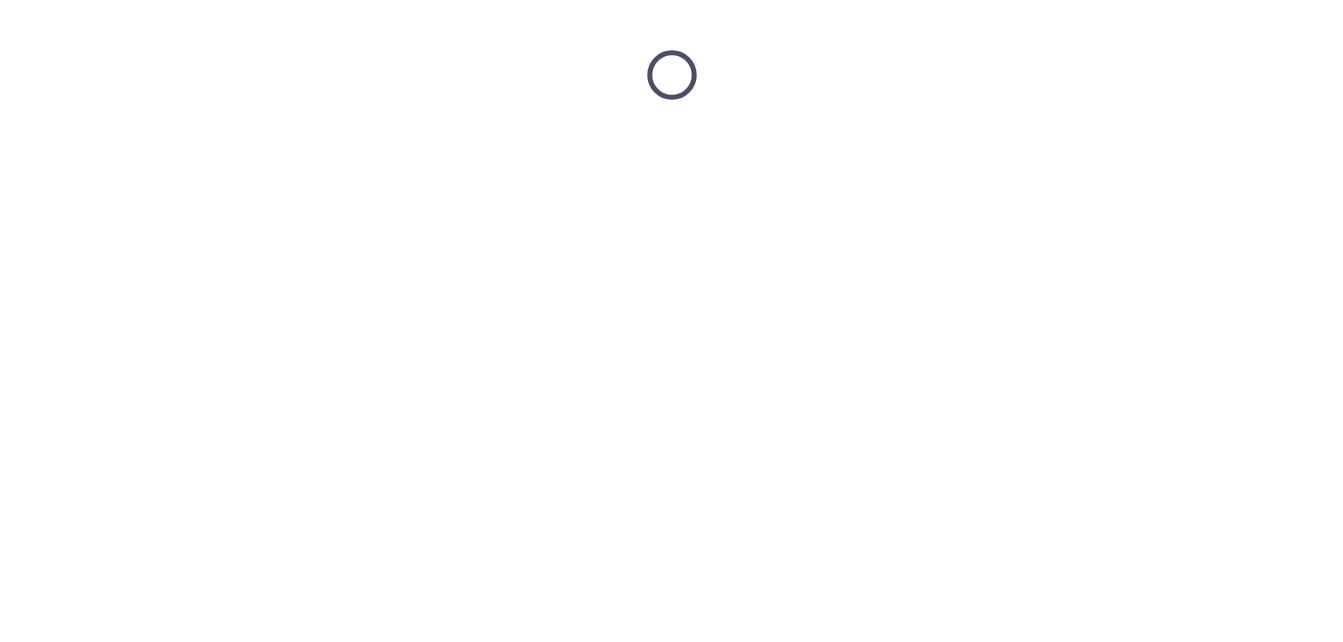 scroll, scrollTop: 0, scrollLeft: 0, axis: both 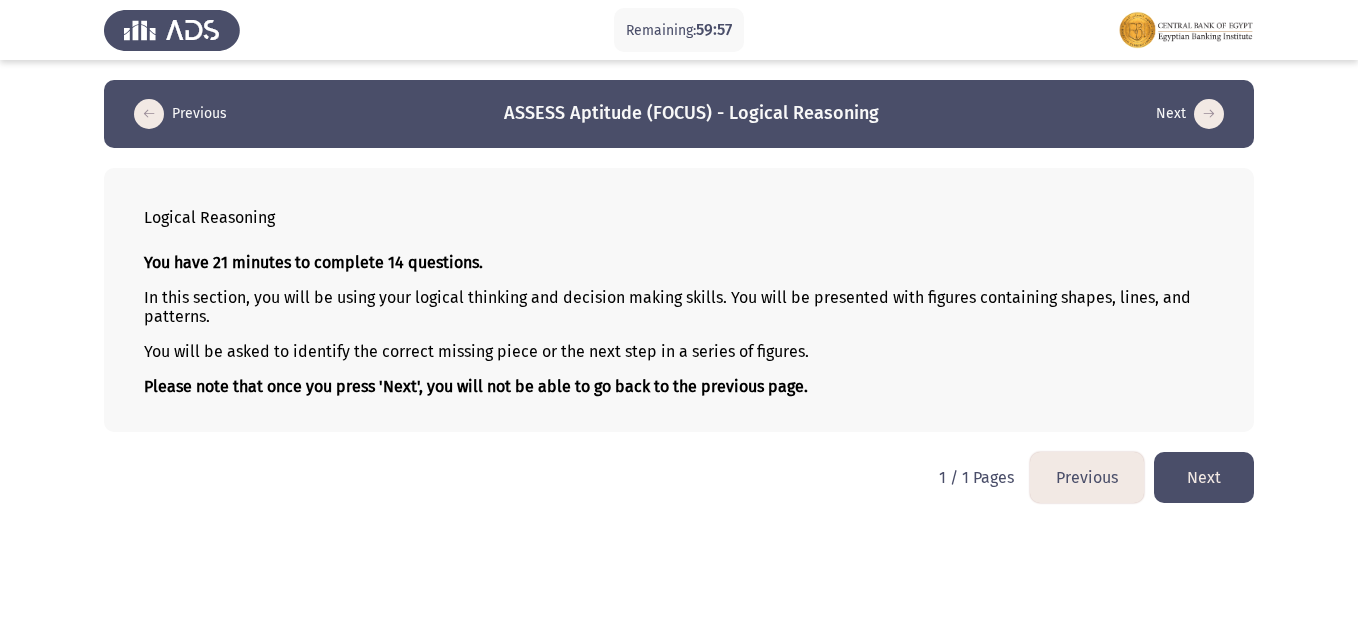 click on "Next" 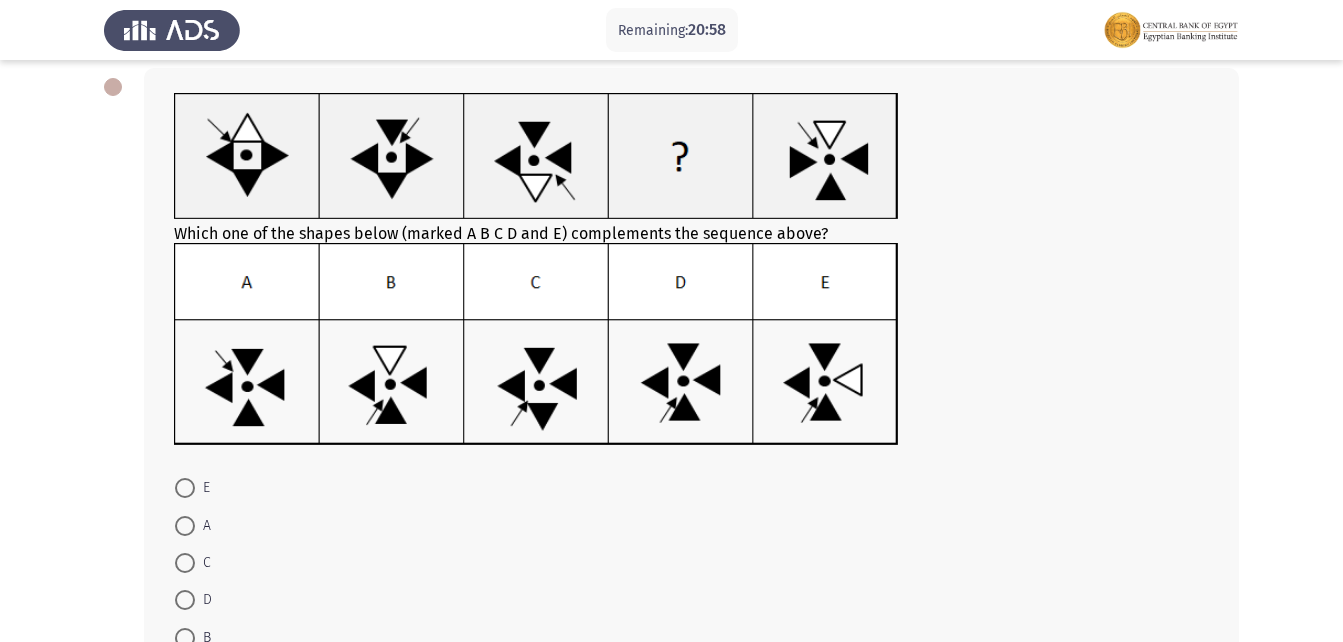 scroll, scrollTop: 0, scrollLeft: 0, axis: both 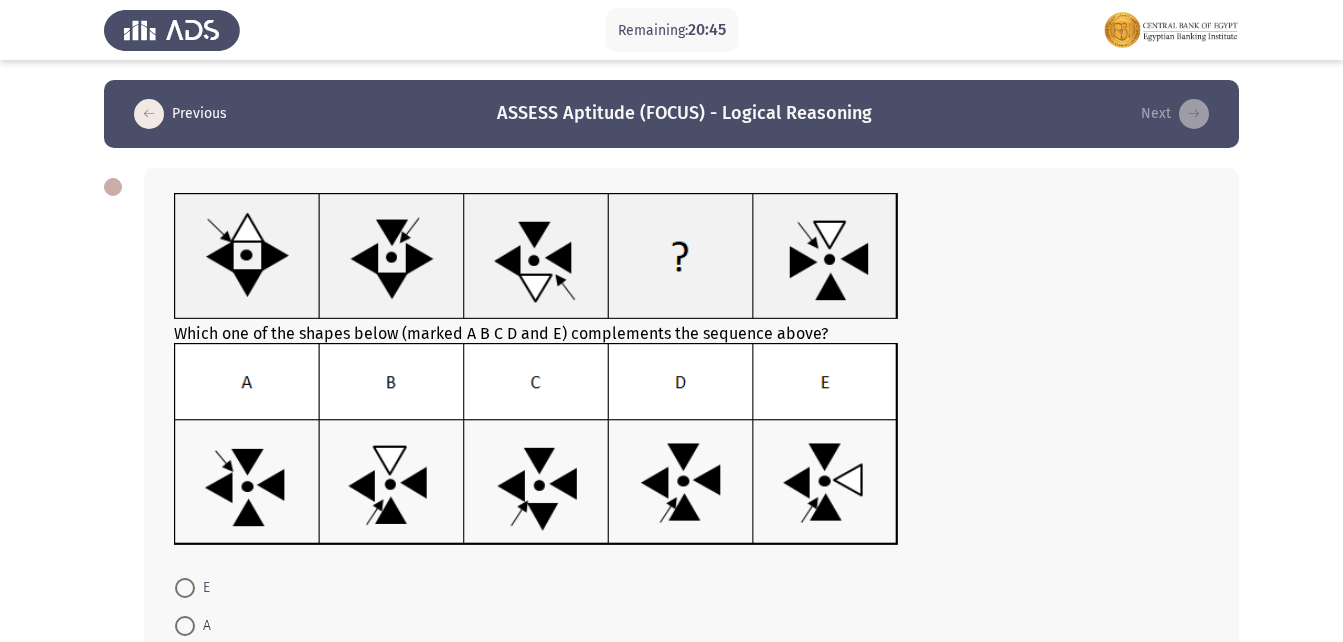 click 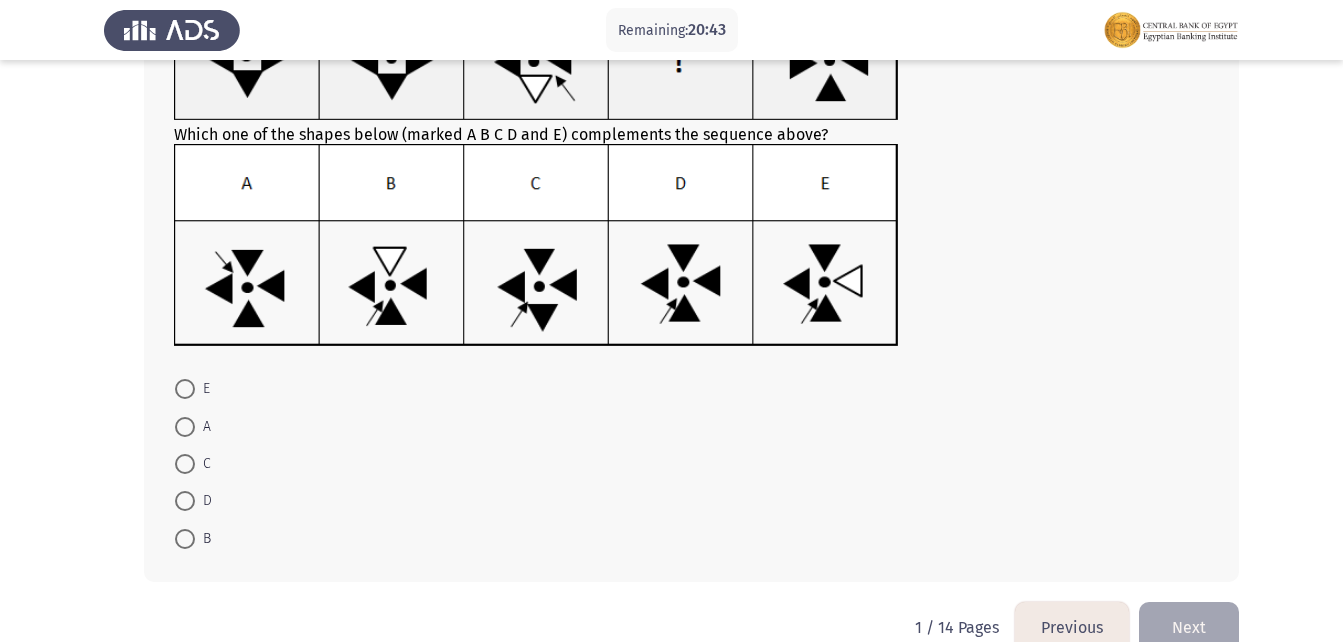 scroll, scrollTop: 200, scrollLeft: 0, axis: vertical 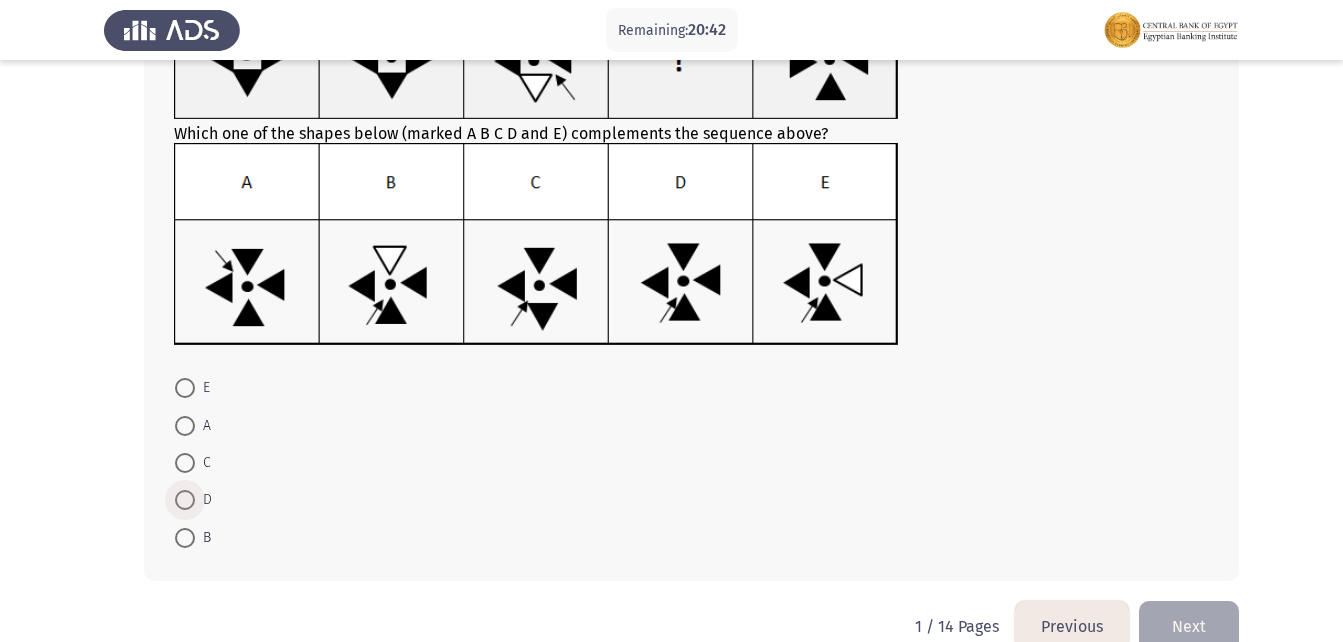 click at bounding box center (185, 500) 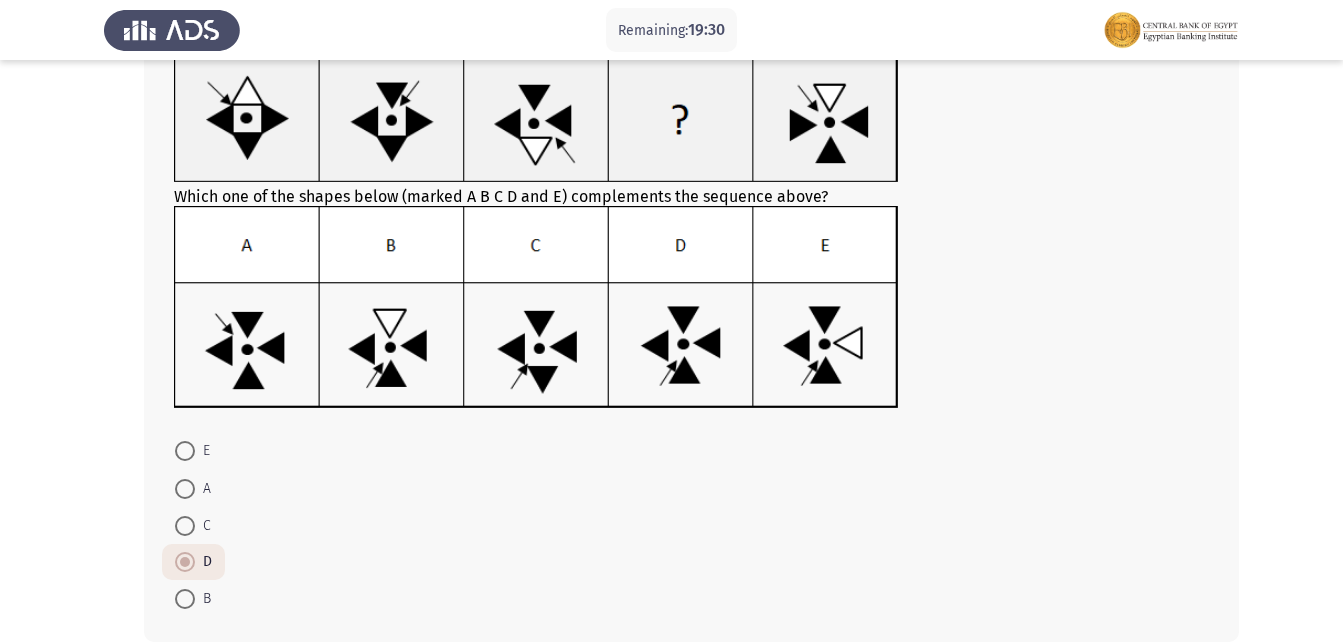 scroll, scrollTop: 237, scrollLeft: 0, axis: vertical 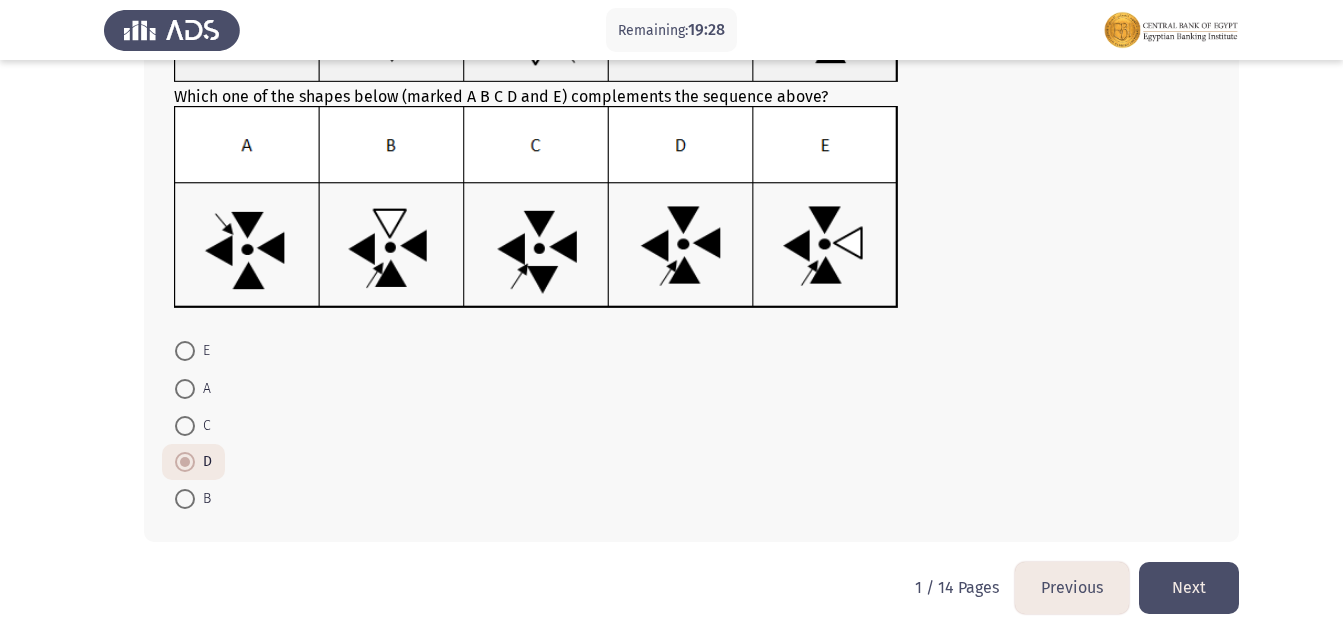 click on "Next" 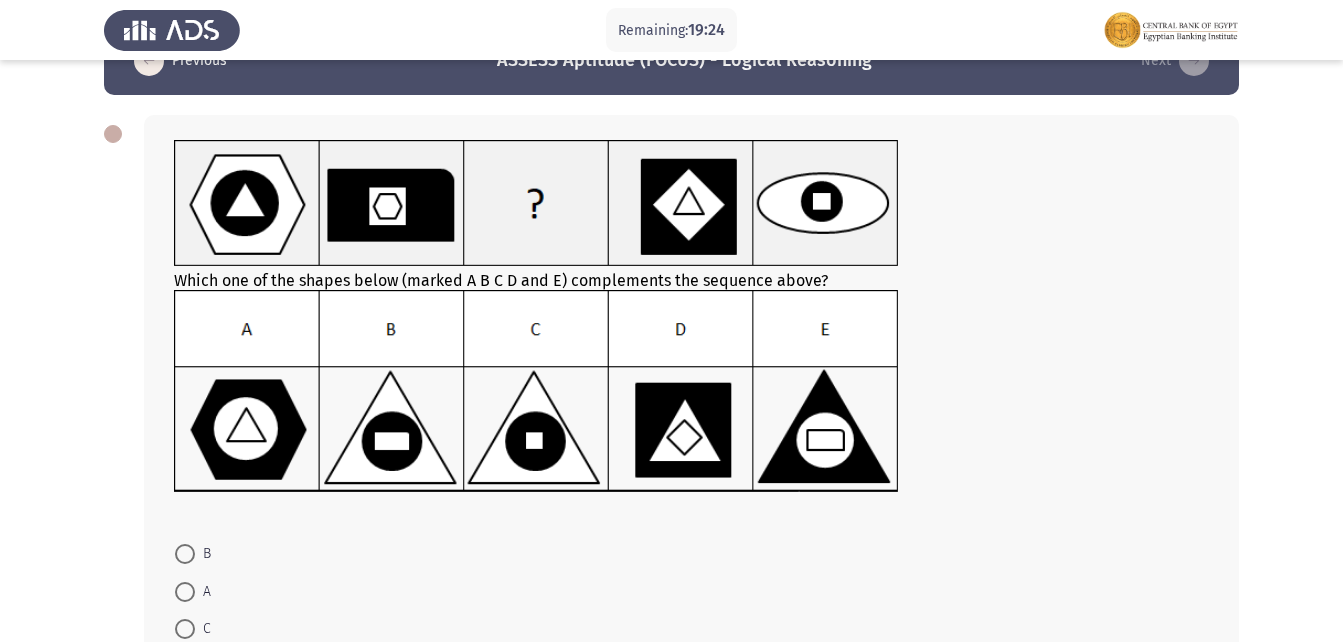 scroll, scrollTop: 100, scrollLeft: 0, axis: vertical 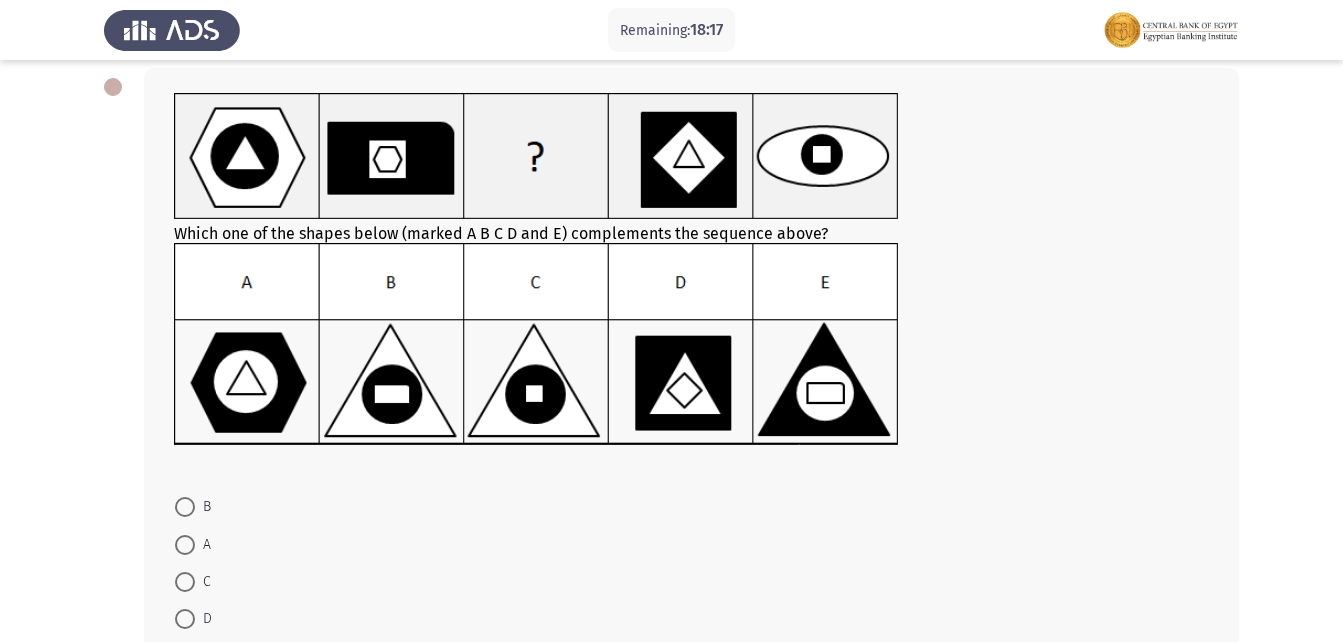 click at bounding box center (185, 582) 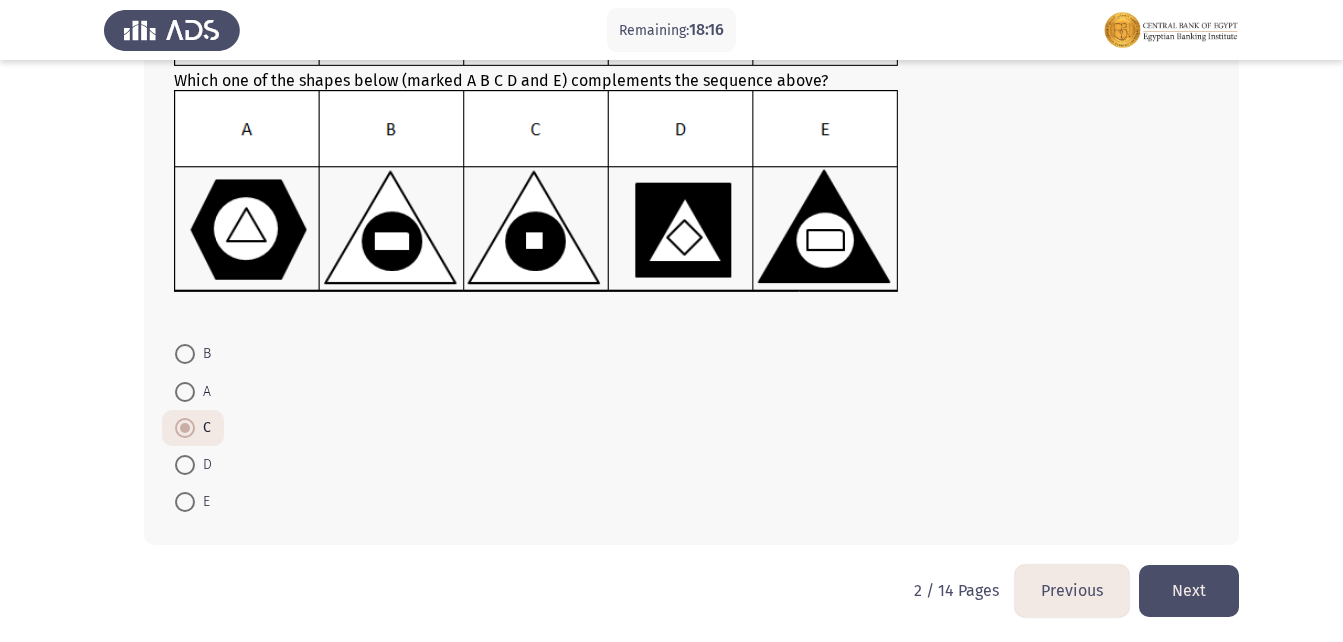 scroll, scrollTop: 256, scrollLeft: 0, axis: vertical 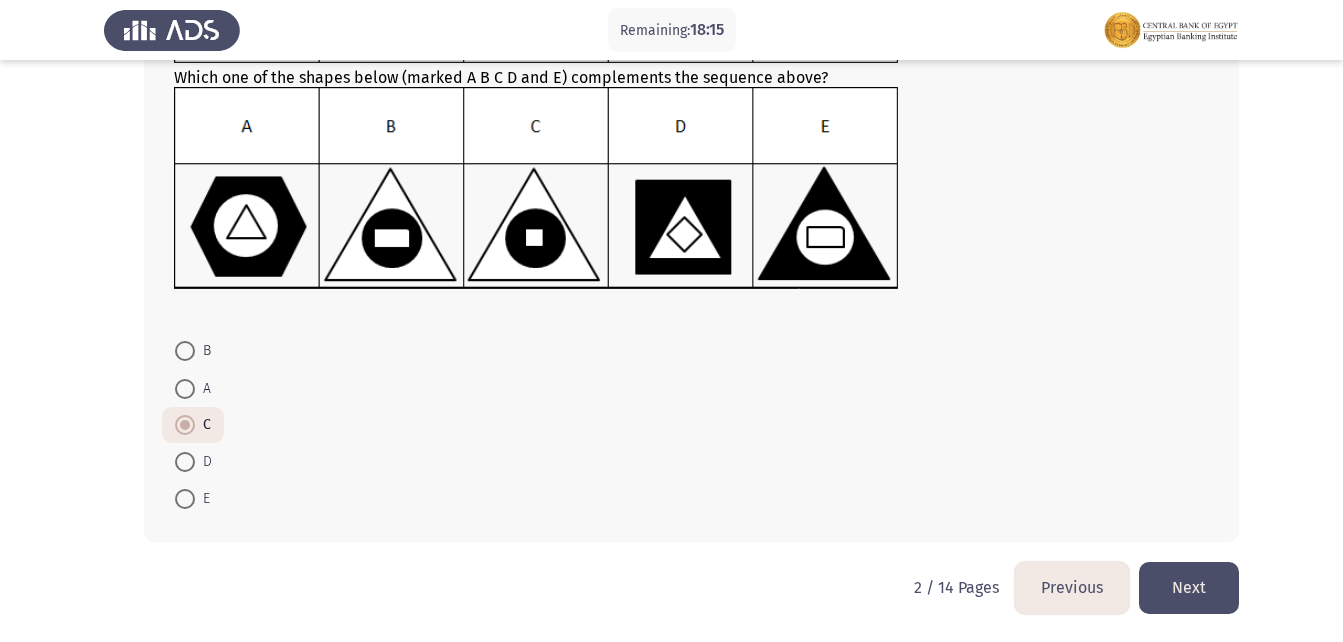 click on "Next" 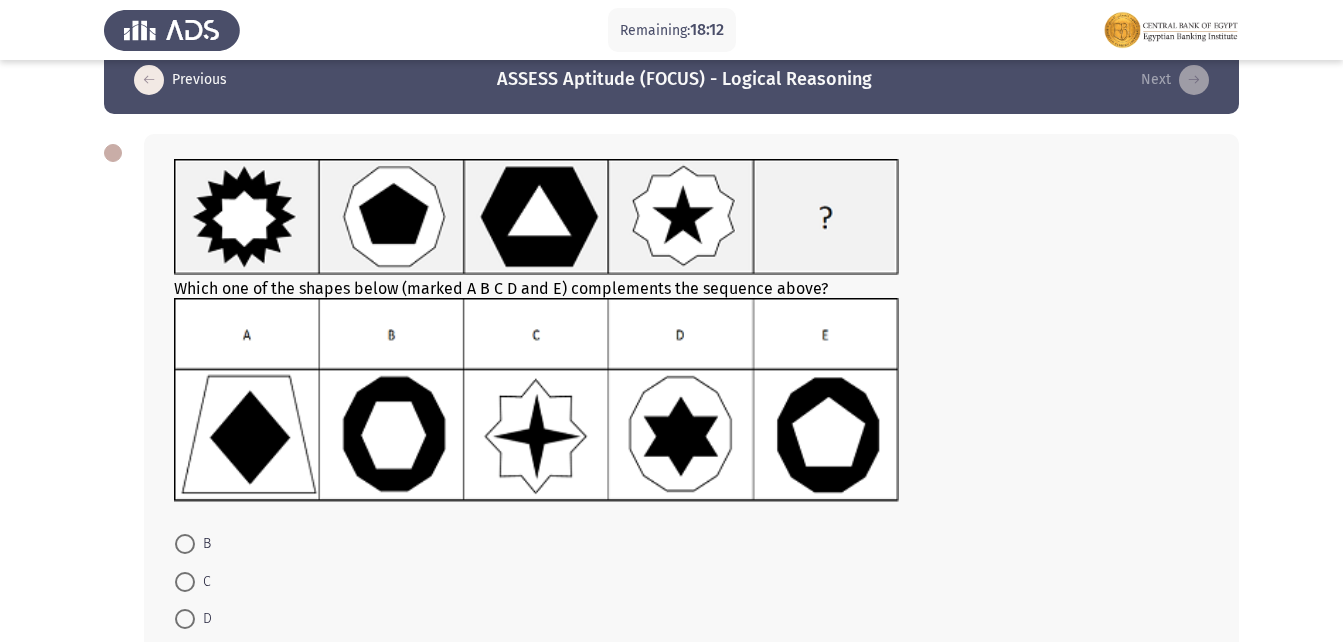 scroll, scrollTop: 0, scrollLeft: 0, axis: both 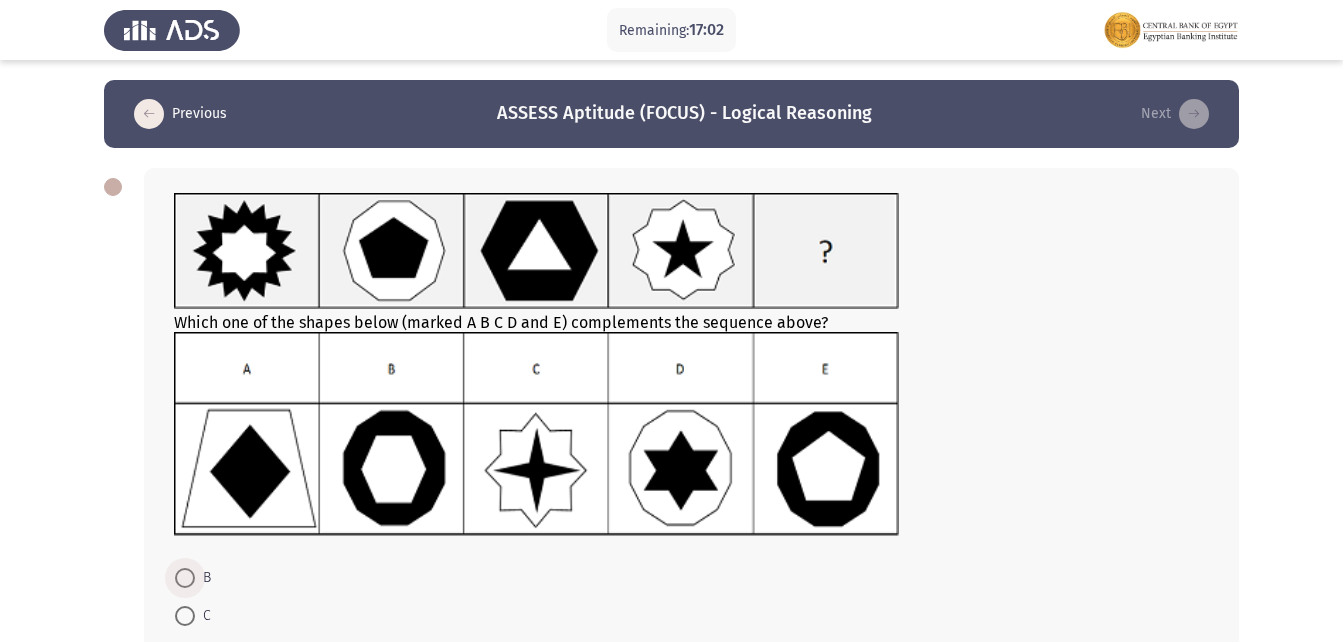 click at bounding box center [185, 578] 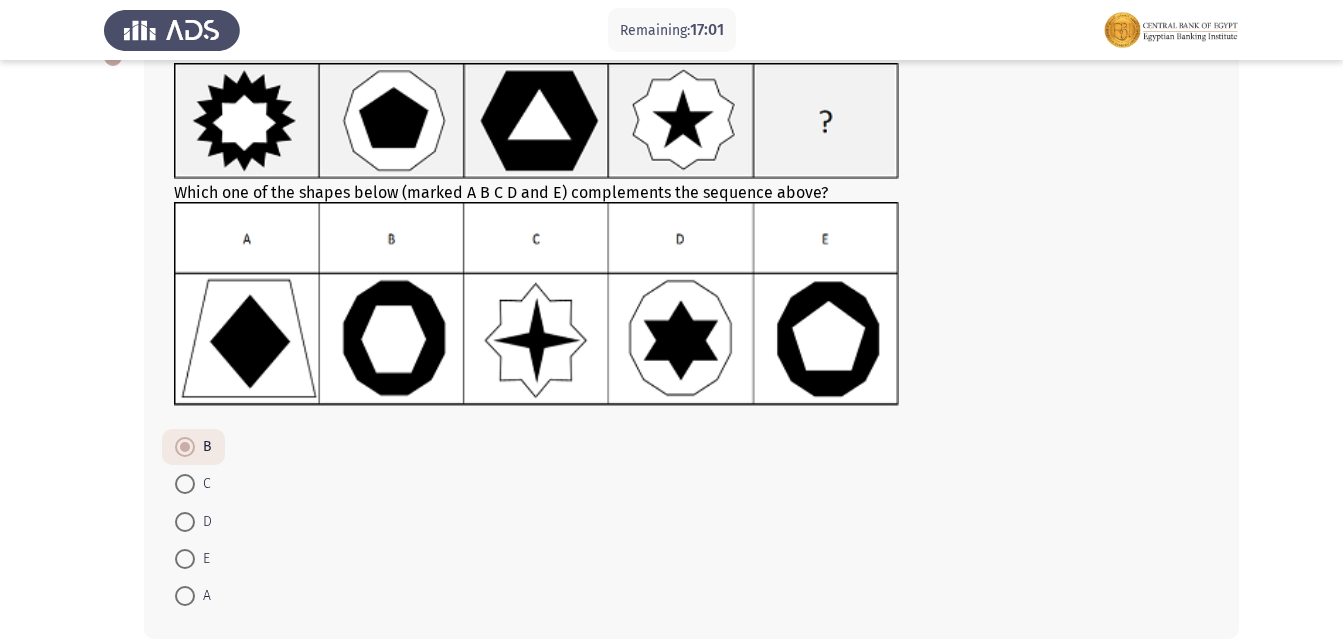 scroll, scrollTop: 200, scrollLeft: 0, axis: vertical 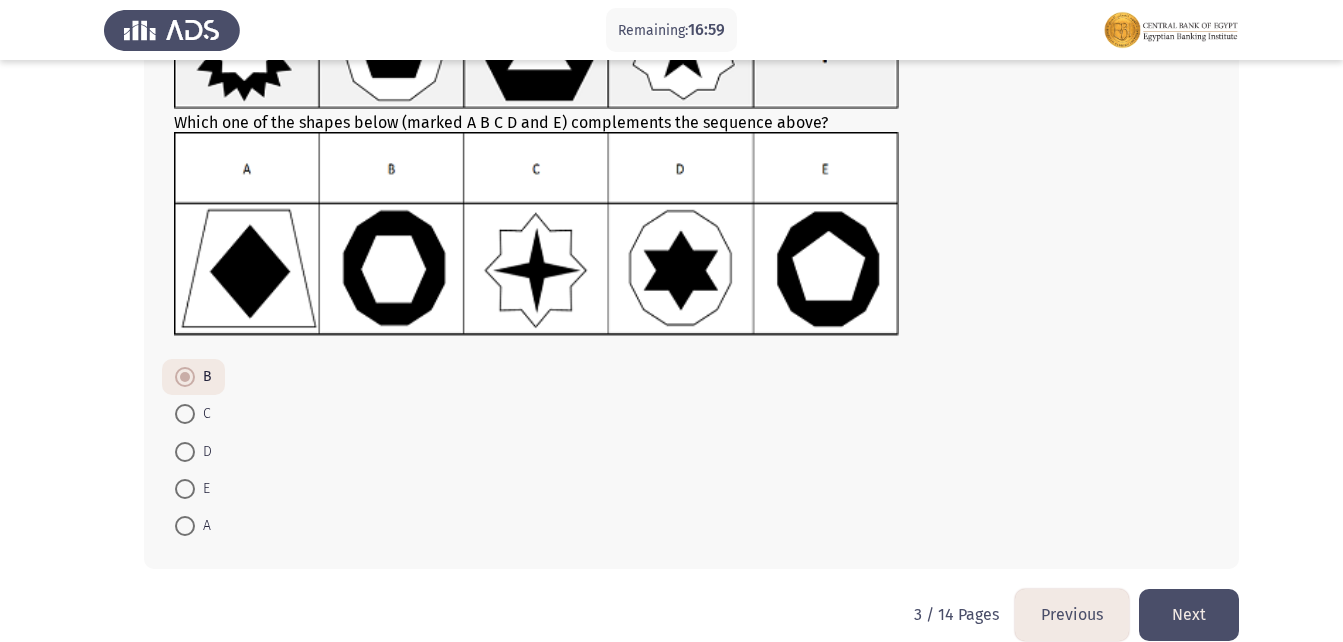 click on "Next" 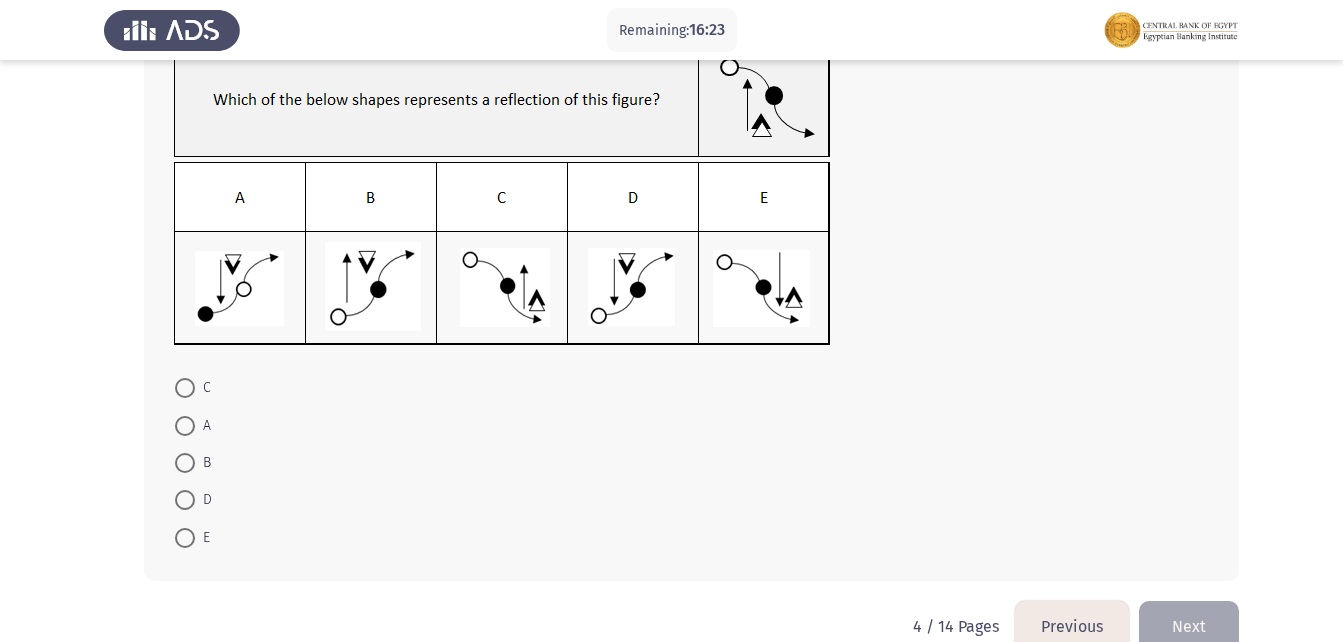 scroll, scrollTop: 189, scrollLeft: 0, axis: vertical 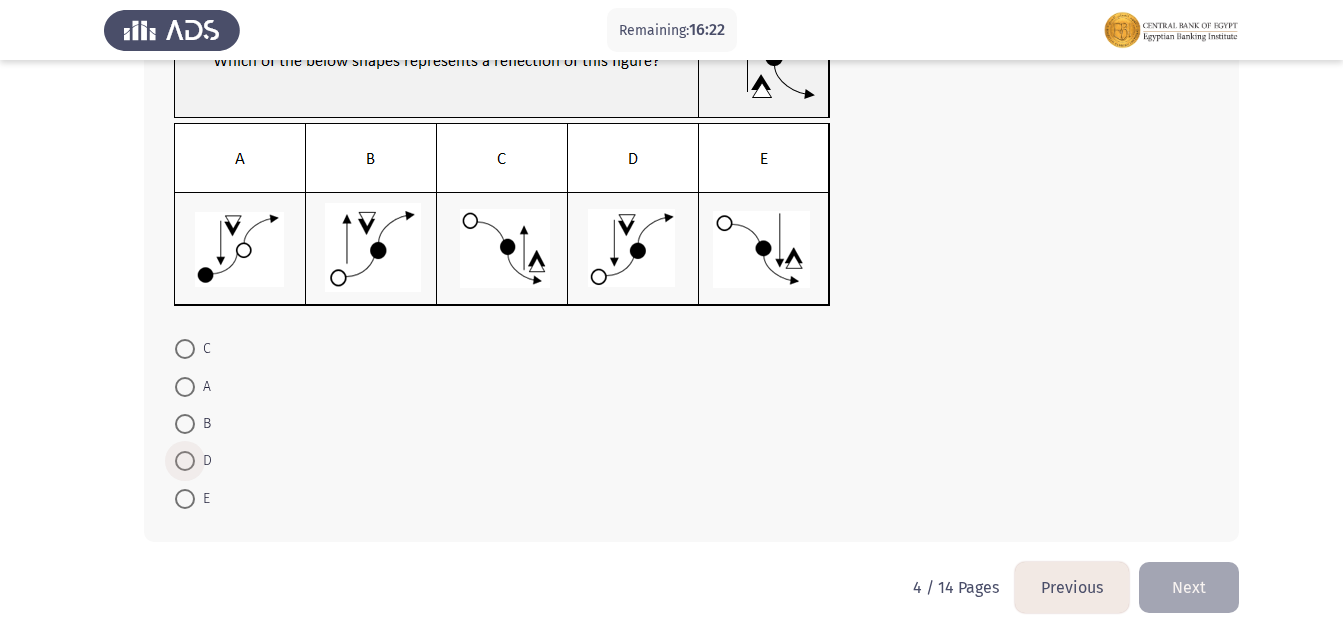 click at bounding box center [185, 461] 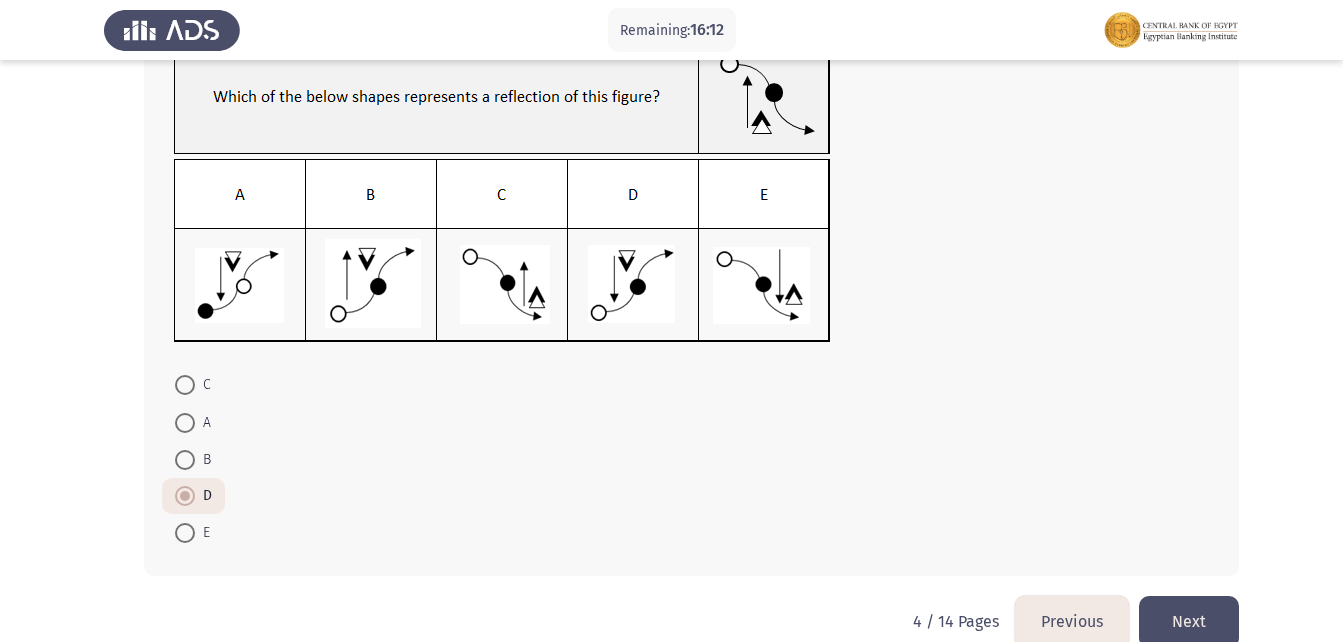 scroll, scrollTop: 187, scrollLeft: 0, axis: vertical 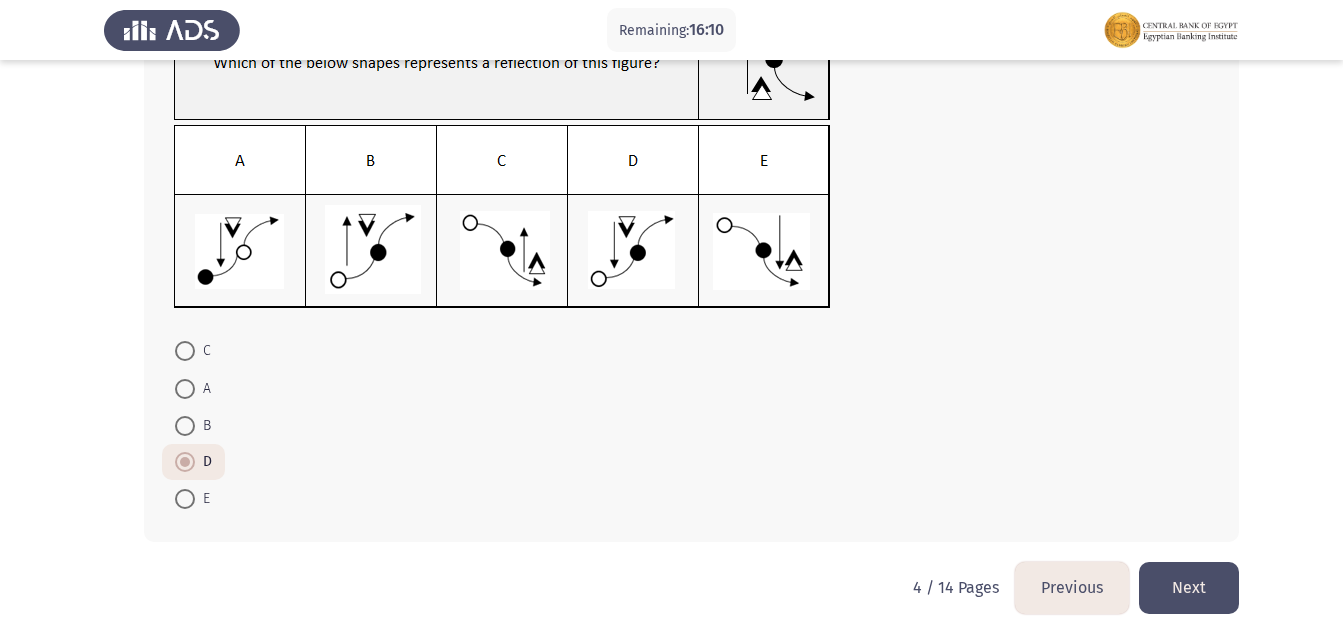 click on "Next" 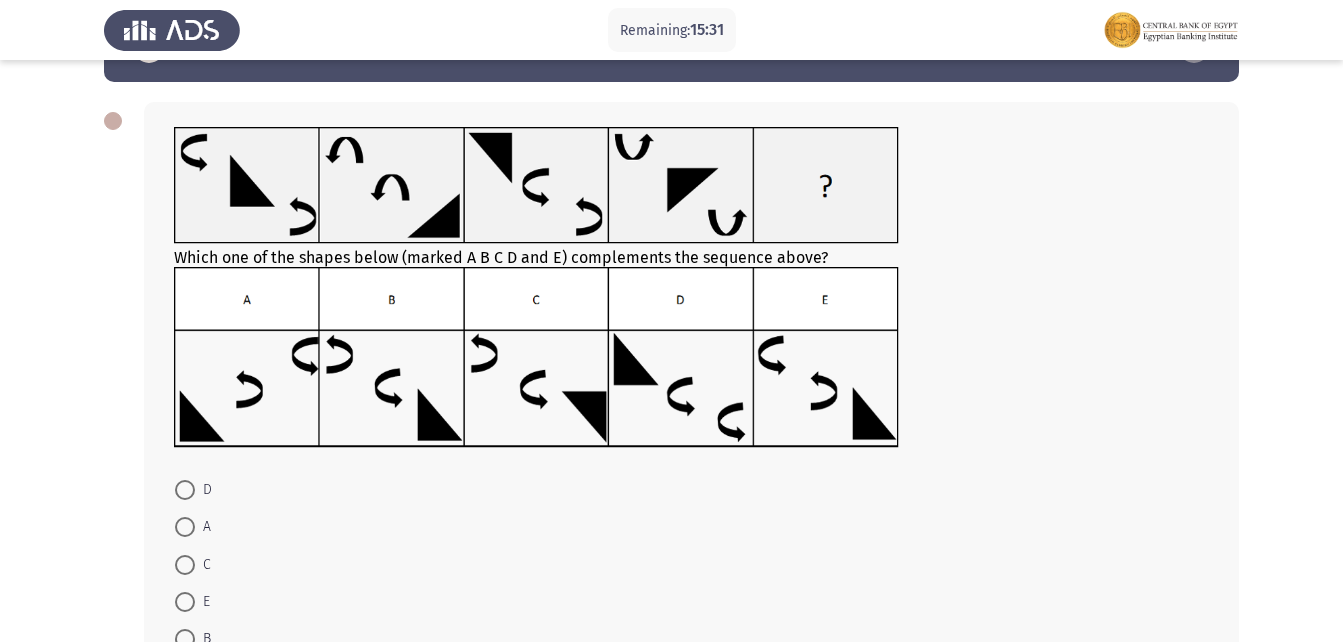 scroll, scrollTop: 100, scrollLeft: 0, axis: vertical 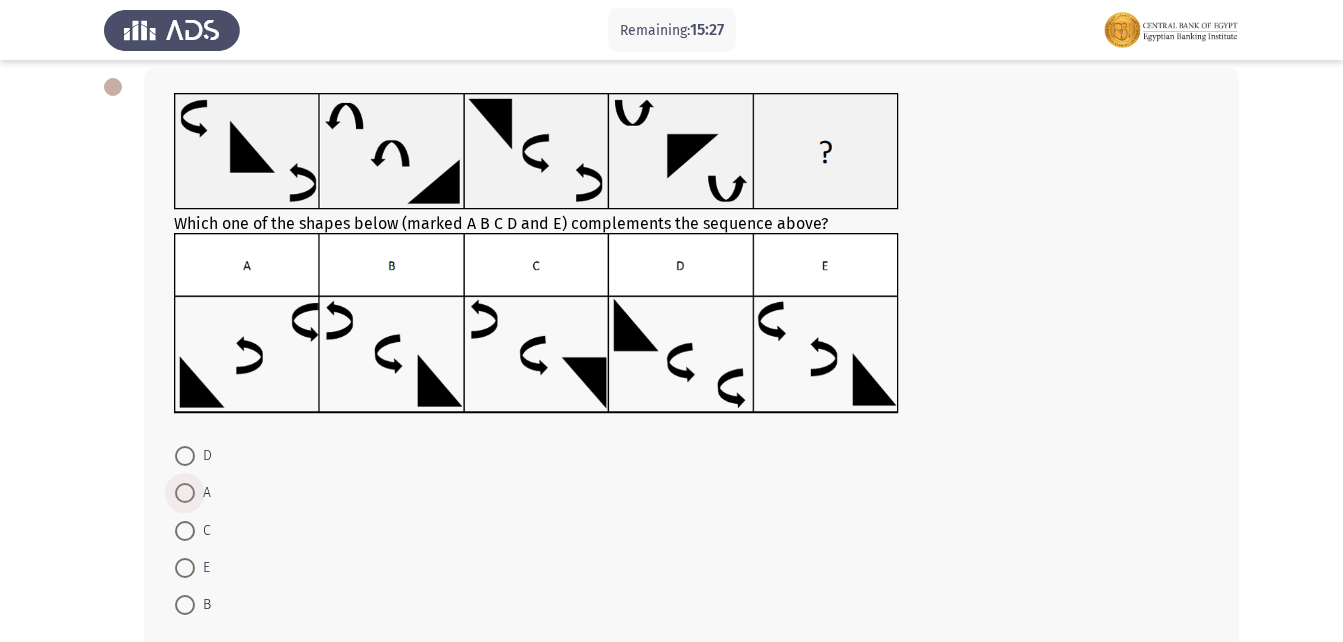 click at bounding box center (185, 493) 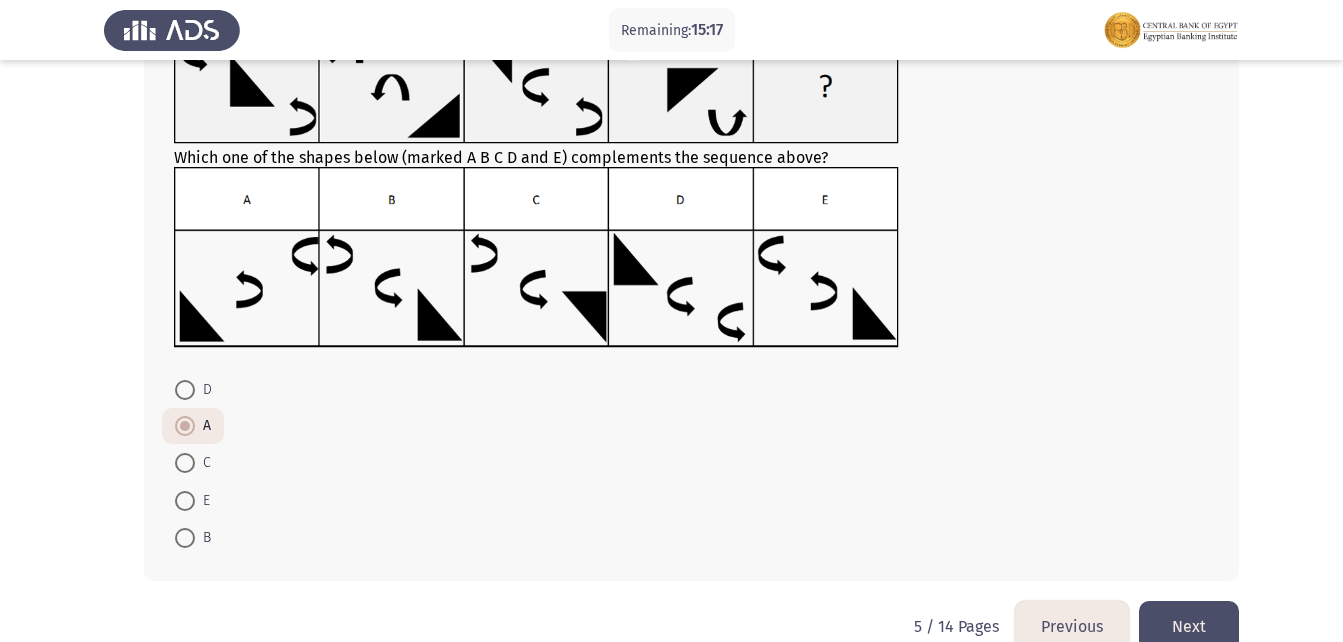 scroll, scrollTop: 205, scrollLeft: 0, axis: vertical 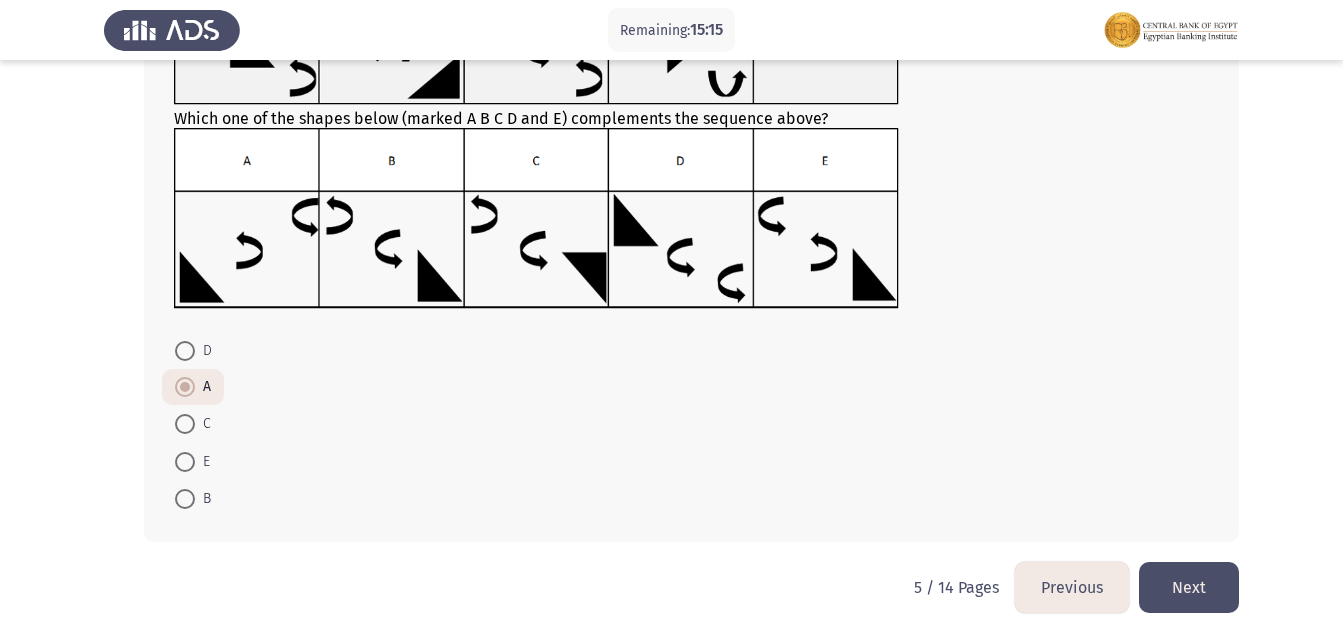 click on "Next" 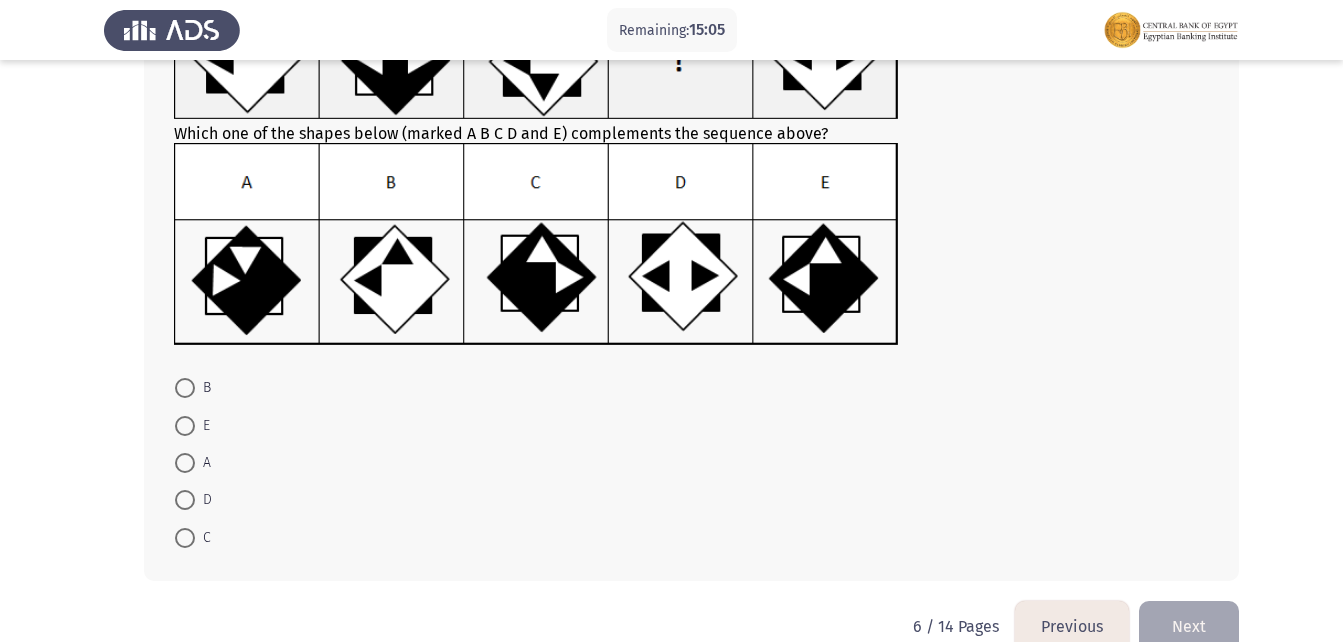 scroll, scrollTop: 100, scrollLeft: 0, axis: vertical 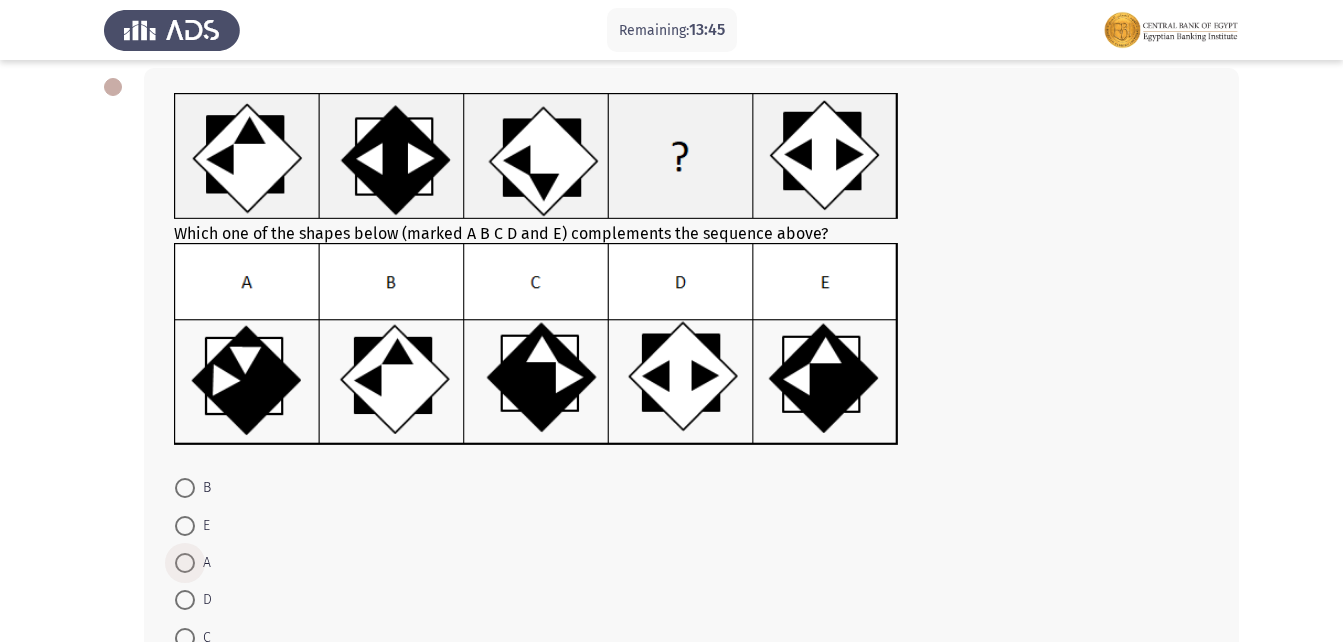 click at bounding box center (185, 563) 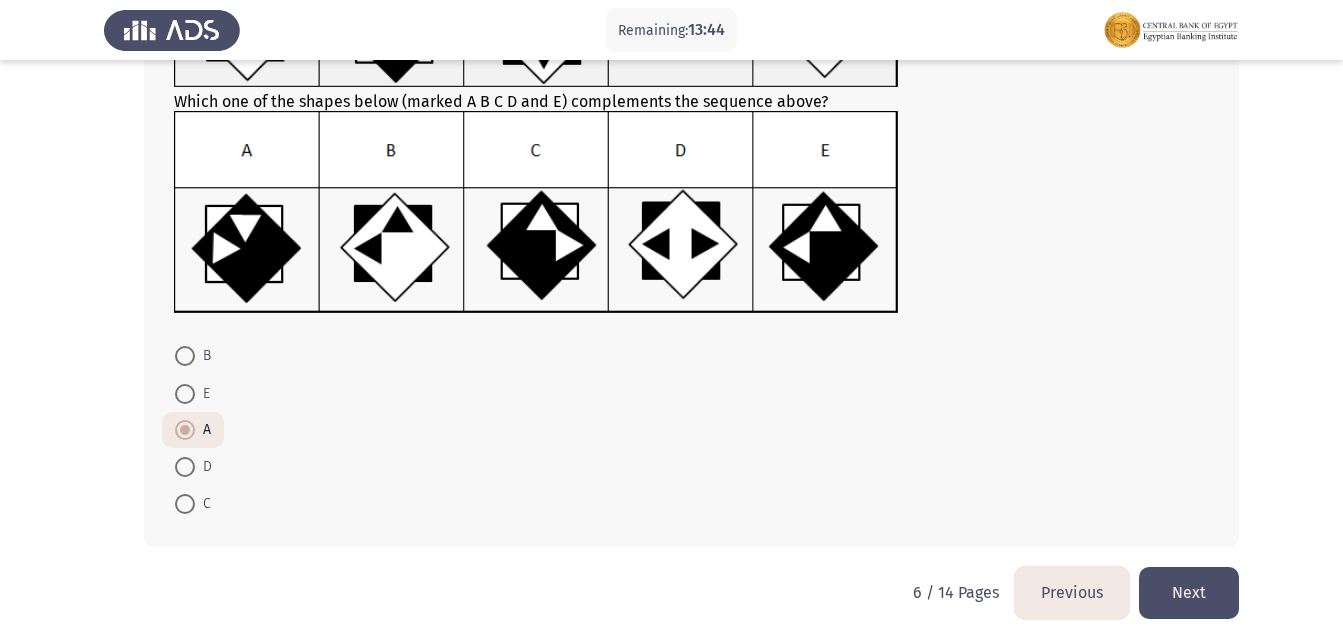 scroll, scrollTop: 237, scrollLeft: 0, axis: vertical 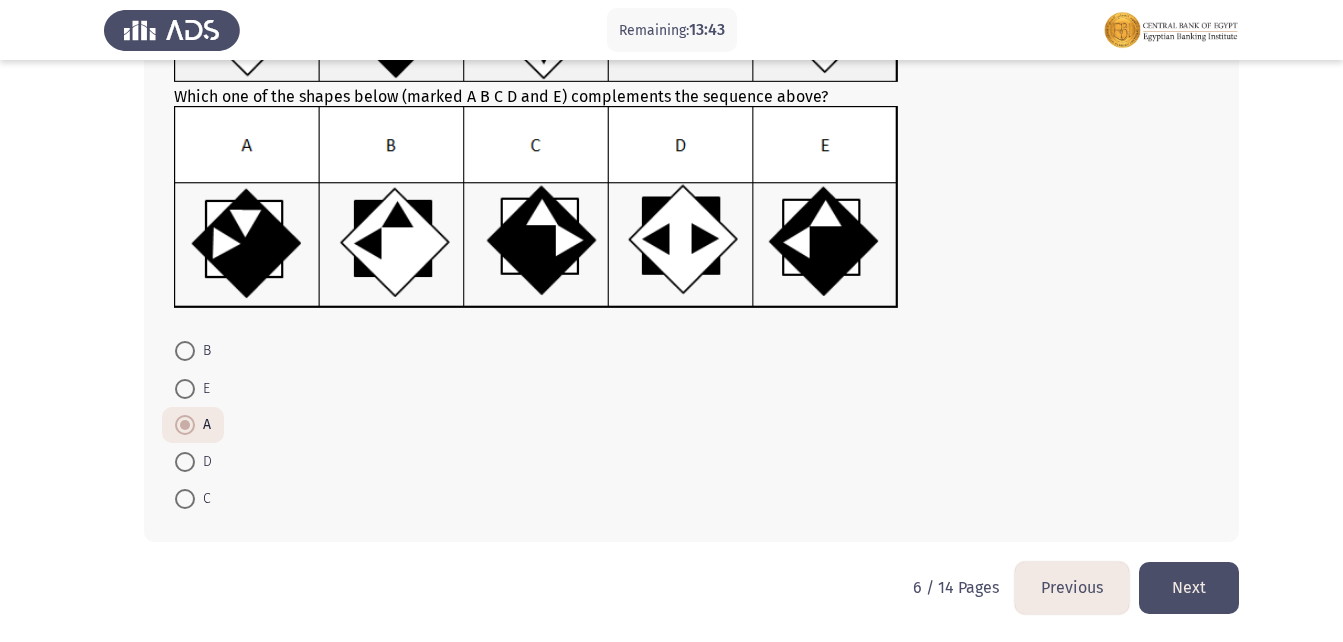click on "Next" 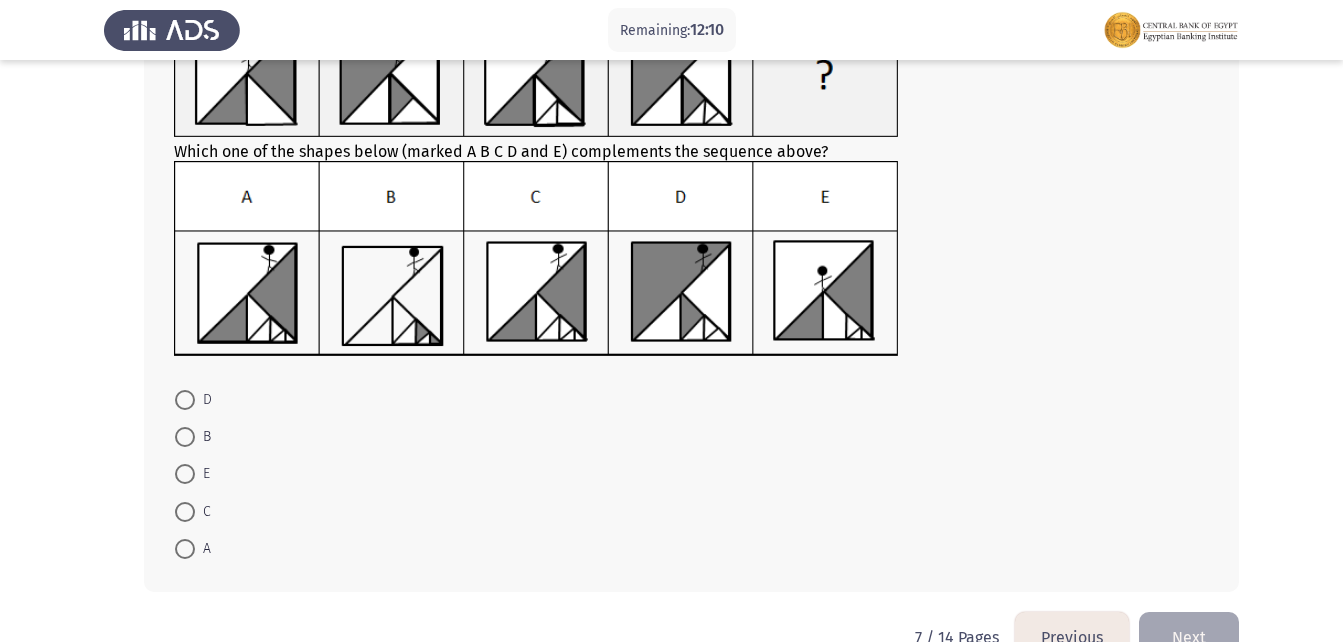 scroll, scrollTop: 200, scrollLeft: 0, axis: vertical 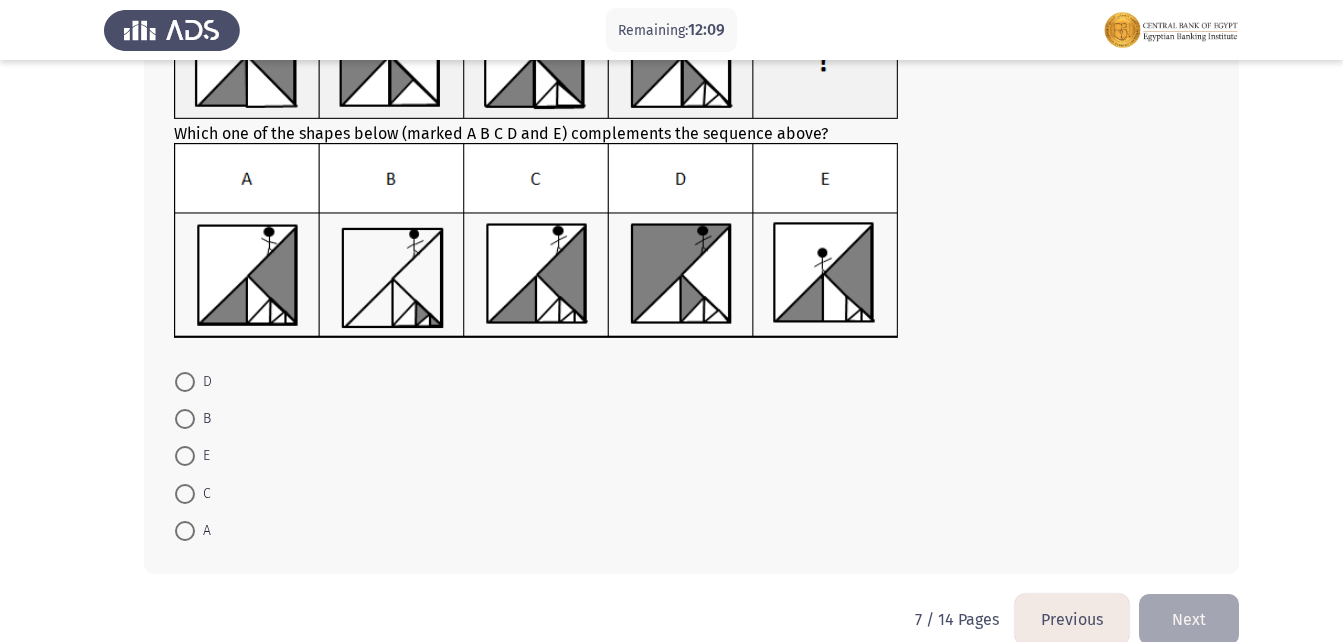 click at bounding box center [185, 531] 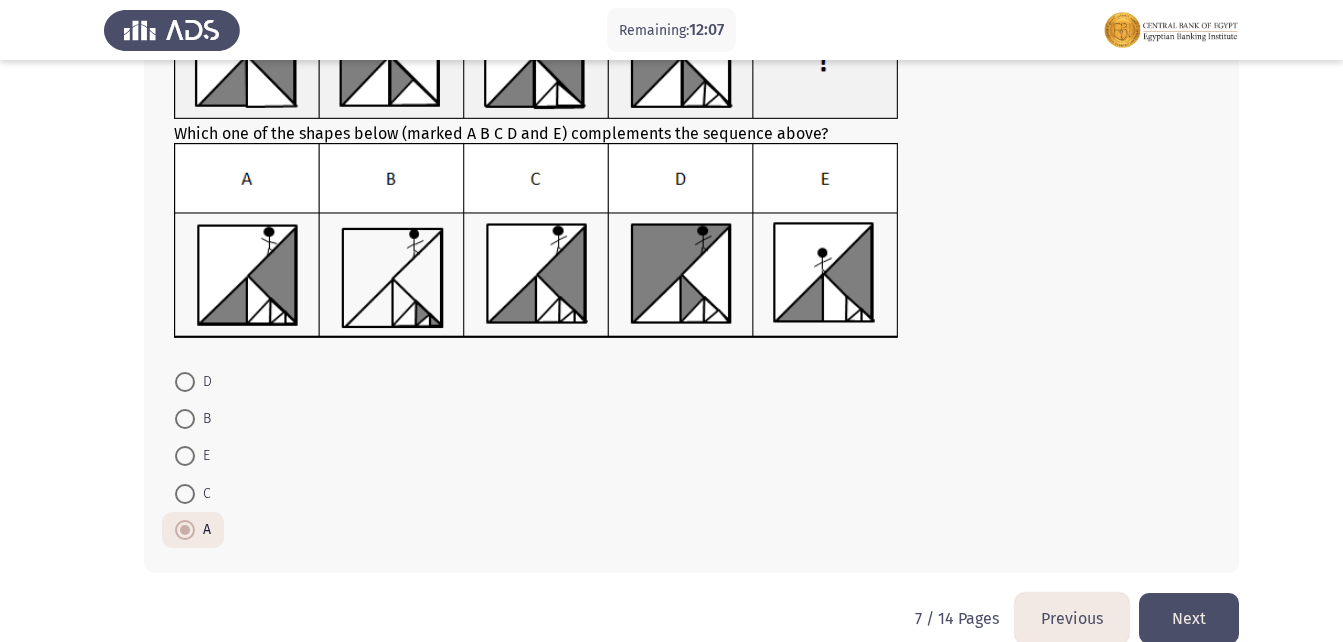 click on "Next" 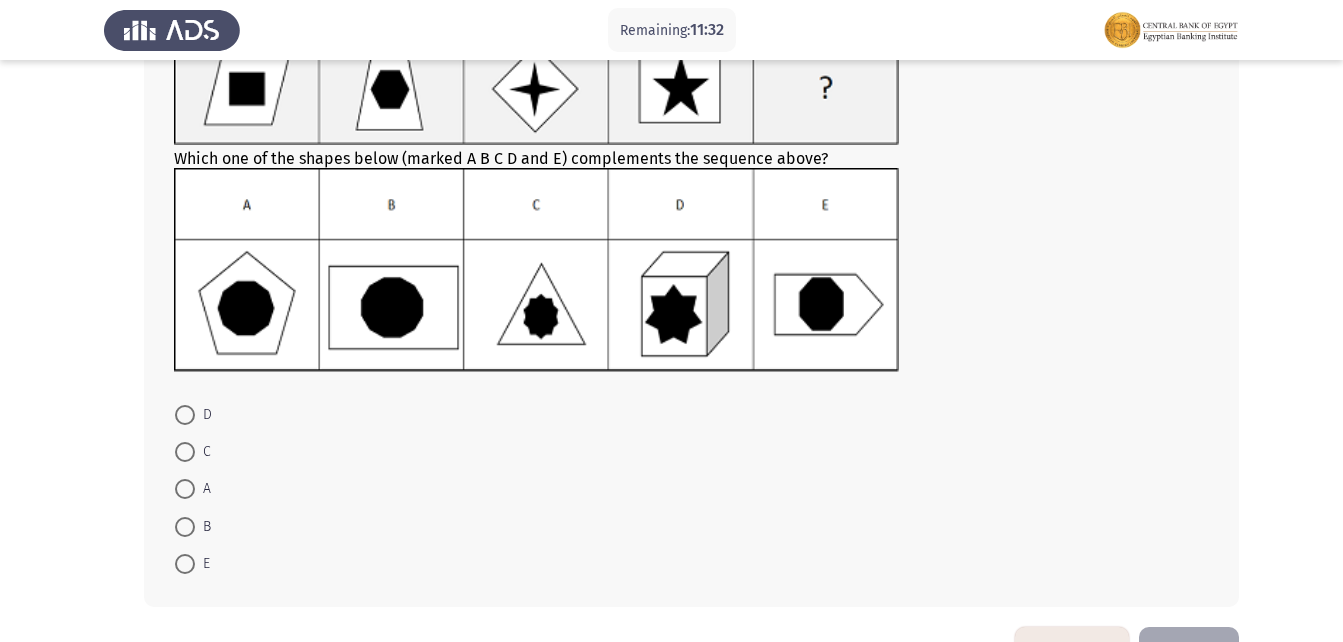 scroll, scrollTop: 130, scrollLeft: 0, axis: vertical 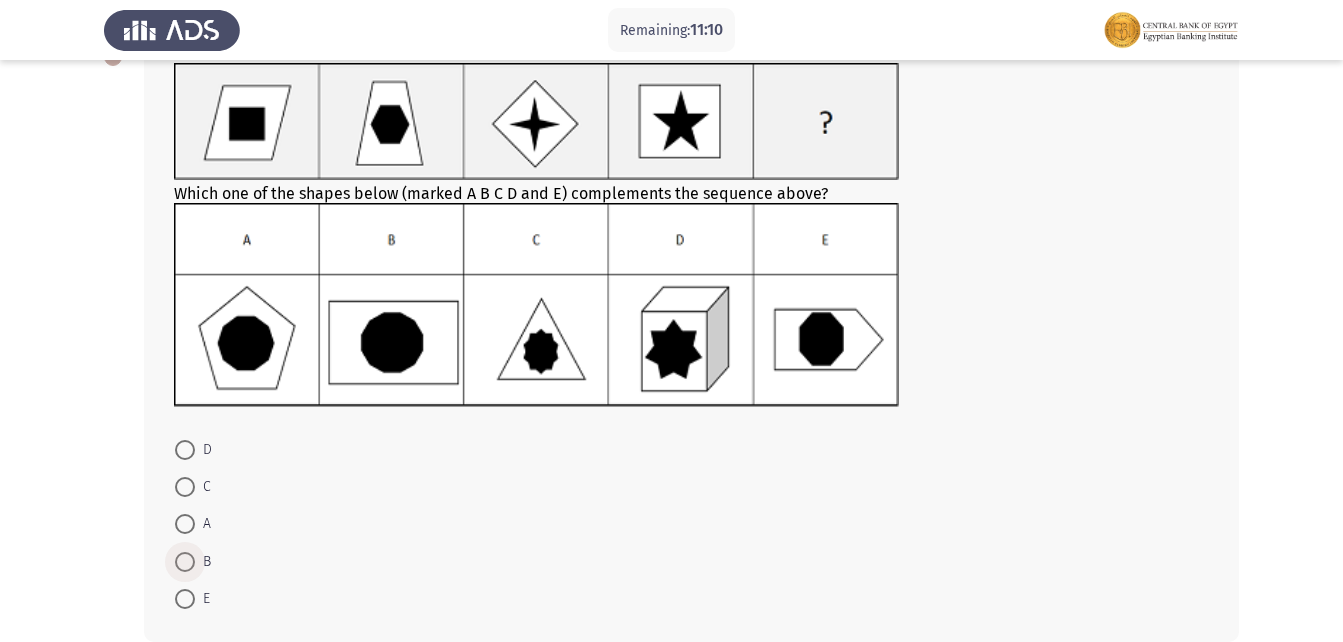 click at bounding box center (185, 562) 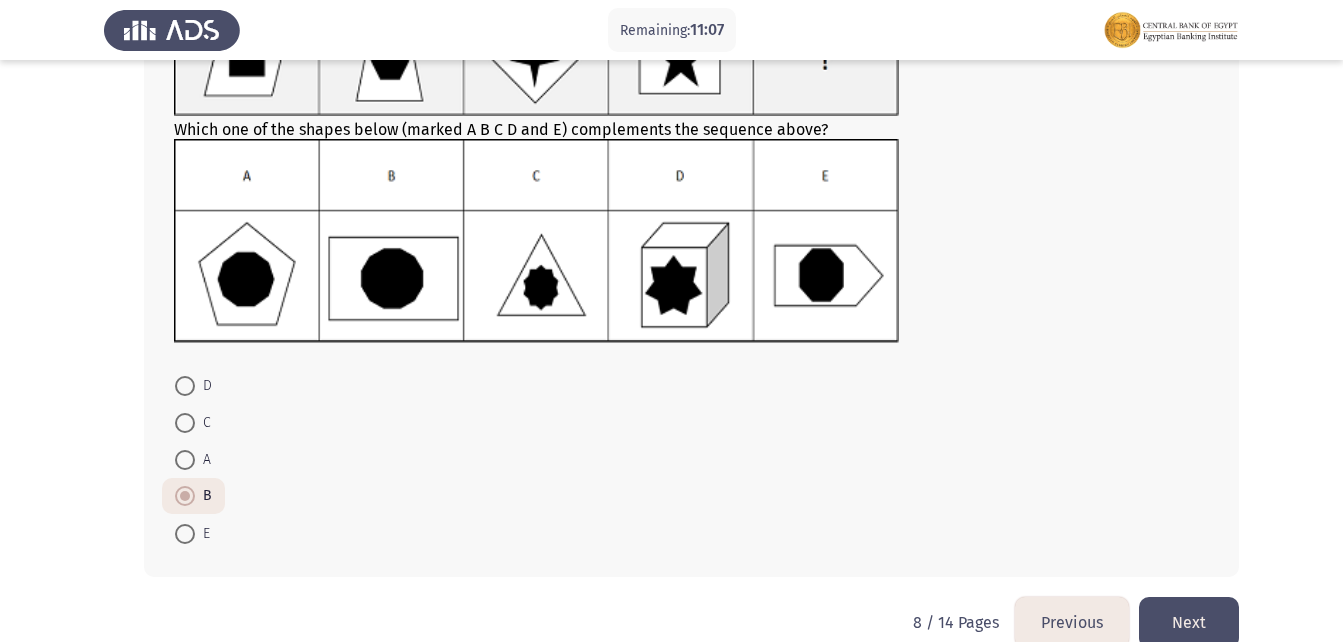 scroll, scrollTop: 229, scrollLeft: 0, axis: vertical 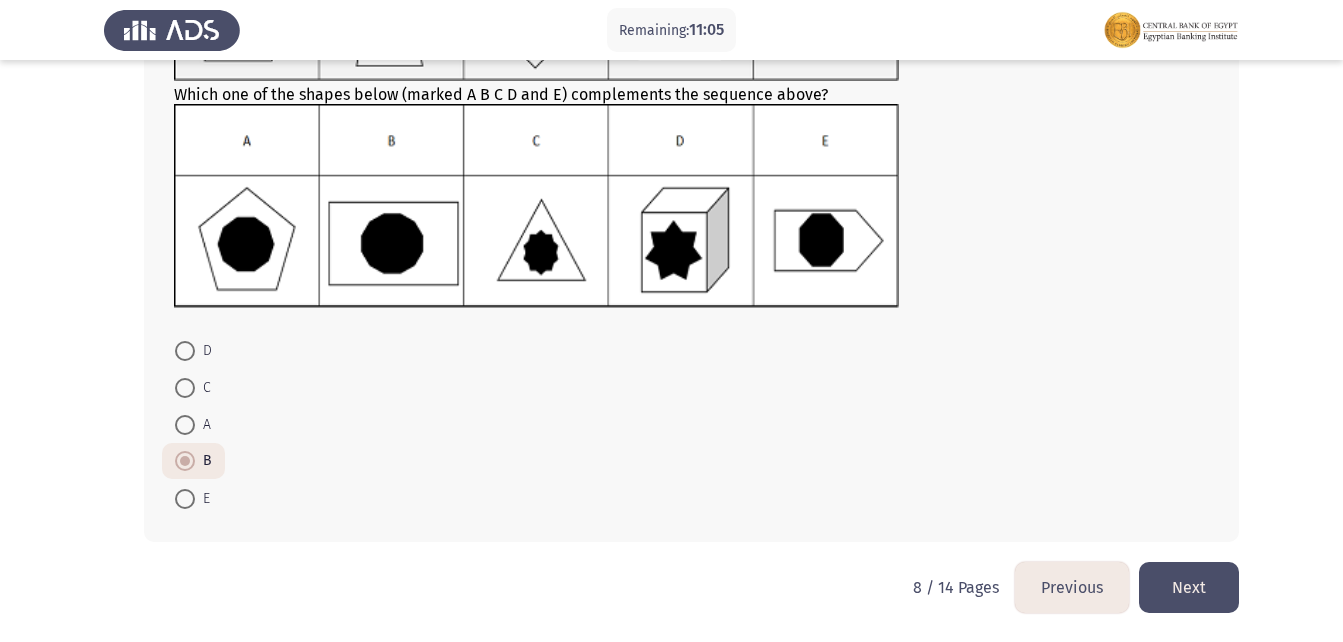 click on "Next" 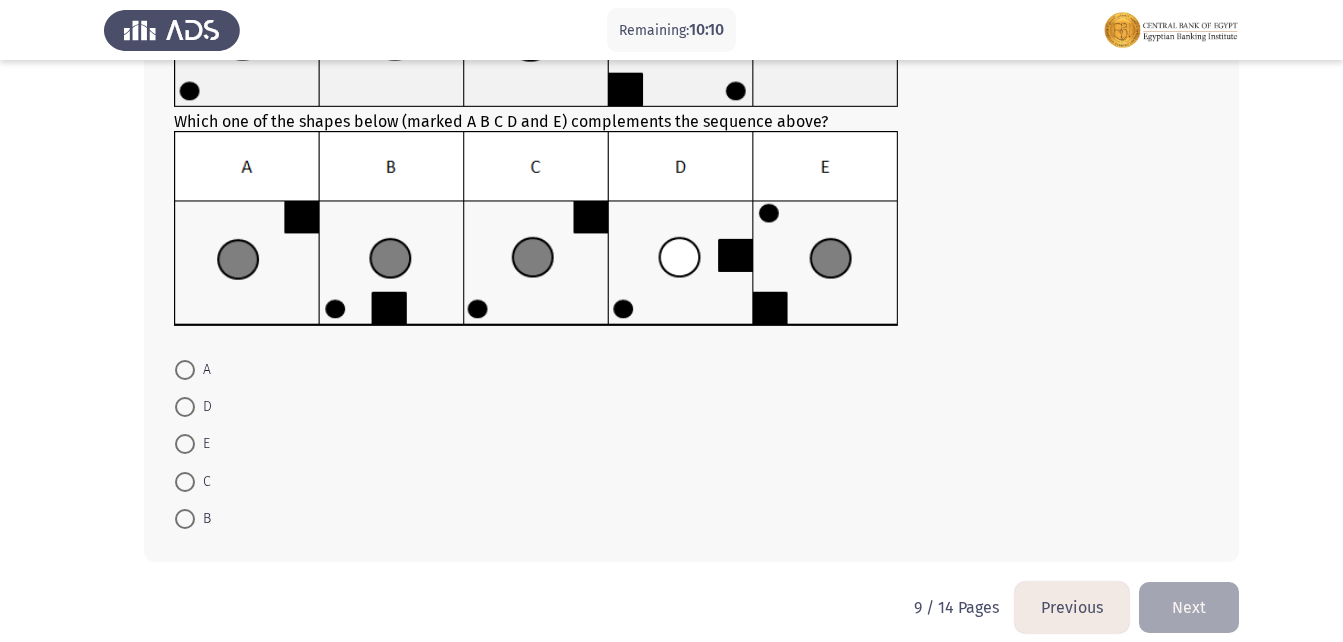 scroll, scrollTop: 232, scrollLeft: 0, axis: vertical 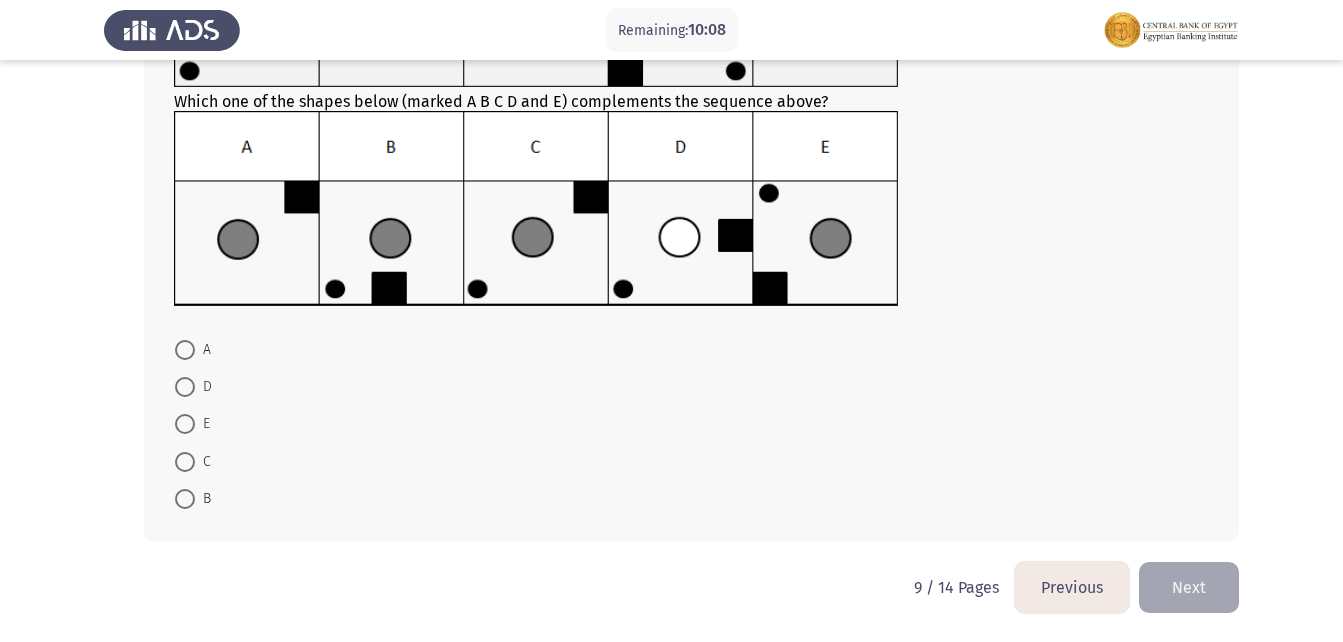 click at bounding box center [185, 499] 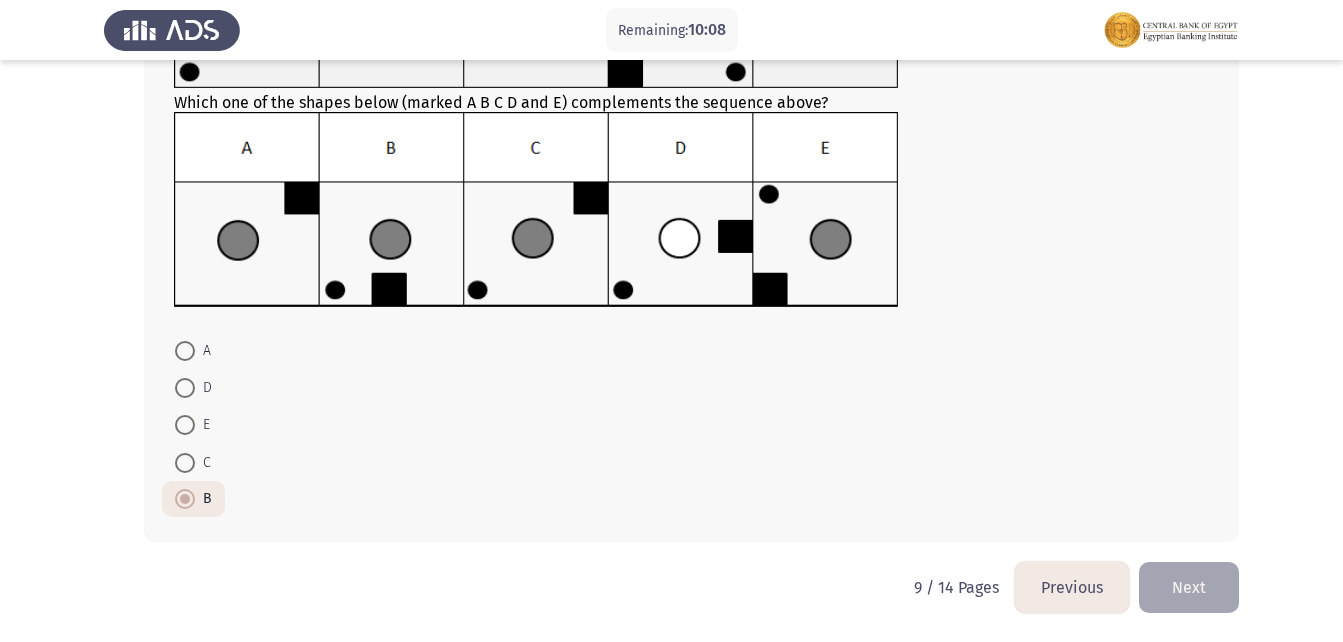 scroll, scrollTop: 231, scrollLeft: 0, axis: vertical 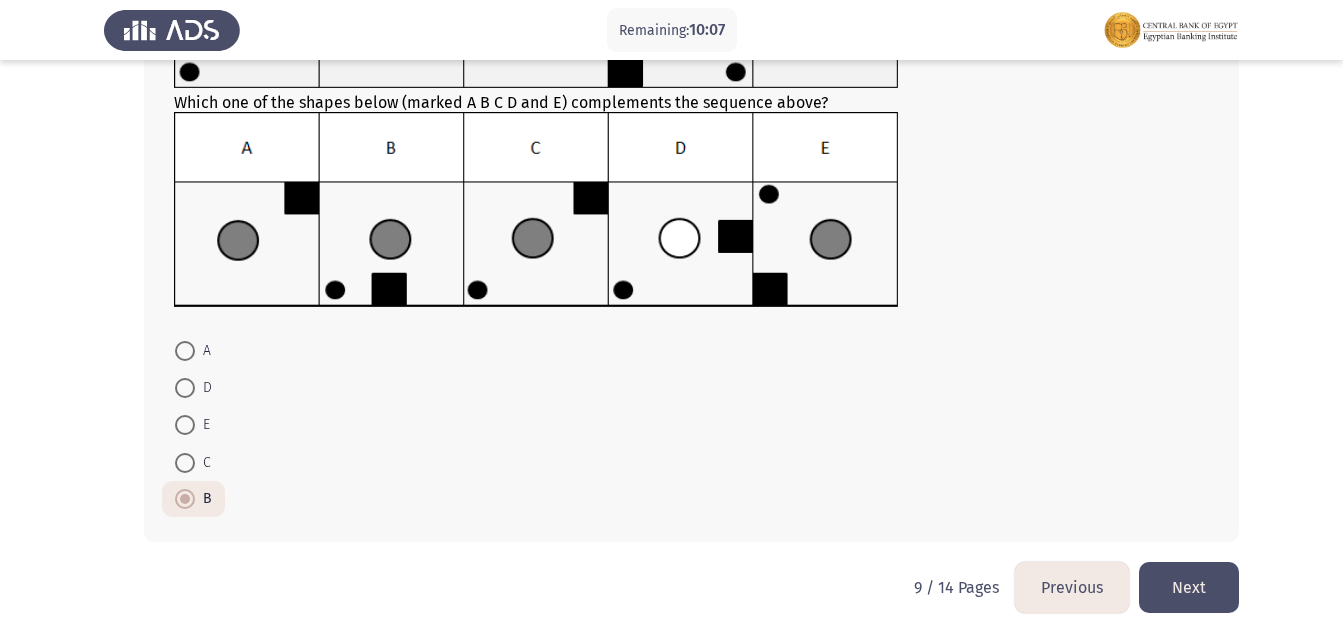 click on "Next" 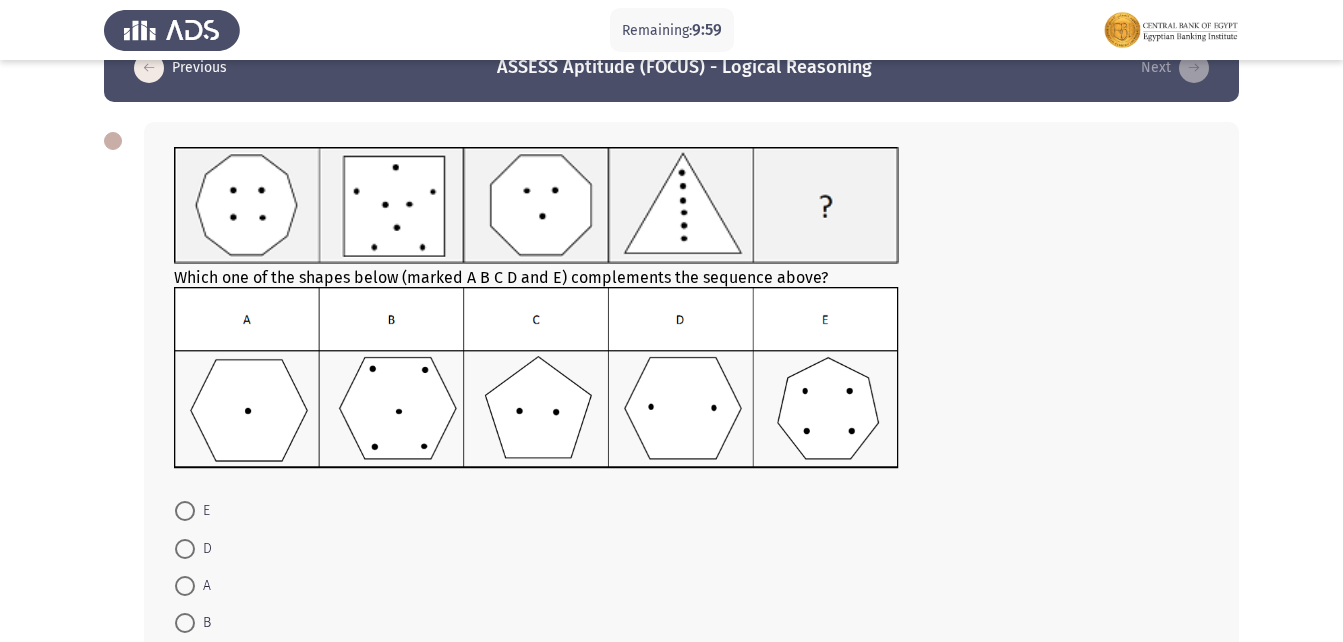 scroll, scrollTop: 0, scrollLeft: 0, axis: both 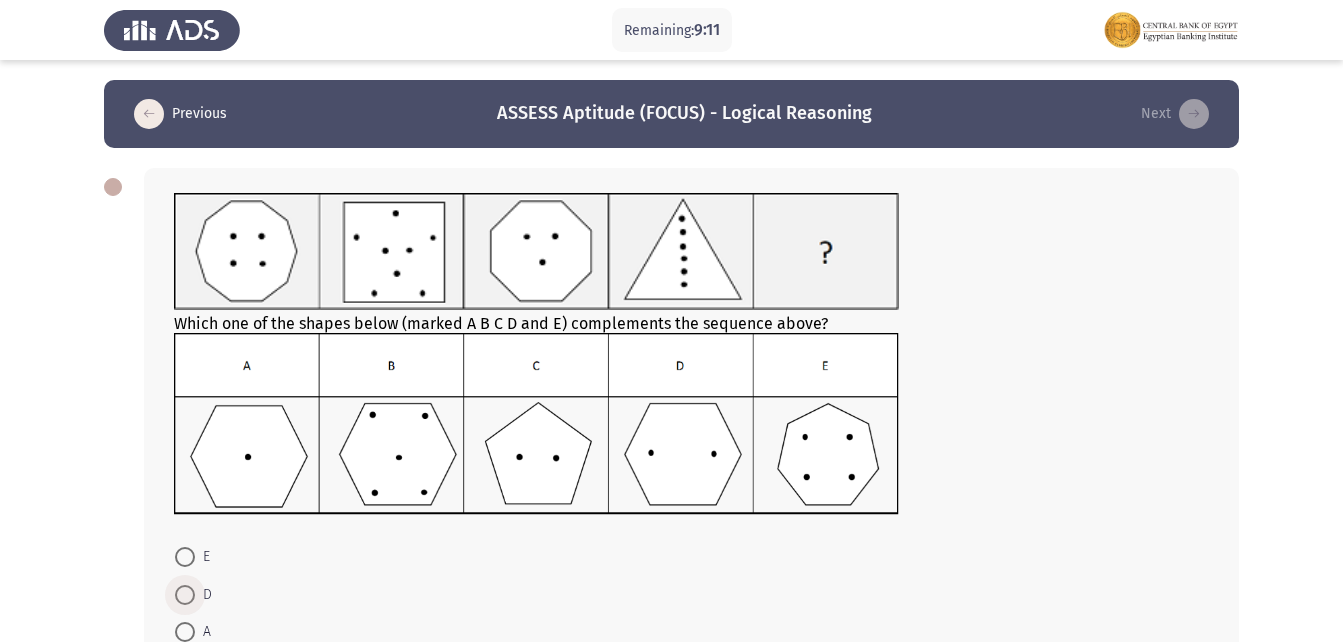 click at bounding box center (185, 595) 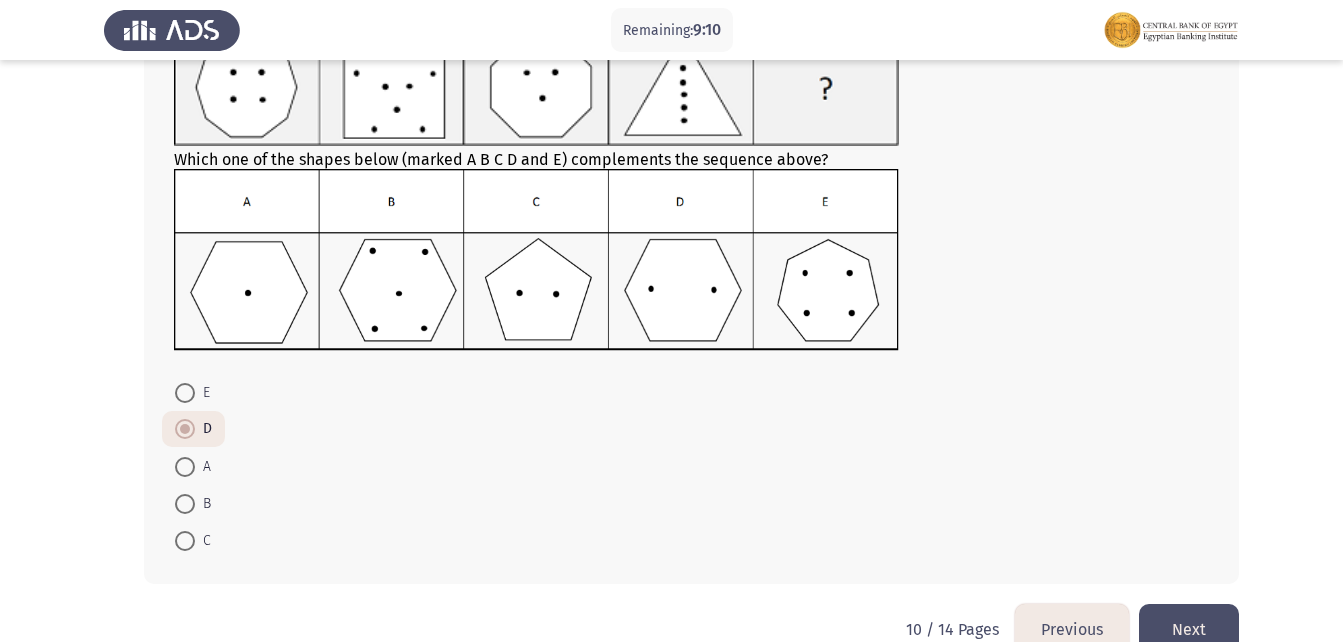 scroll, scrollTop: 206, scrollLeft: 0, axis: vertical 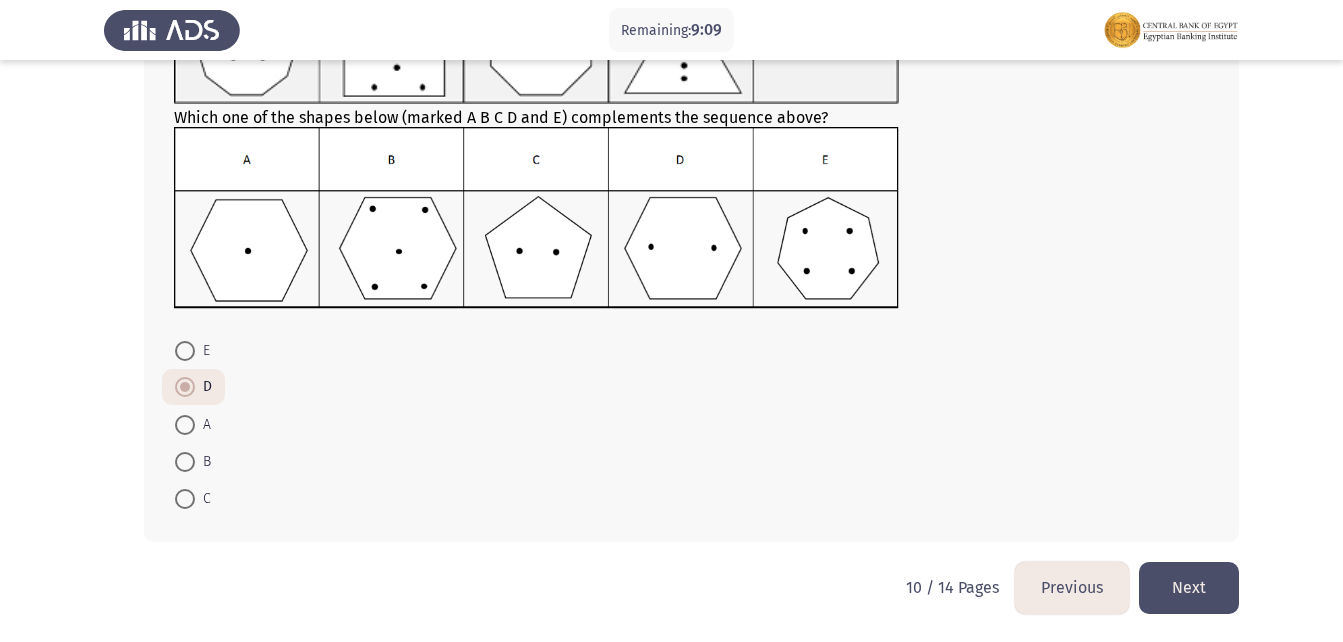 click on "Next" 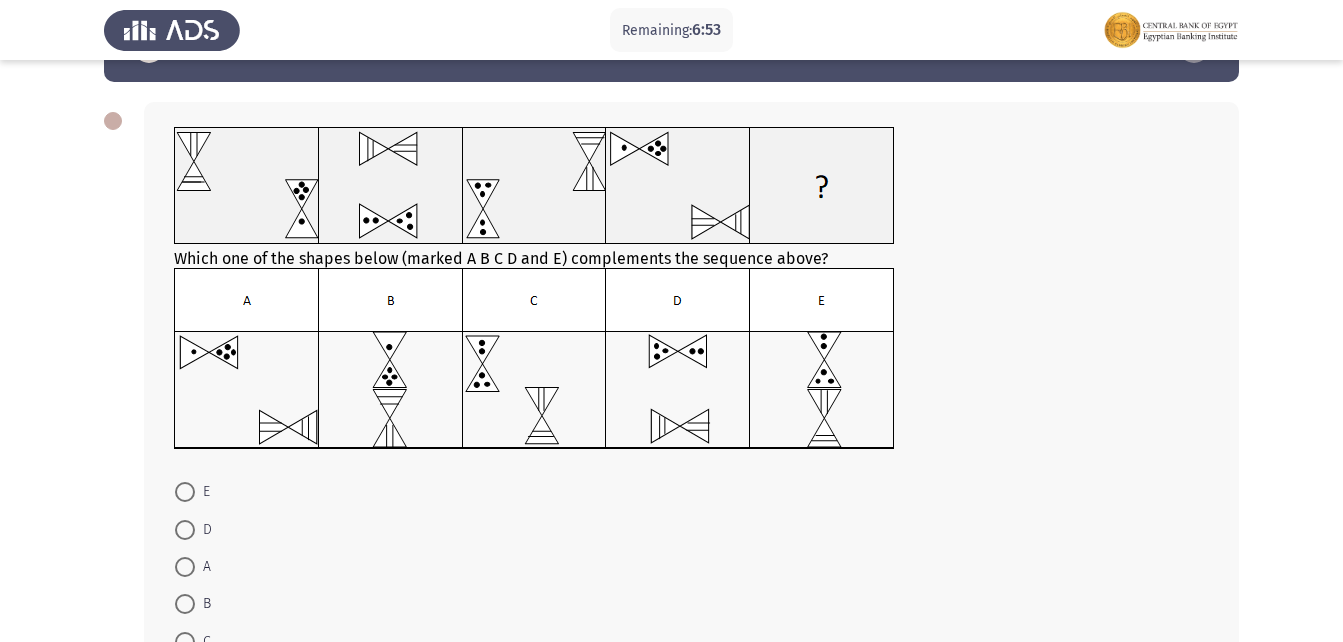 scroll, scrollTop: 100, scrollLeft: 0, axis: vertical 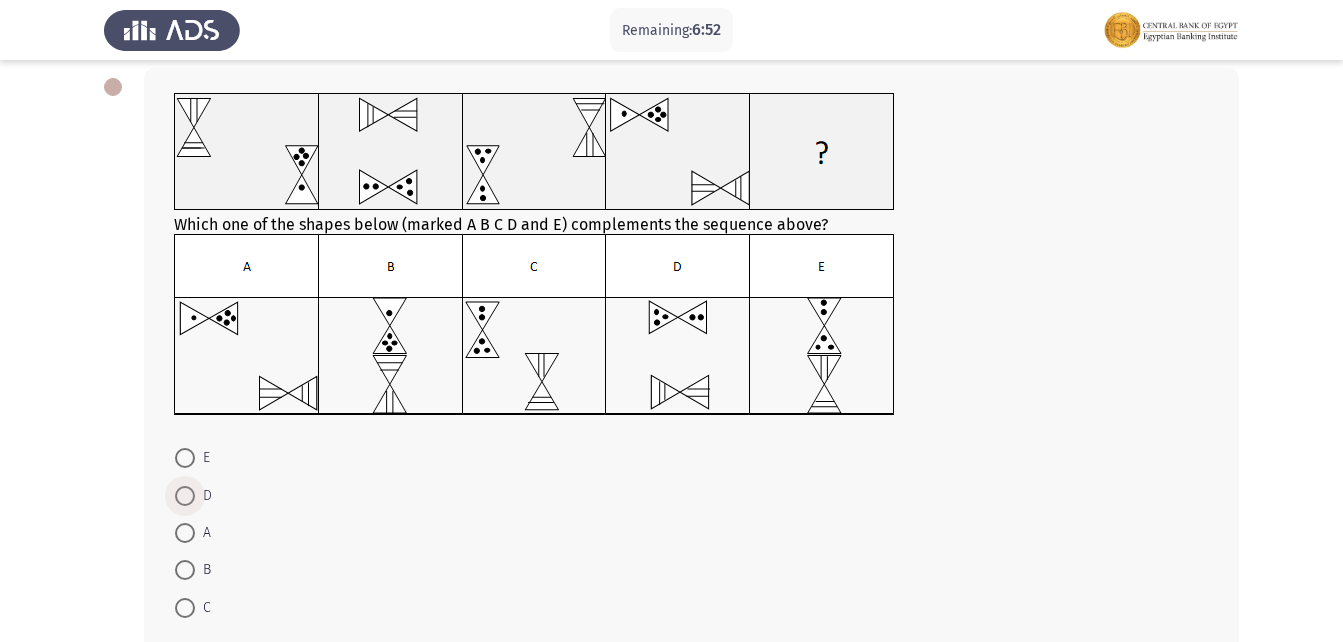 click at bounding box center [185, 496] 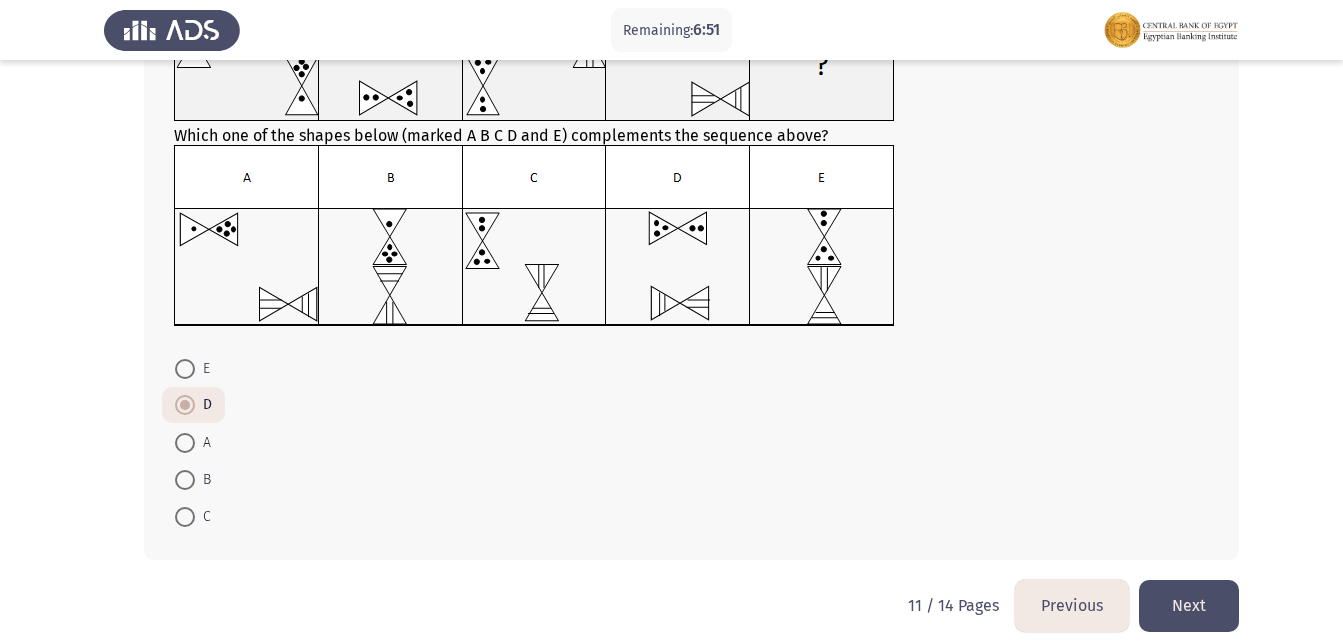 scroll, scrollTop: 207, scrollLeft: 0, axis: vertical 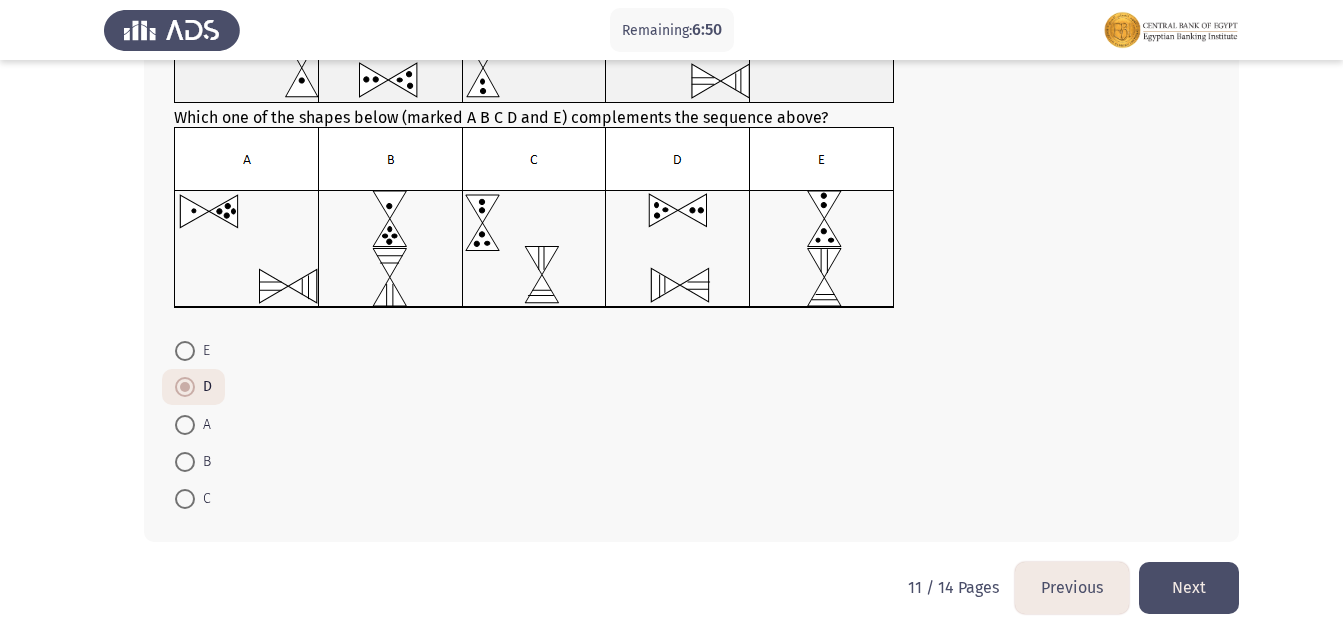 click on "Next" 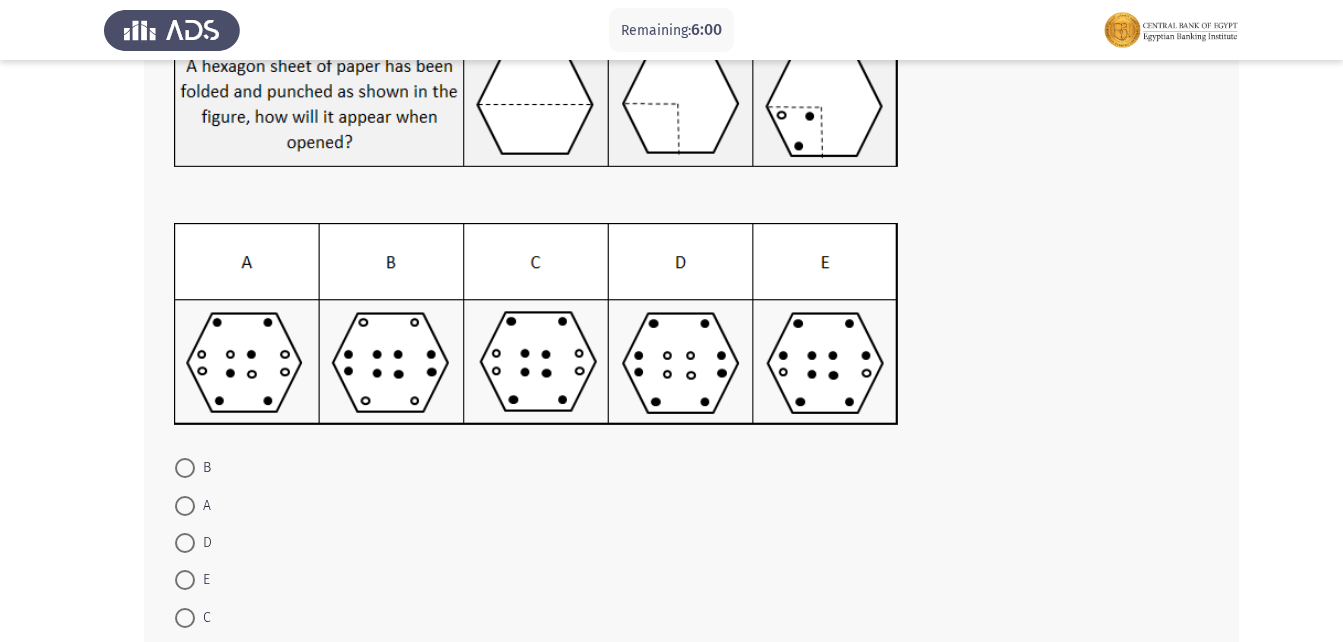 scroll, scrollTop: 200, scrollLeft: 0, axis: vertical 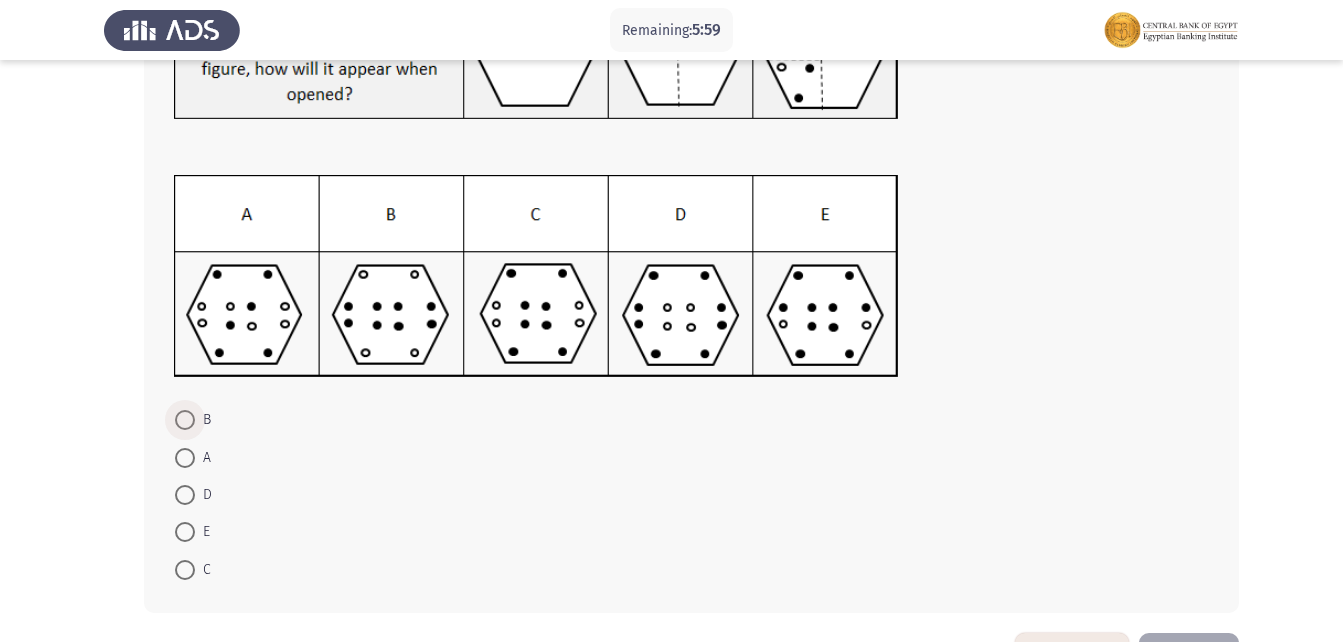click at bounding box center (185, 420) 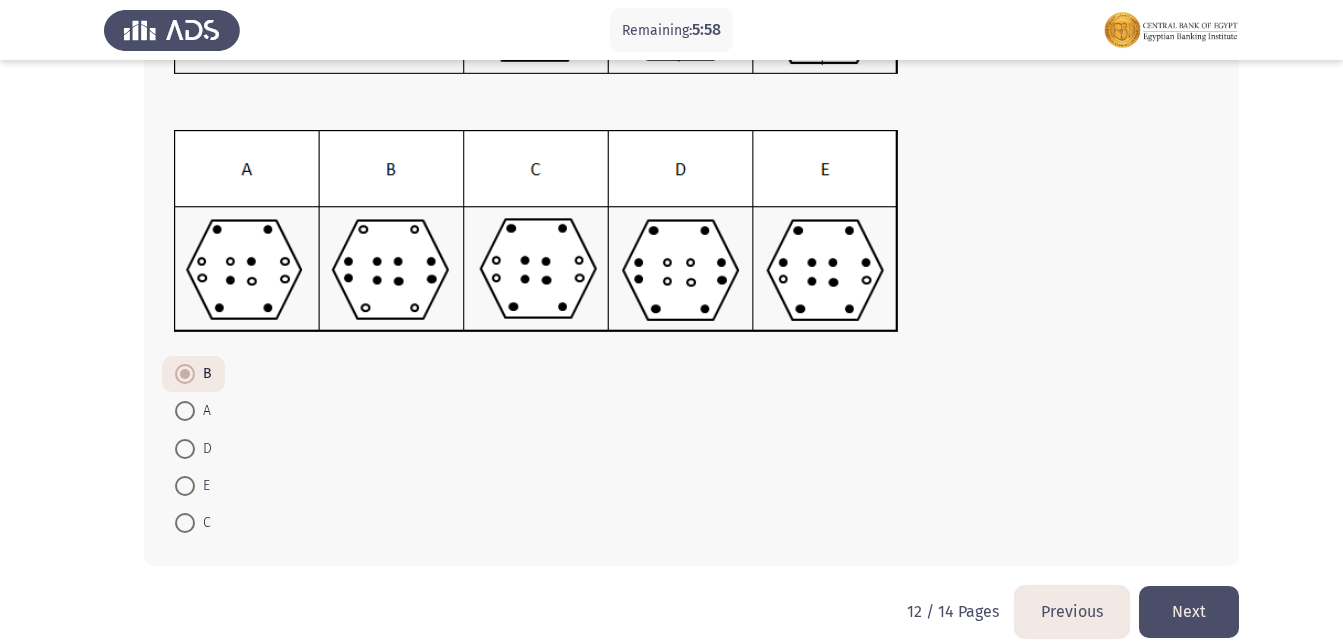 scroll, scrollTop: 269, scrollLeft: 0, axis: vertical 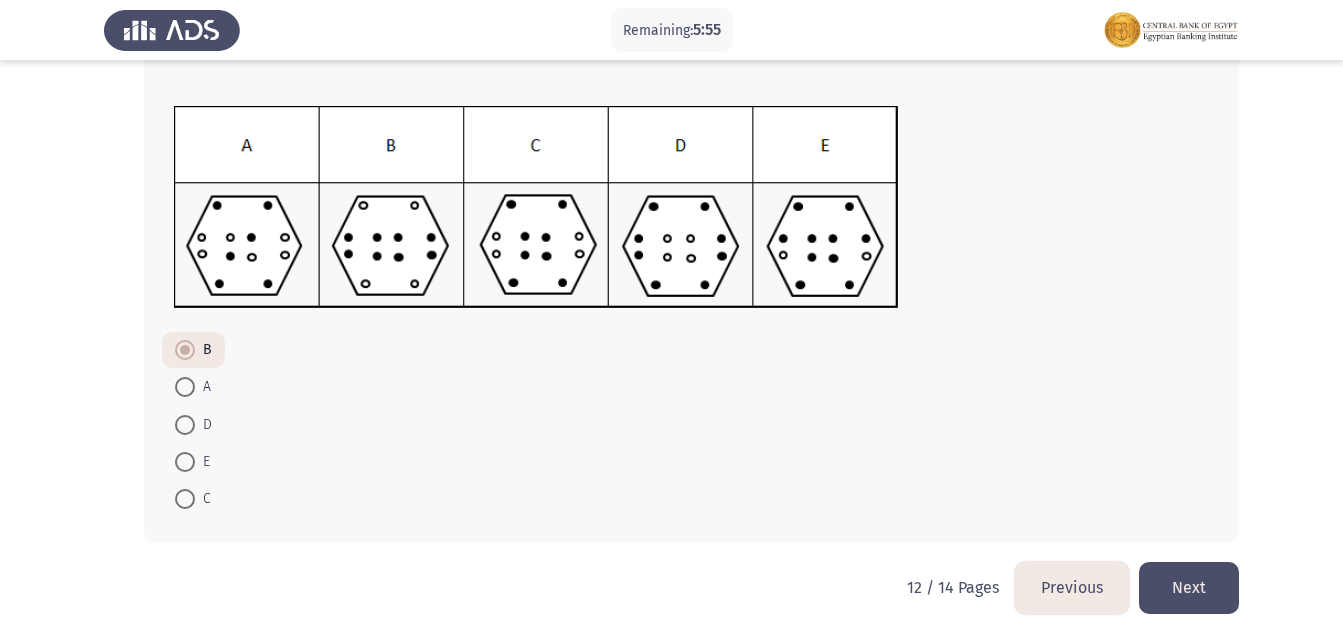 click on "Next" 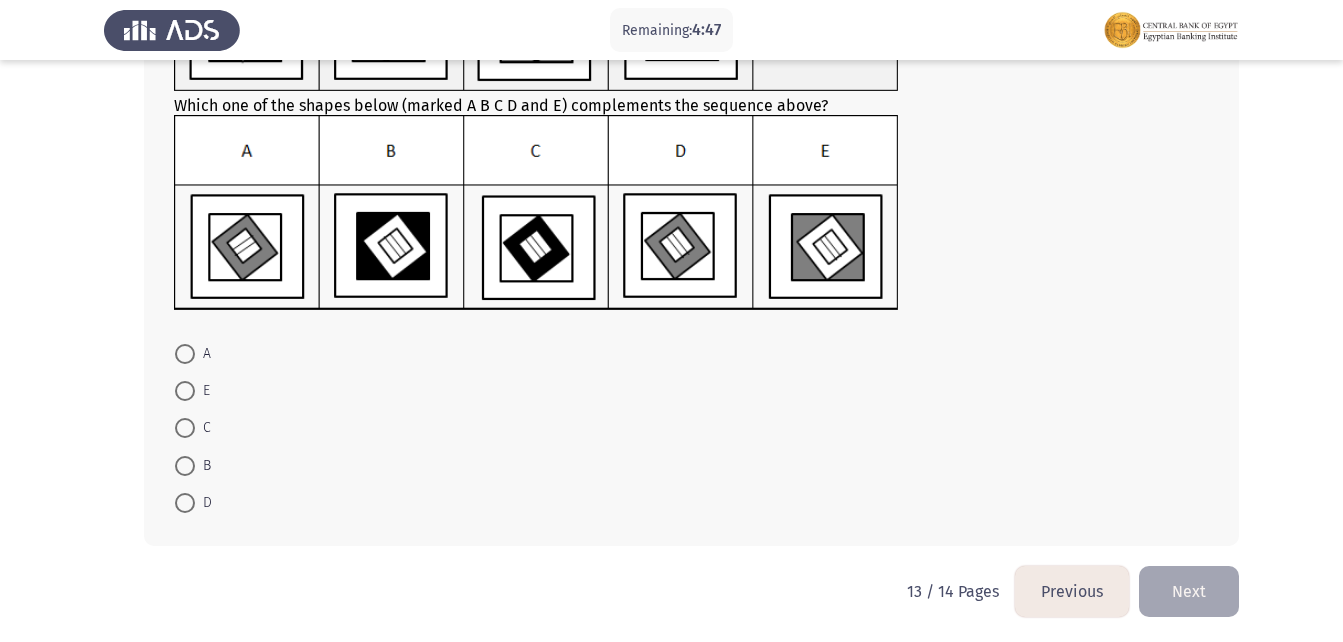 scroll, scrollTop: 232, scrollLeft: 0, axis: vertical 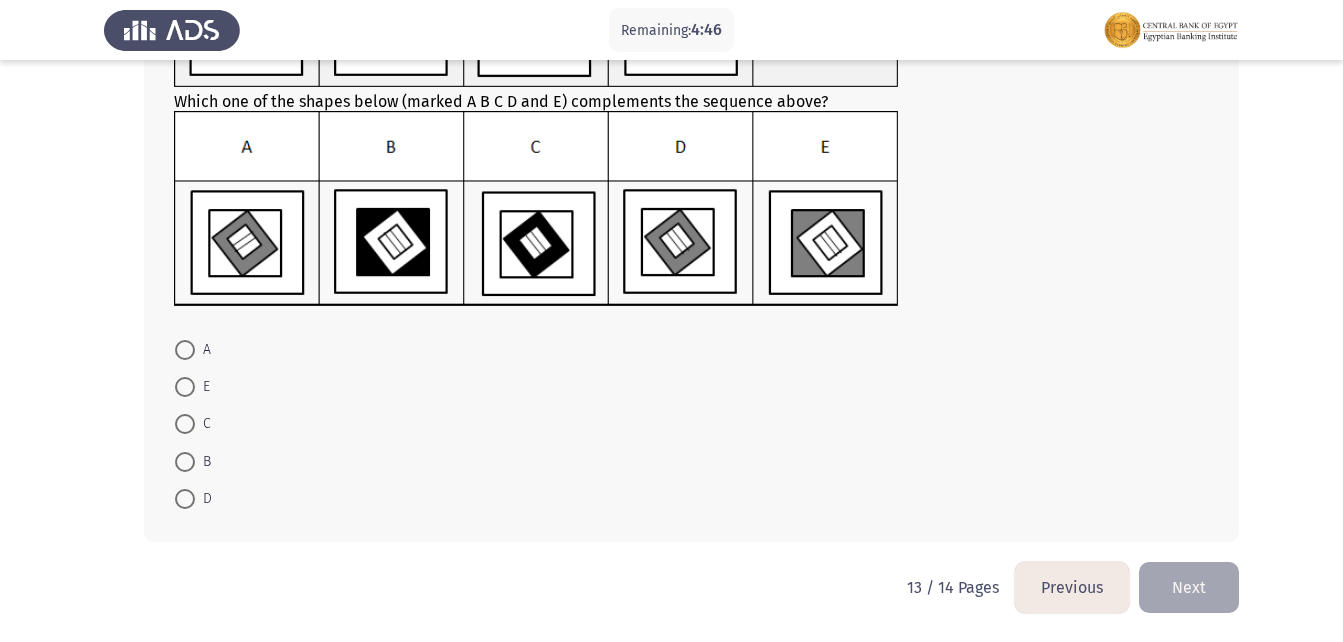 click at bounding box center (185, 499) 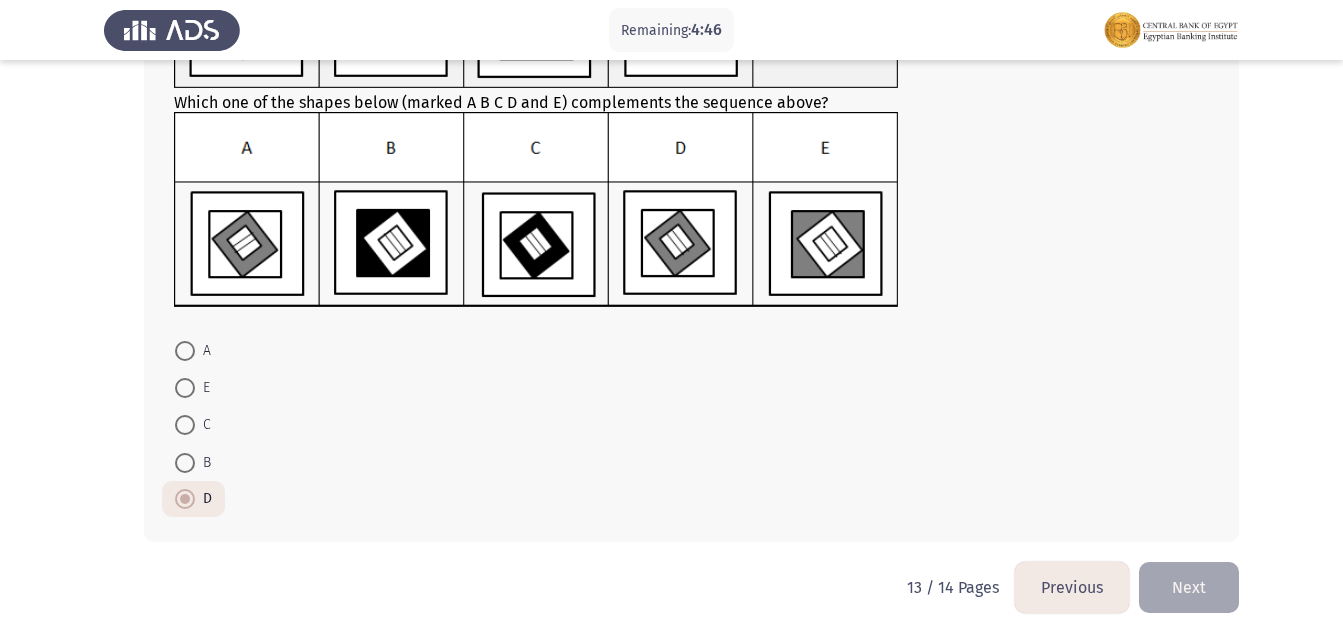 scroll, scrollTop: 231, scrollLeft: 0, axis: vertical 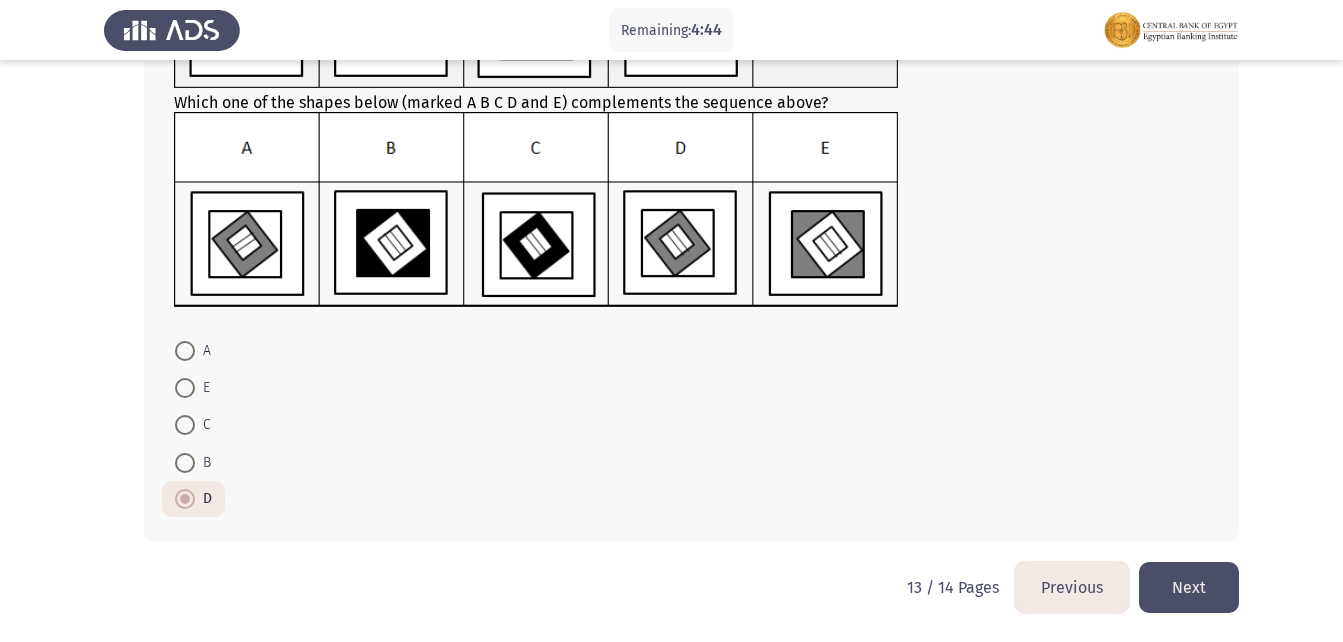 click on "Next" 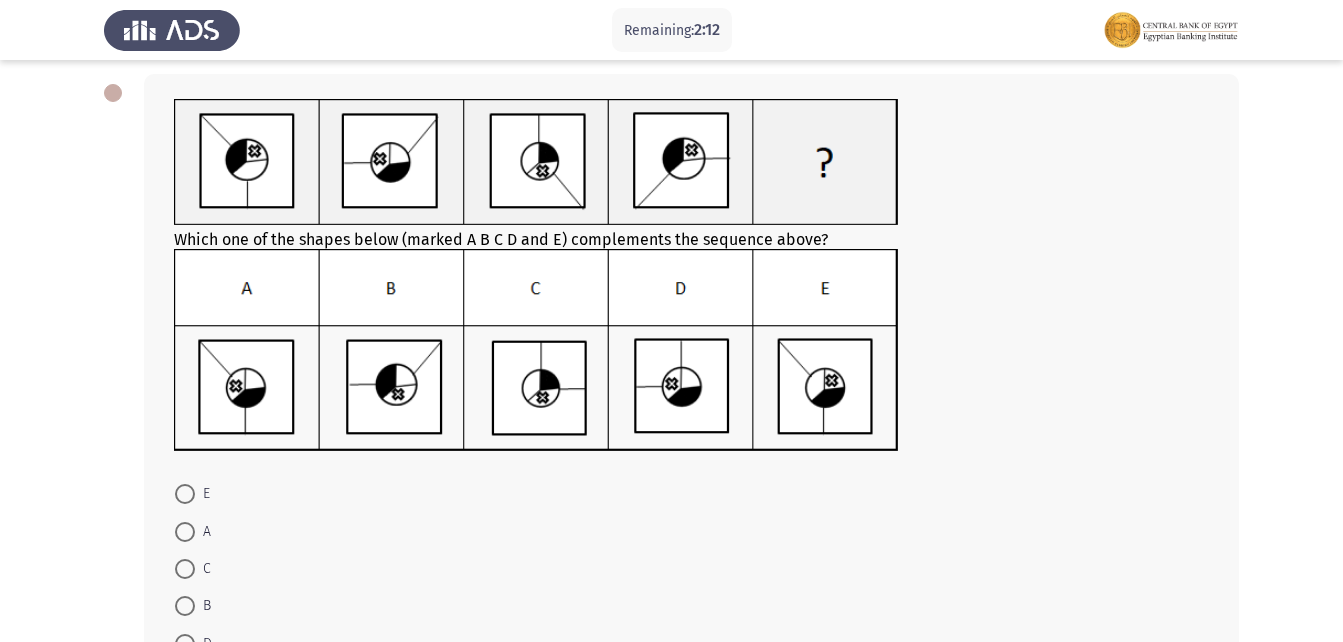 scroll, scrollTop: 139, scrollLeft: 0, axis: vertical 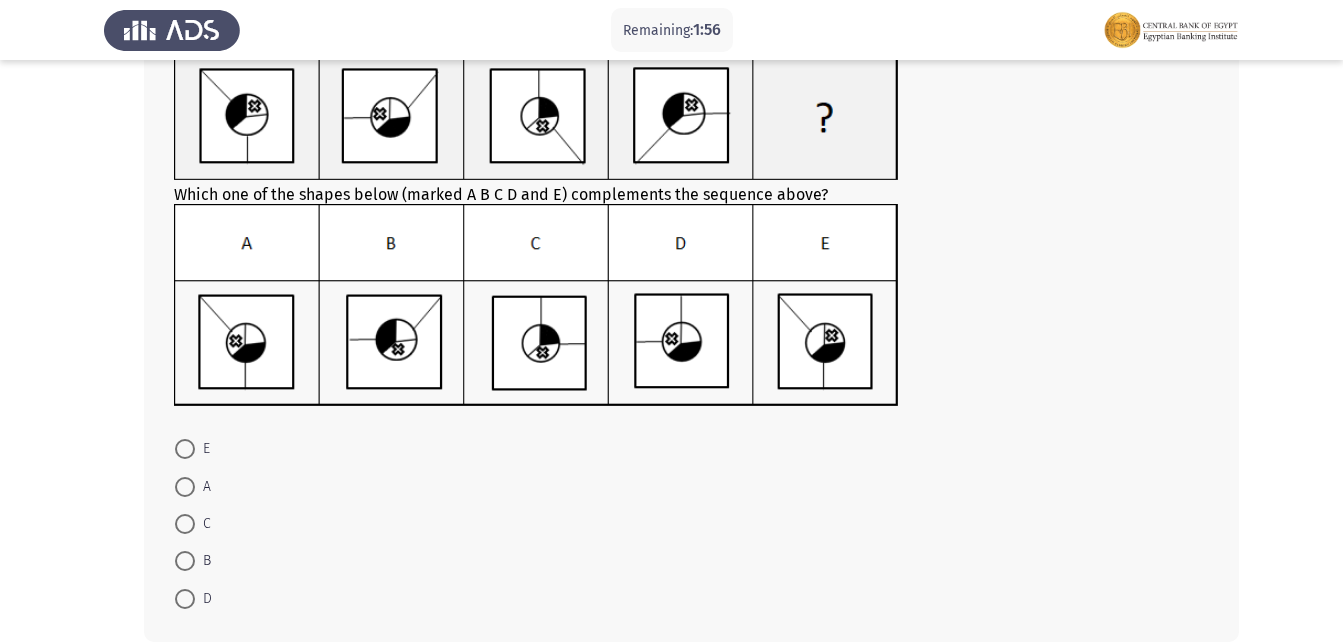 click at bounding box center (185, 487) 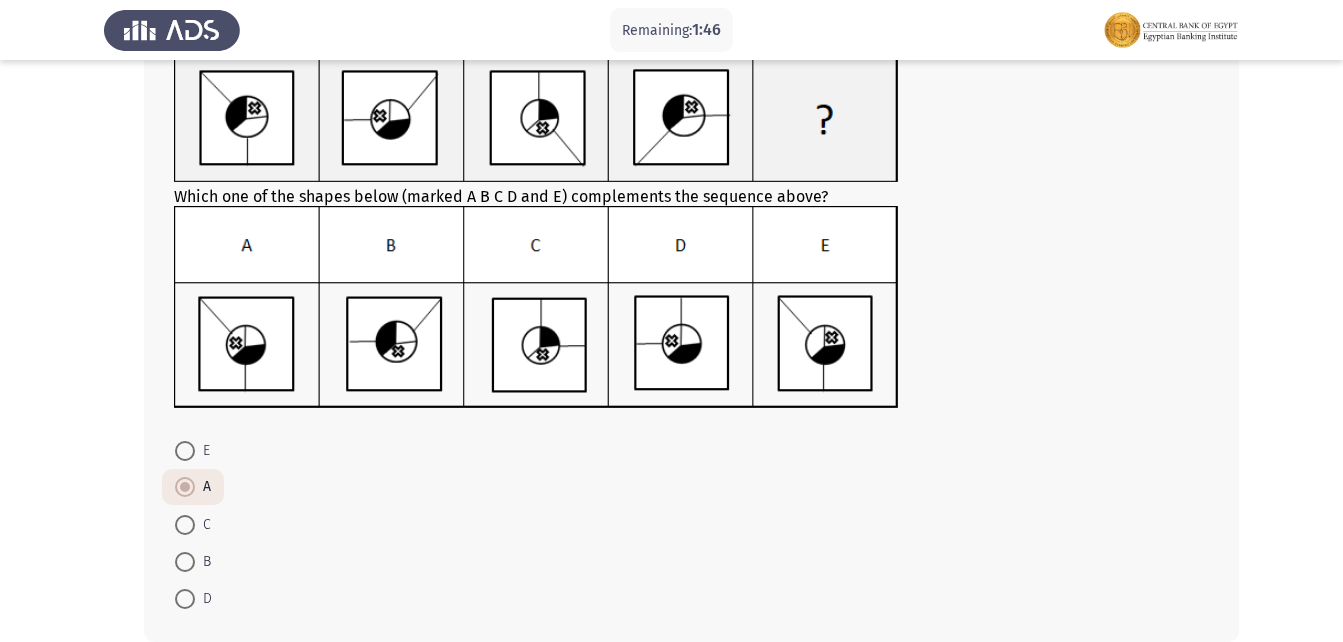 scroll, scrollTop: 237, scrollLeft: 0, axis: vertical 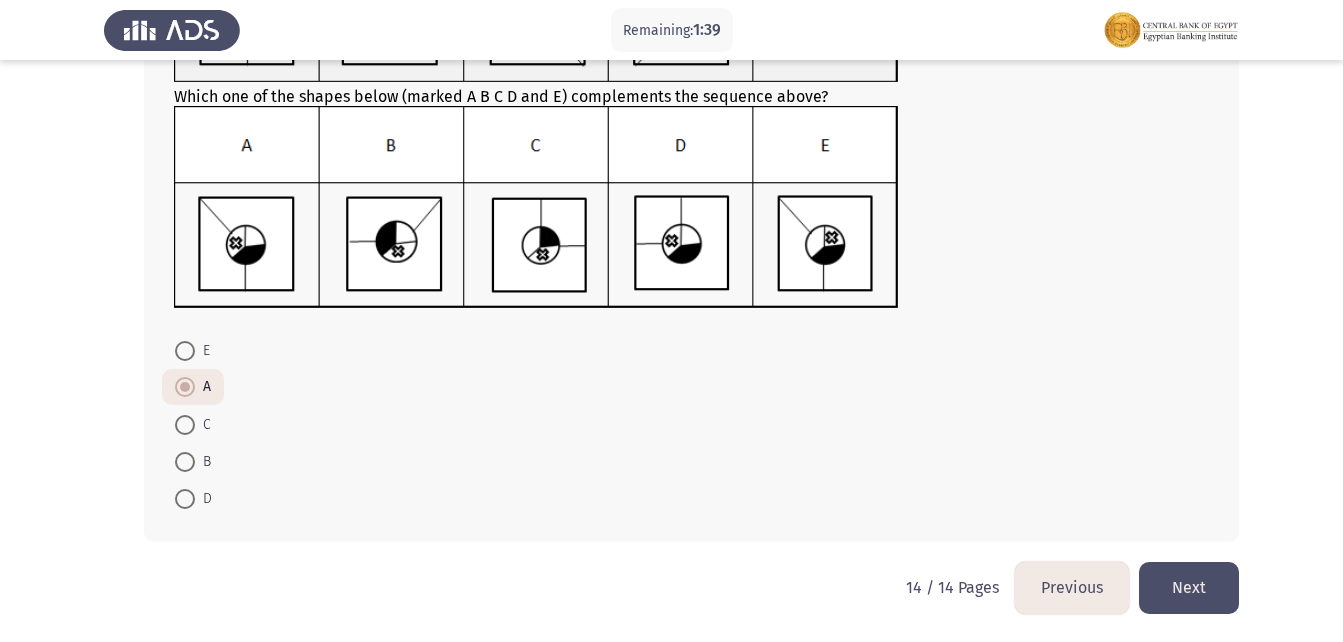 click on "Next" 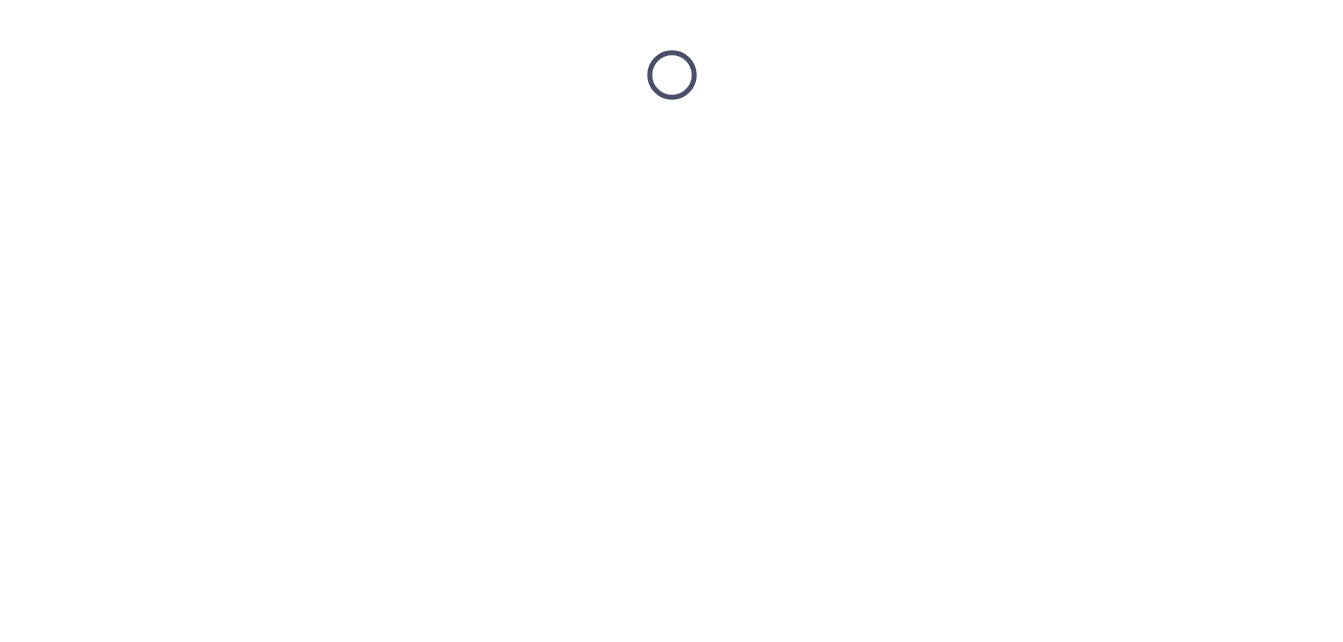 scroll, scrollTop: 0, scrollLeft: 0, axis: both 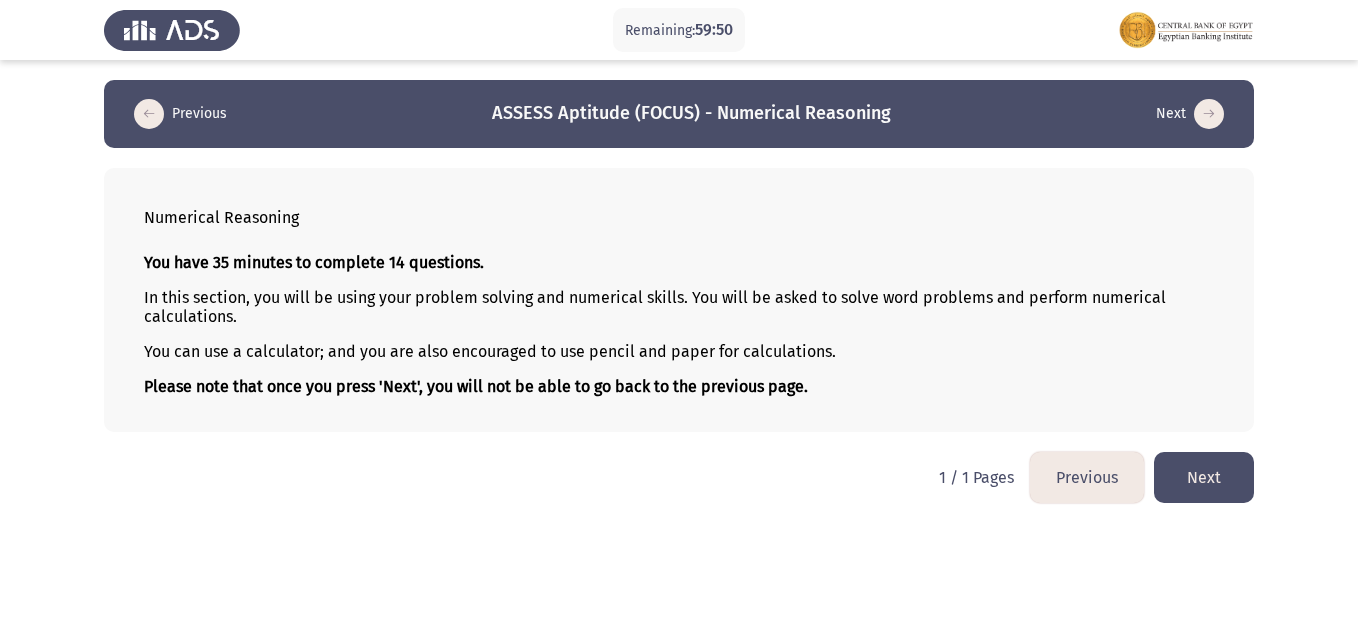 click on "Next" 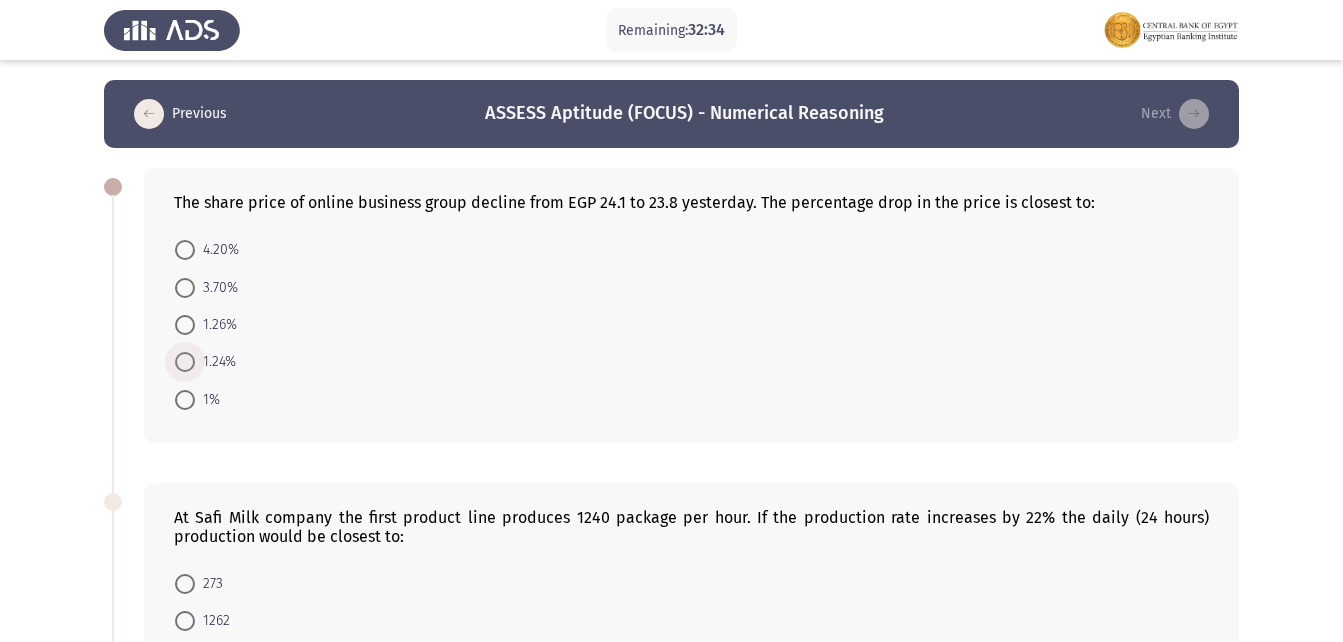 click at bounding box center (185, 362) 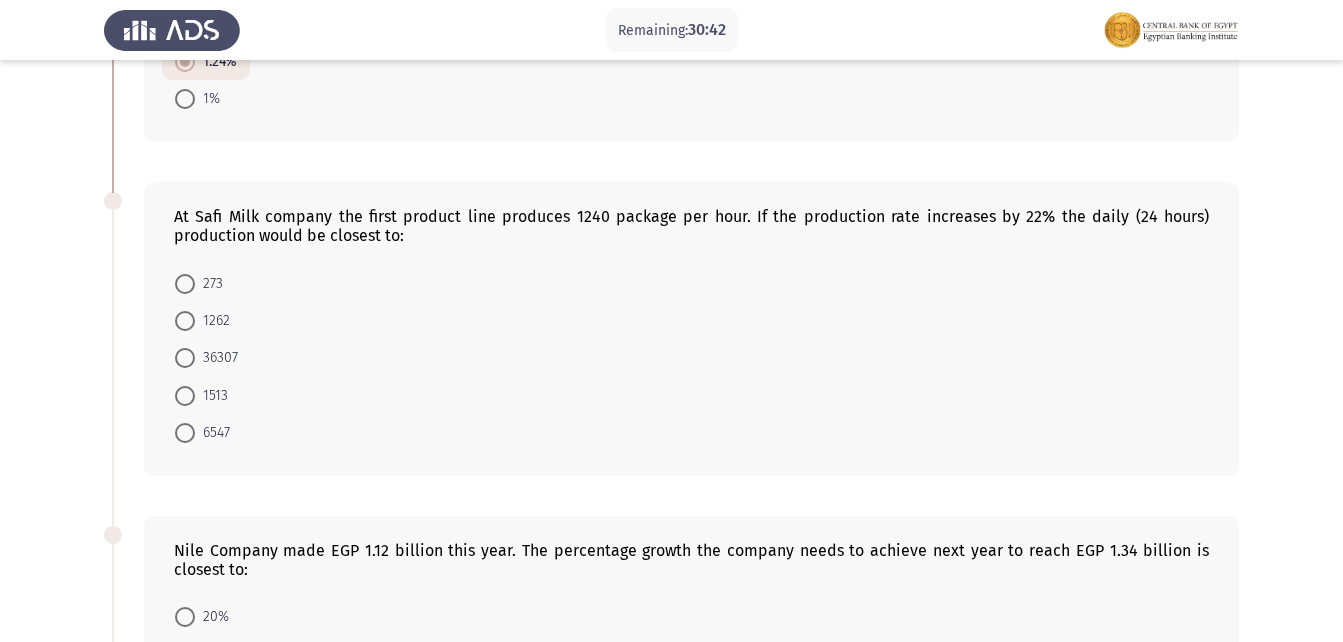 scroll, scrollTop: 300, scrollLeft: 0, axis: vertical 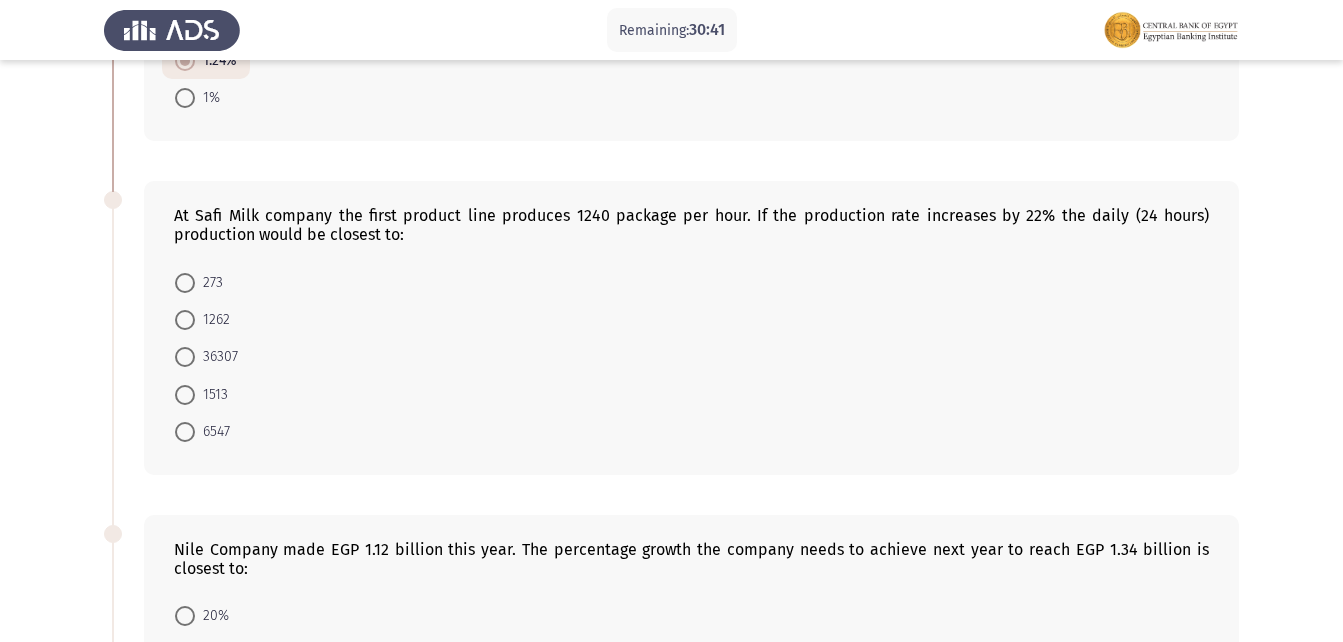 click at bounding box center (185, 395) 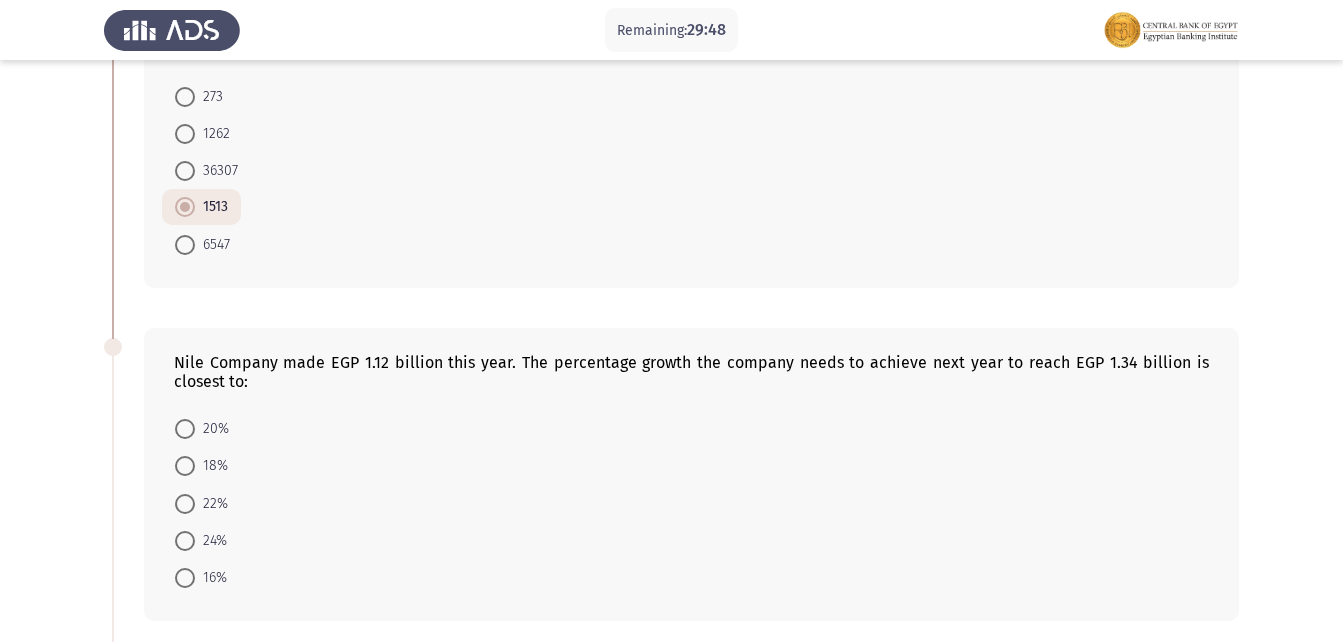 scroll, scrollTop: 600, scrollLeft: 0, axis: vertical 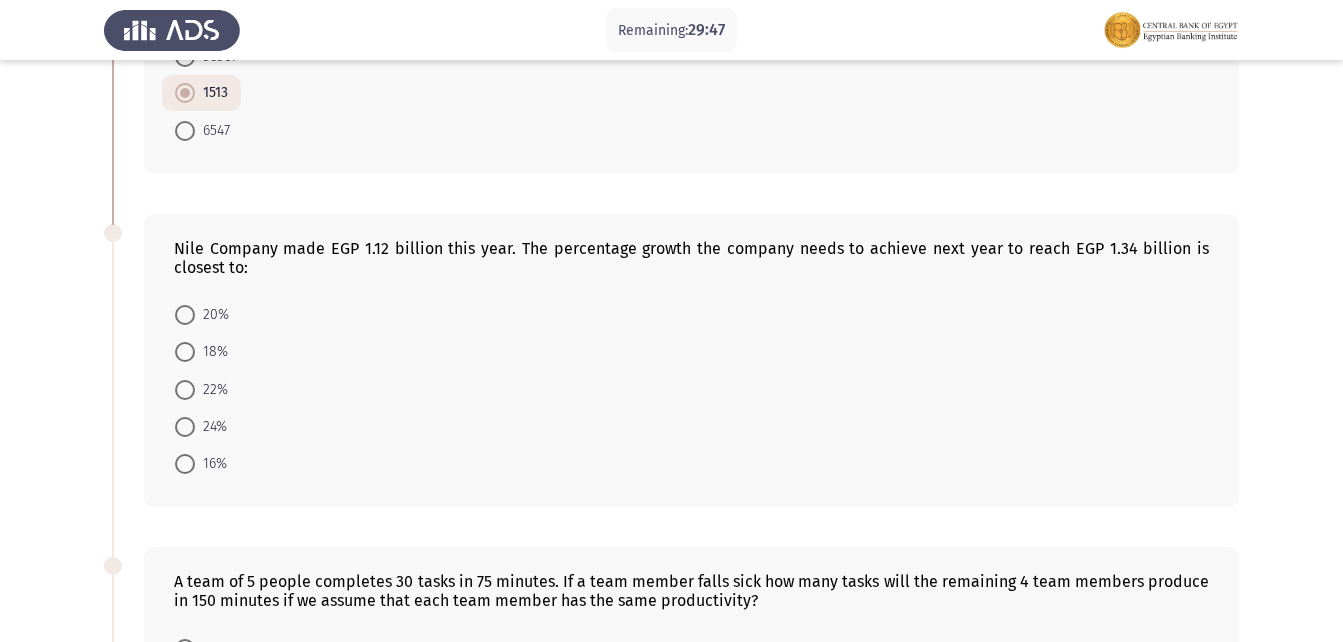 click on "20%" at bounding box center (202, 314) 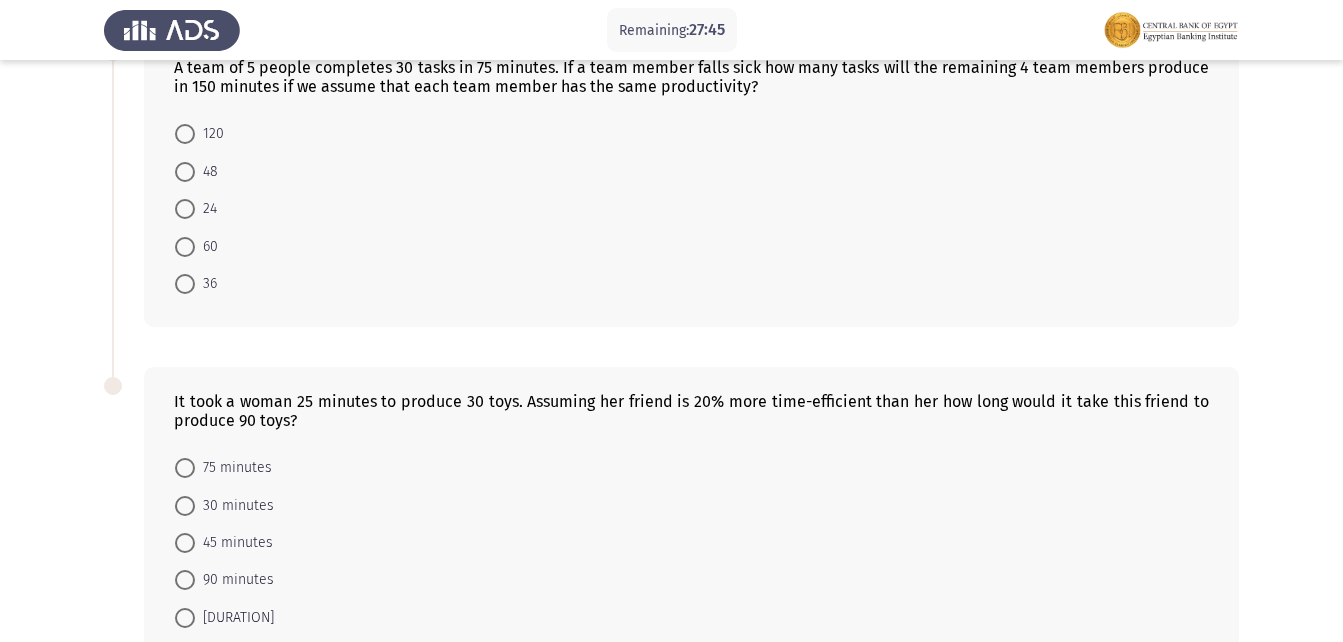 scroll, scrollTop: 1000, scrollLeft: 0, axis: vertical 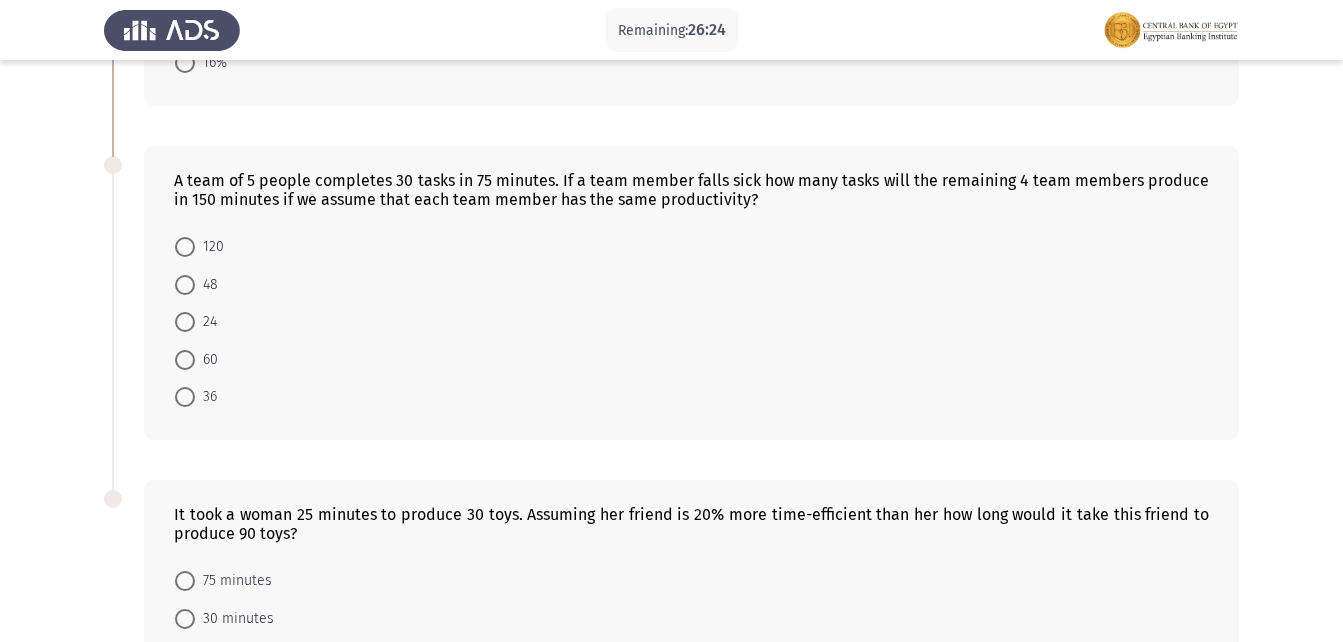 click at bounding box center (185, 285) 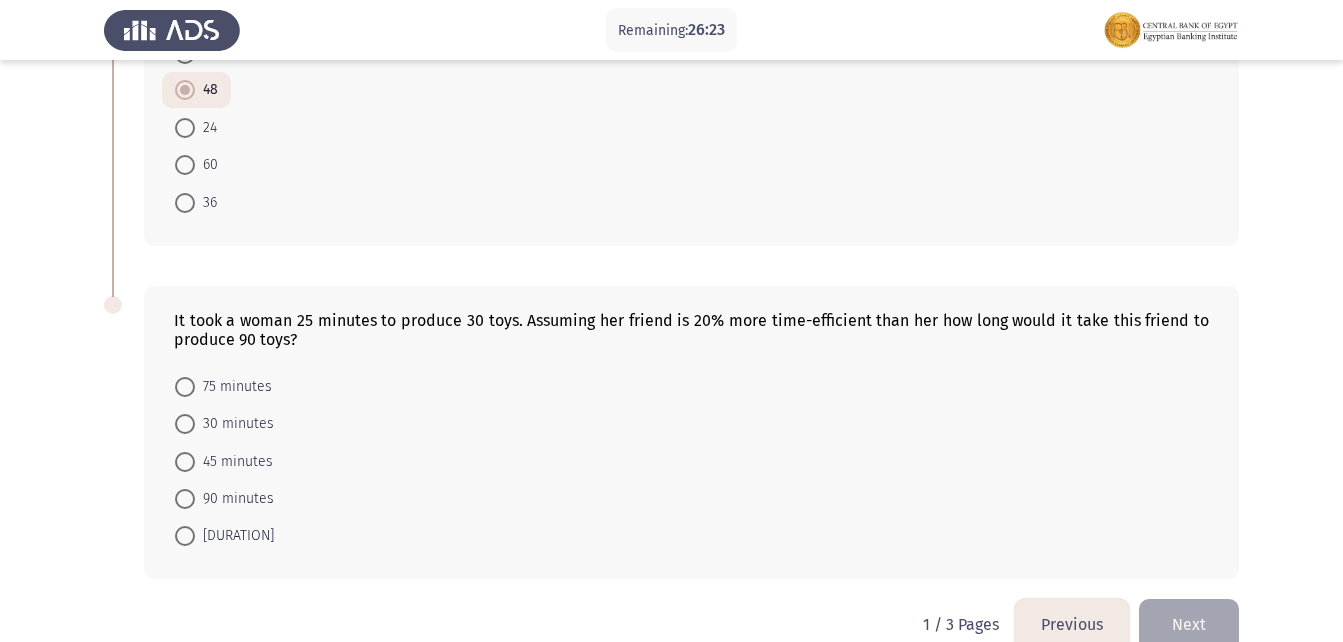 scroll, scrollTop: 1230, scrollLeft: 0, axis: vertical 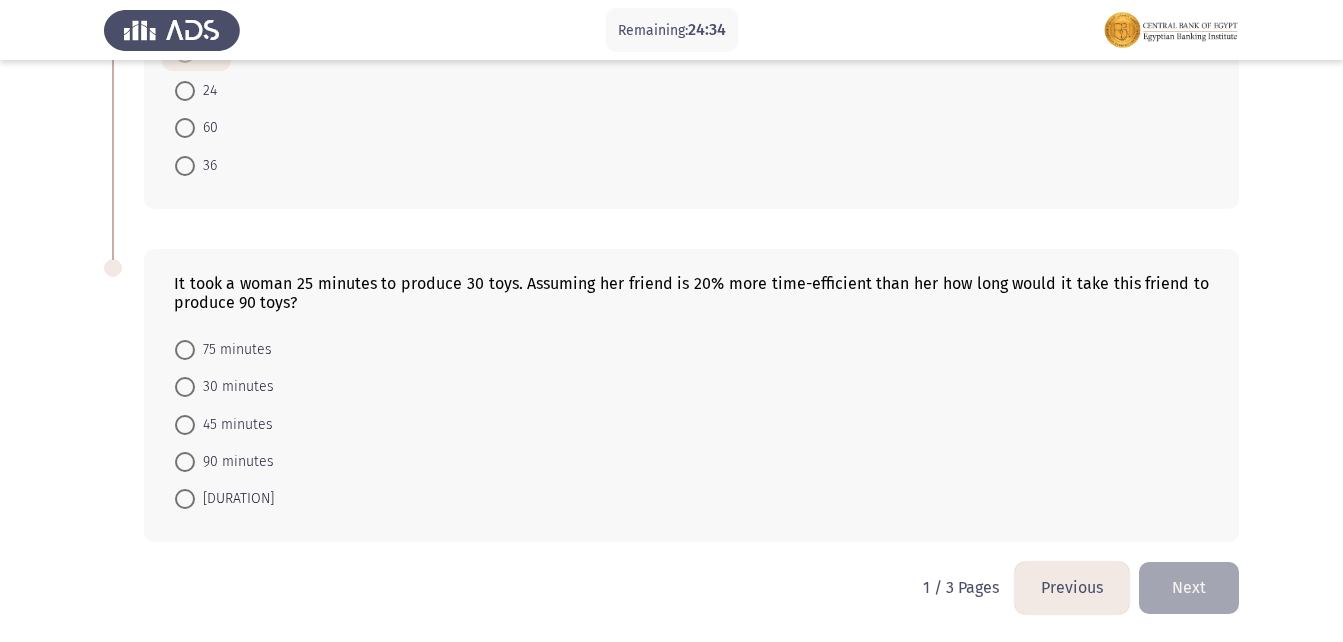 click at bounding box center (185, 499) 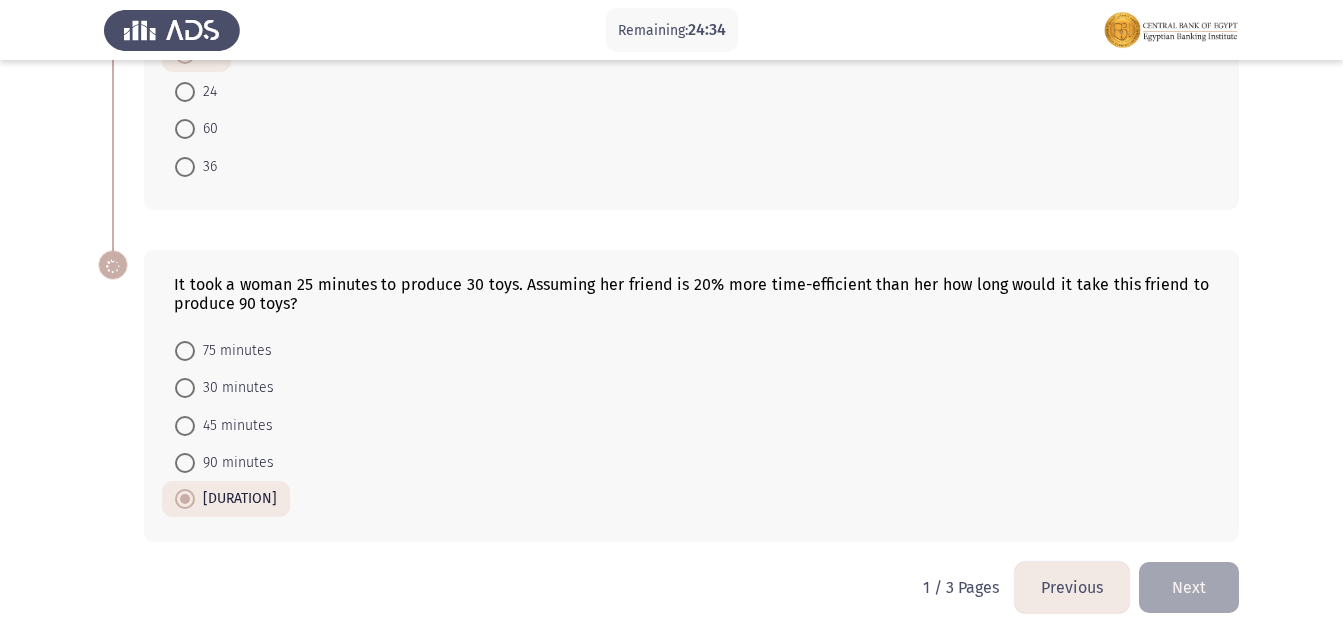 scroll, scrollTop: 1229, scrollLeft: 0, axis: vertical 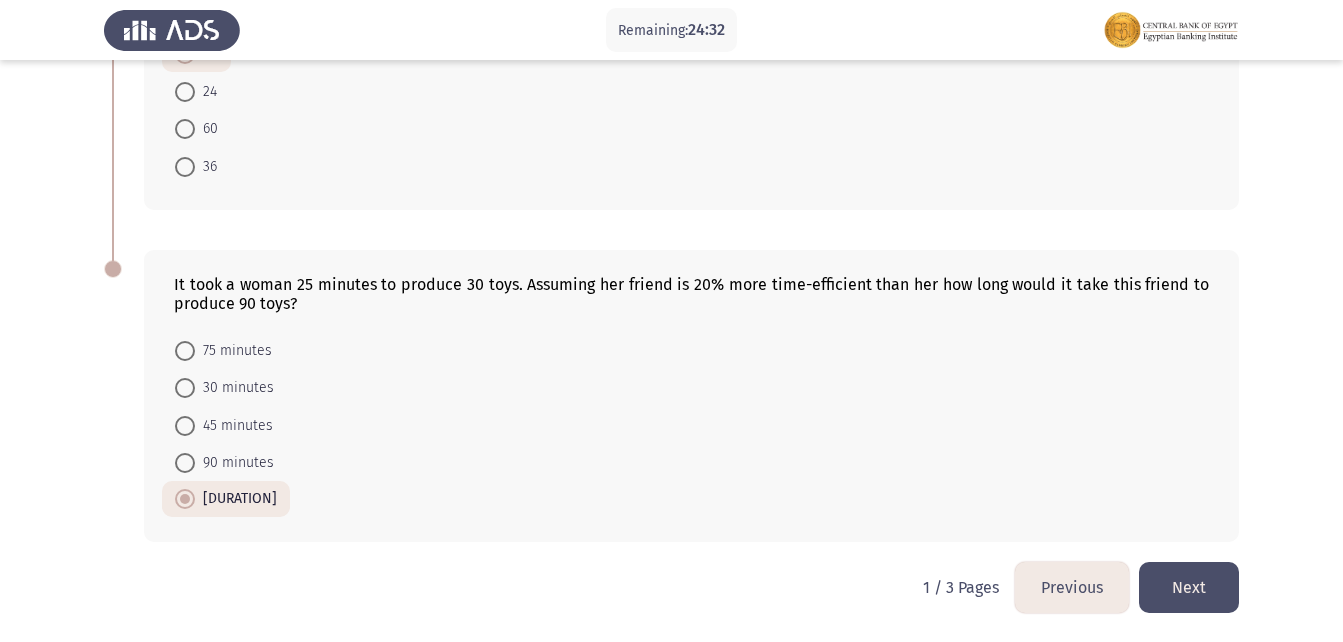 click on "Next" 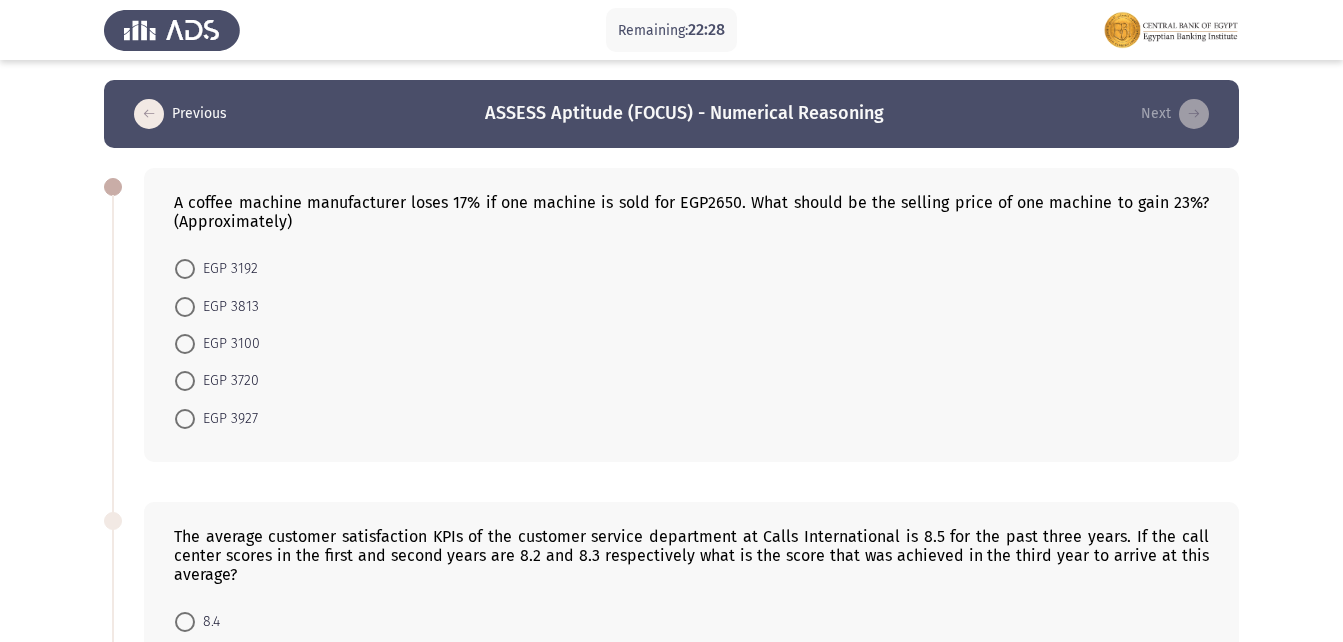 click at bounding box center (185, 307) 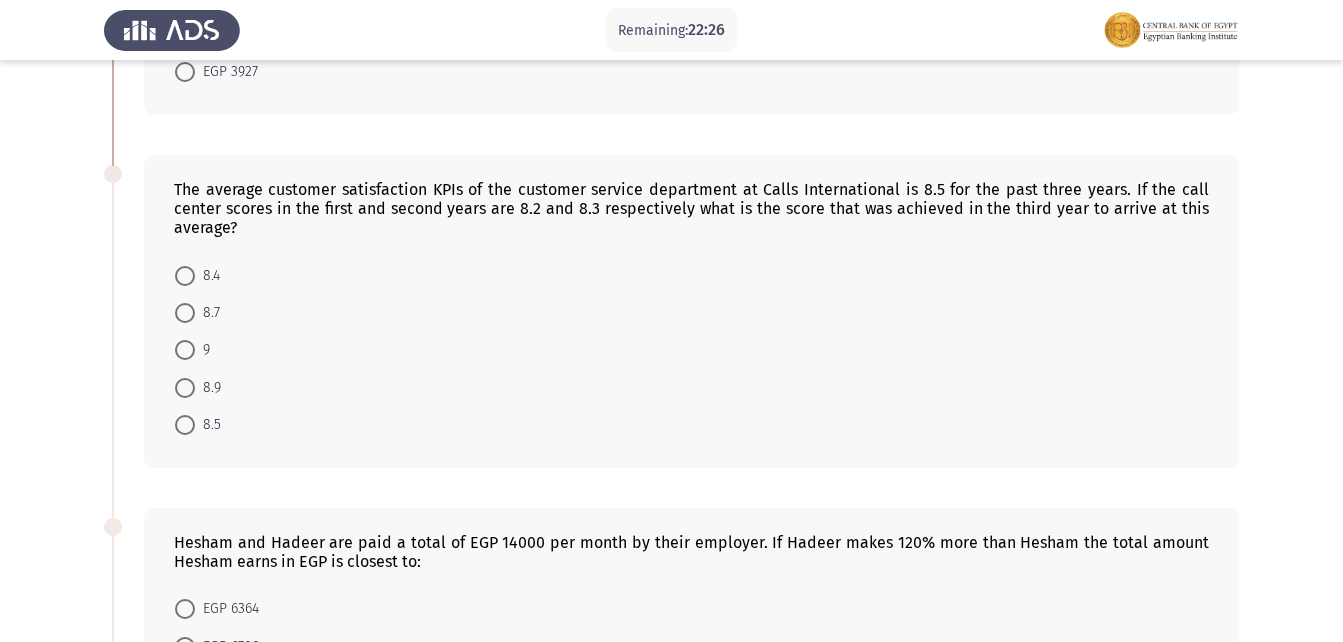 scroll, scrollTop: 300, scrollLeft: 0, axis: vertical 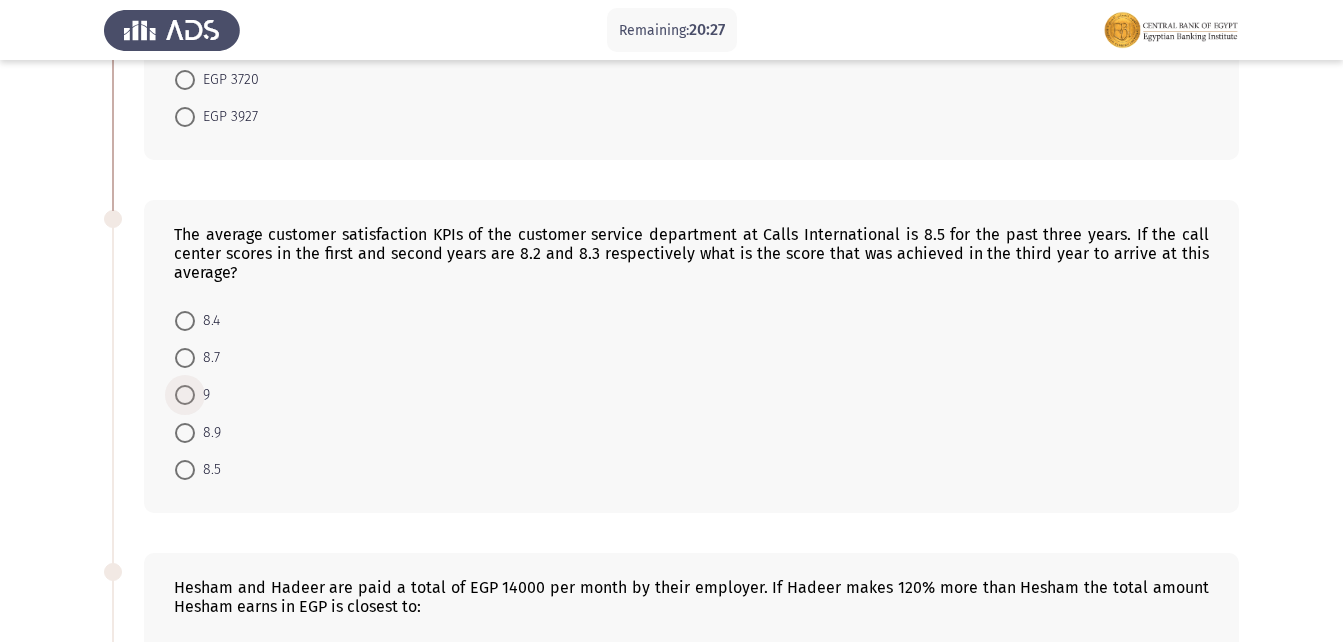 click at bounding box center (185, 395) 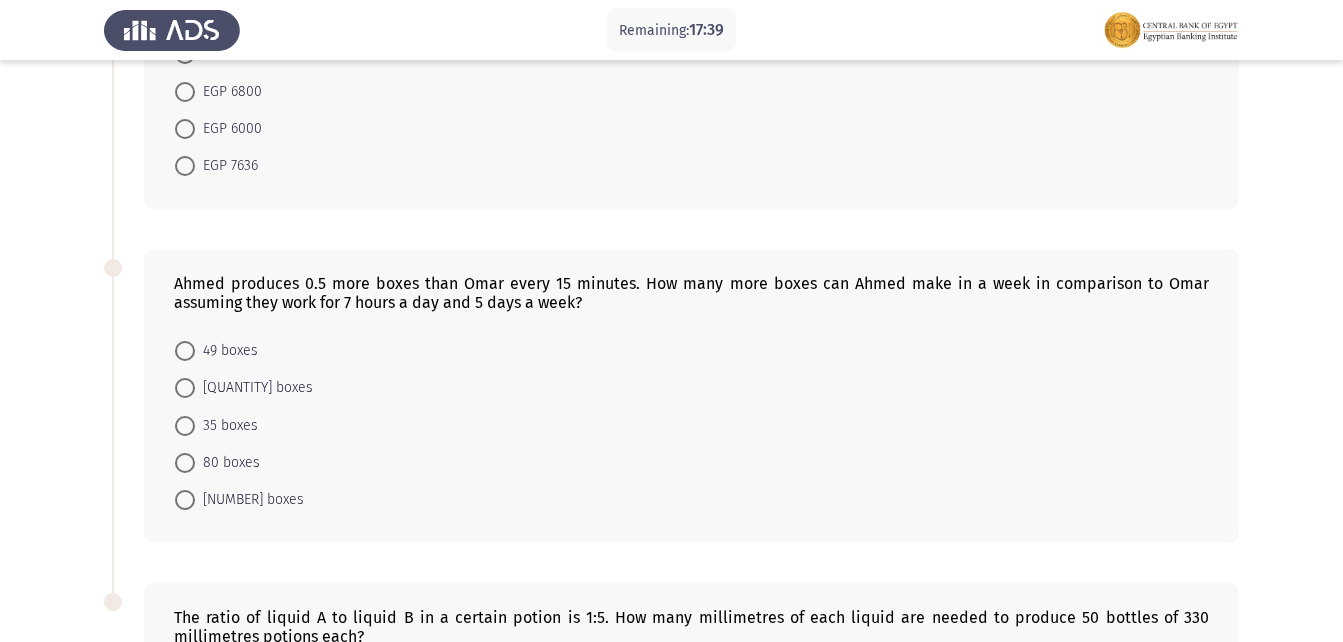 scroll, scrollTop: 971, scrollLeft: 0, axis: vertical 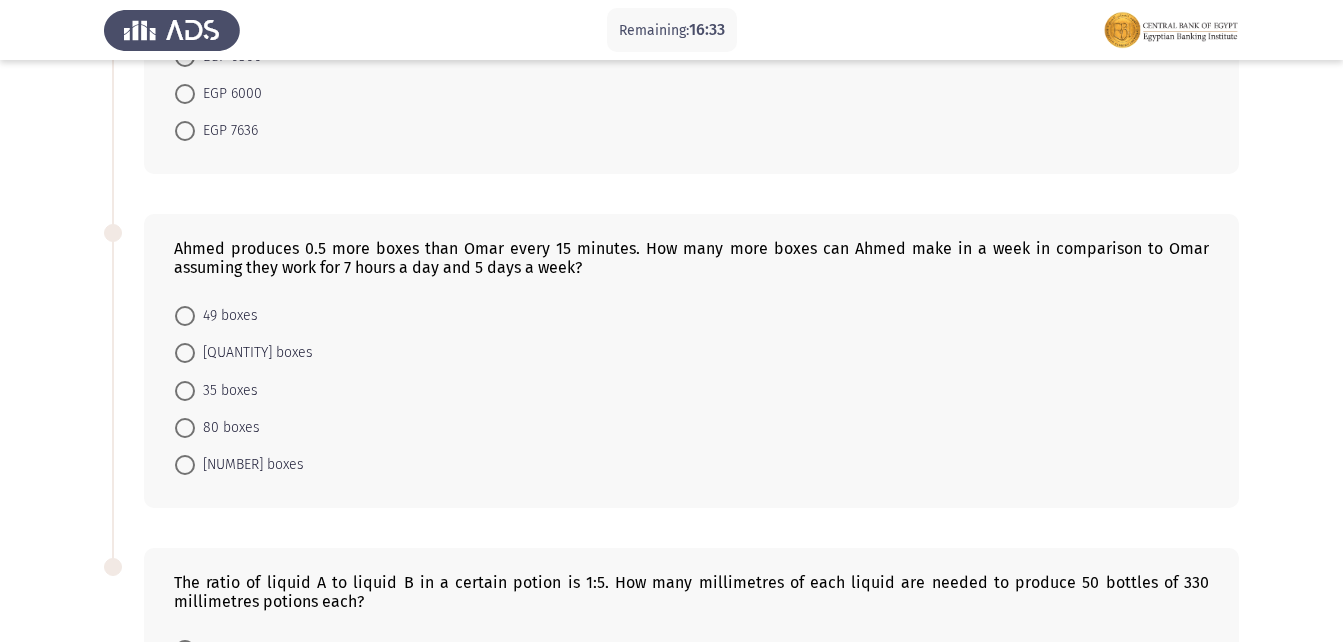click at bounding box center [185, 353] 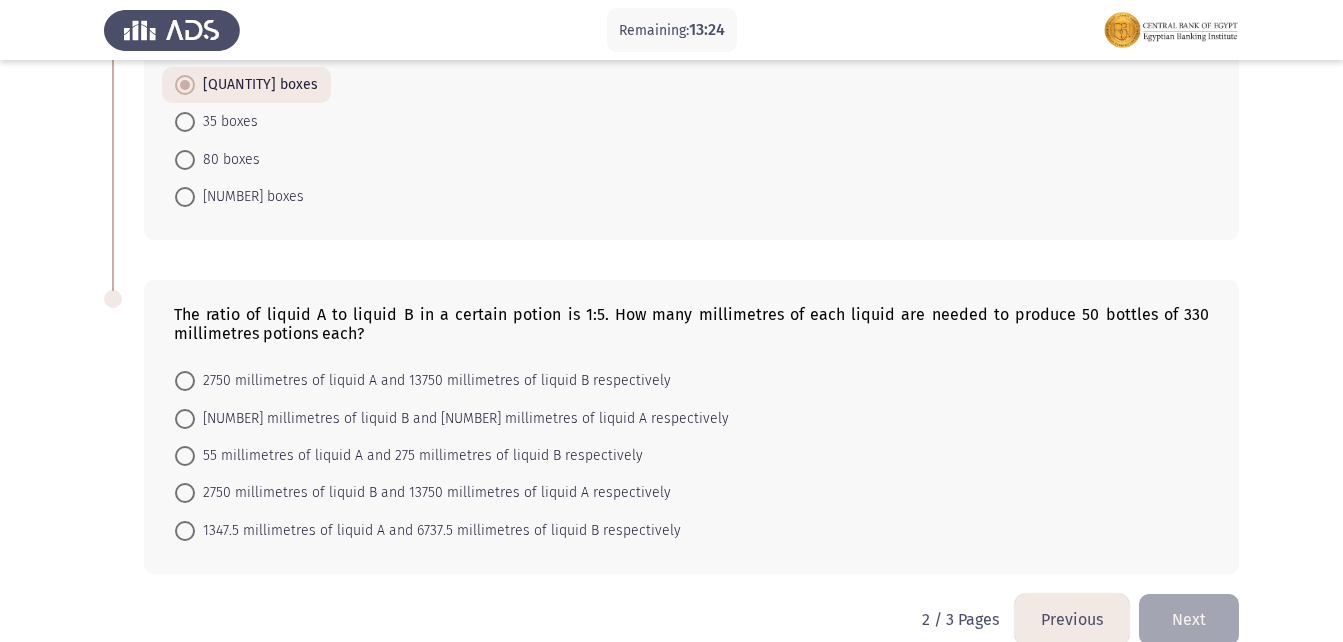 scroll, scrollTop: 1270, scrollLeft: 0, axis: vertical 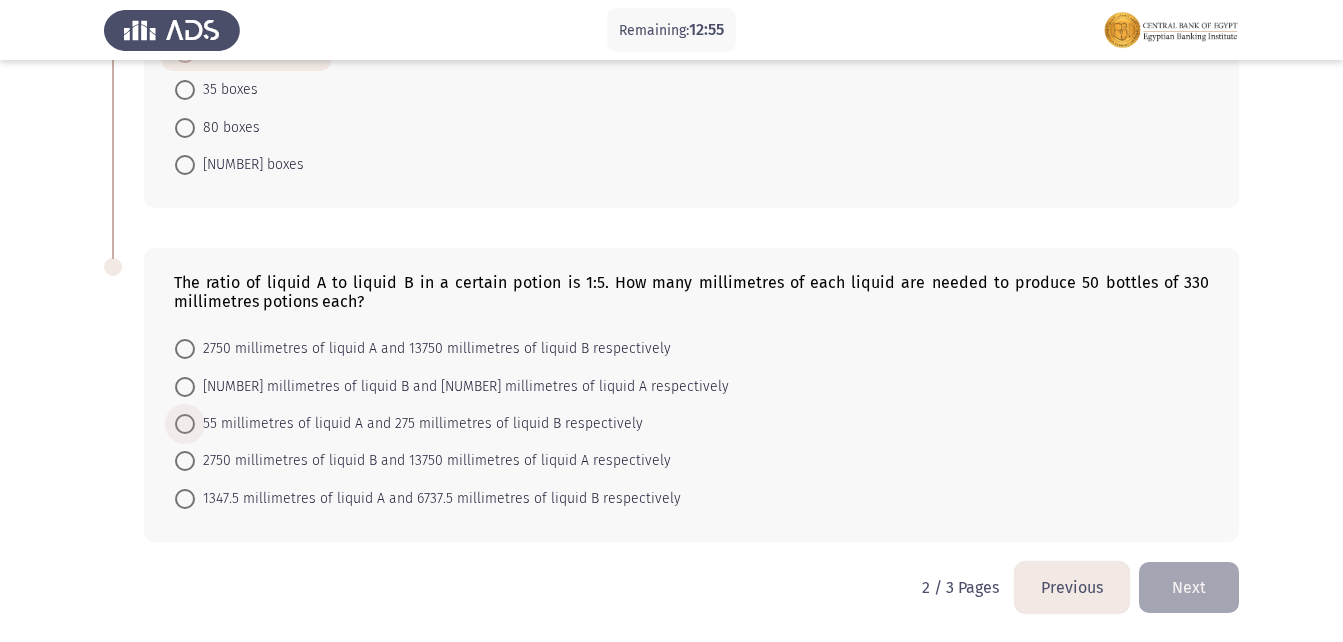 click at bounding box center (185, 424) 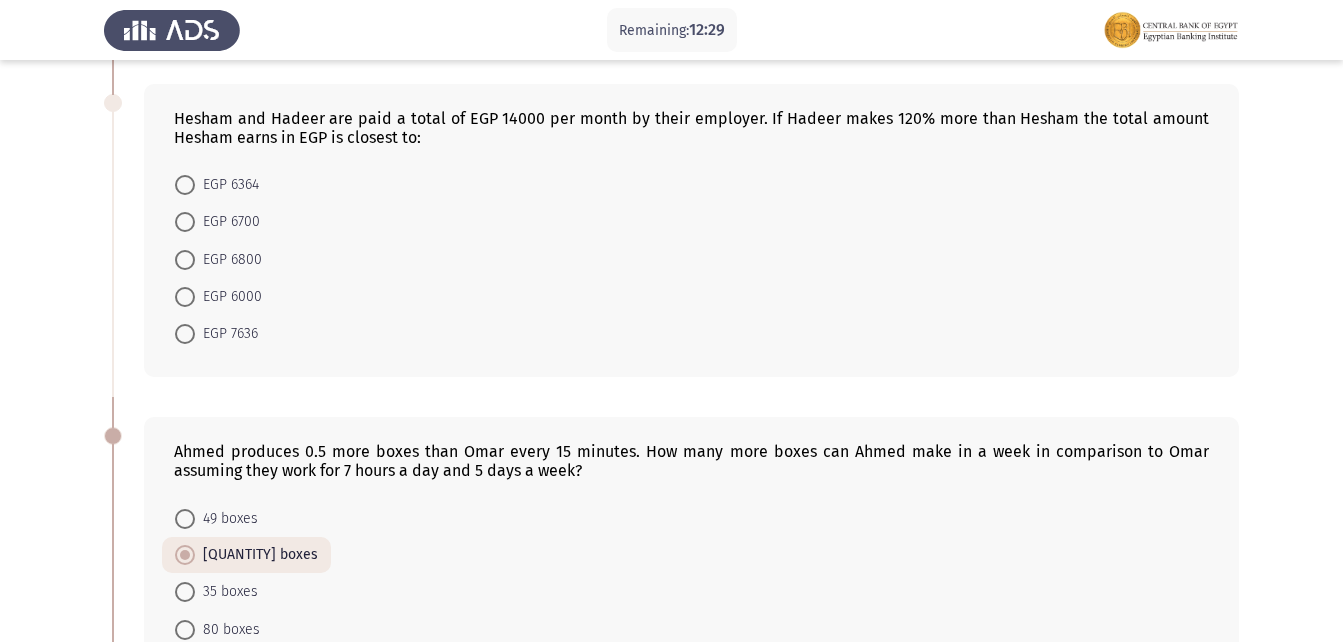 scroll, scrollTop: 668, scrollLeft: 0, axis: vertical 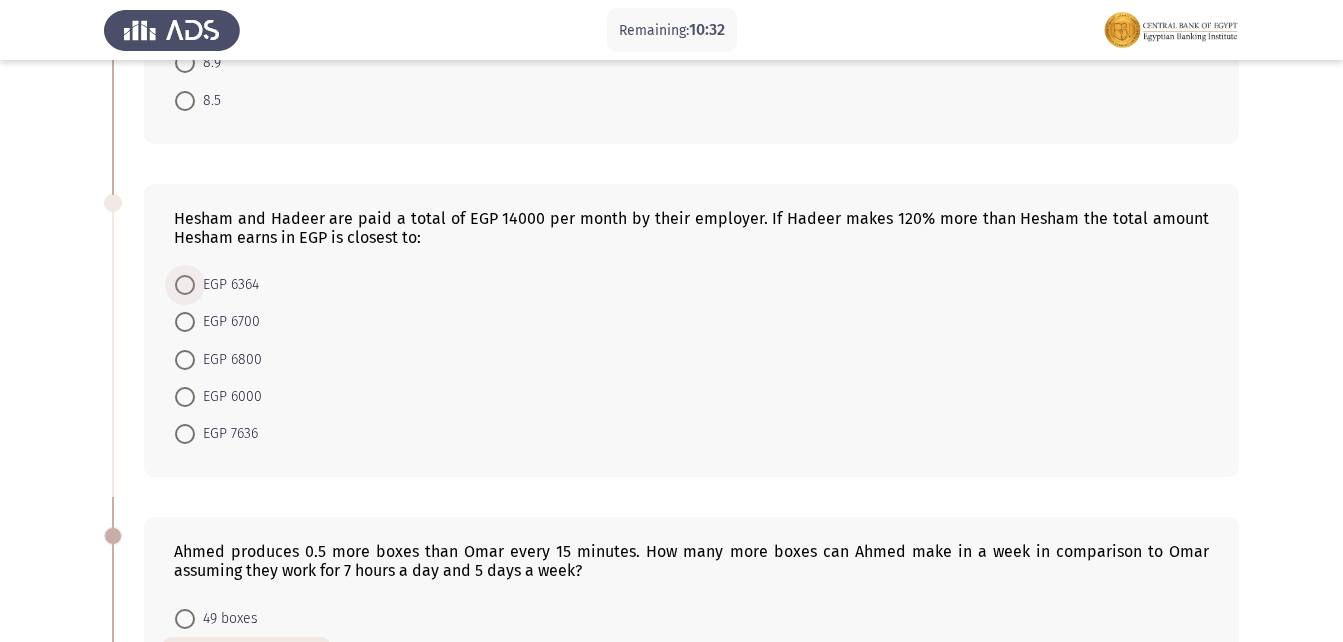 click at bounding box center (185, 285) 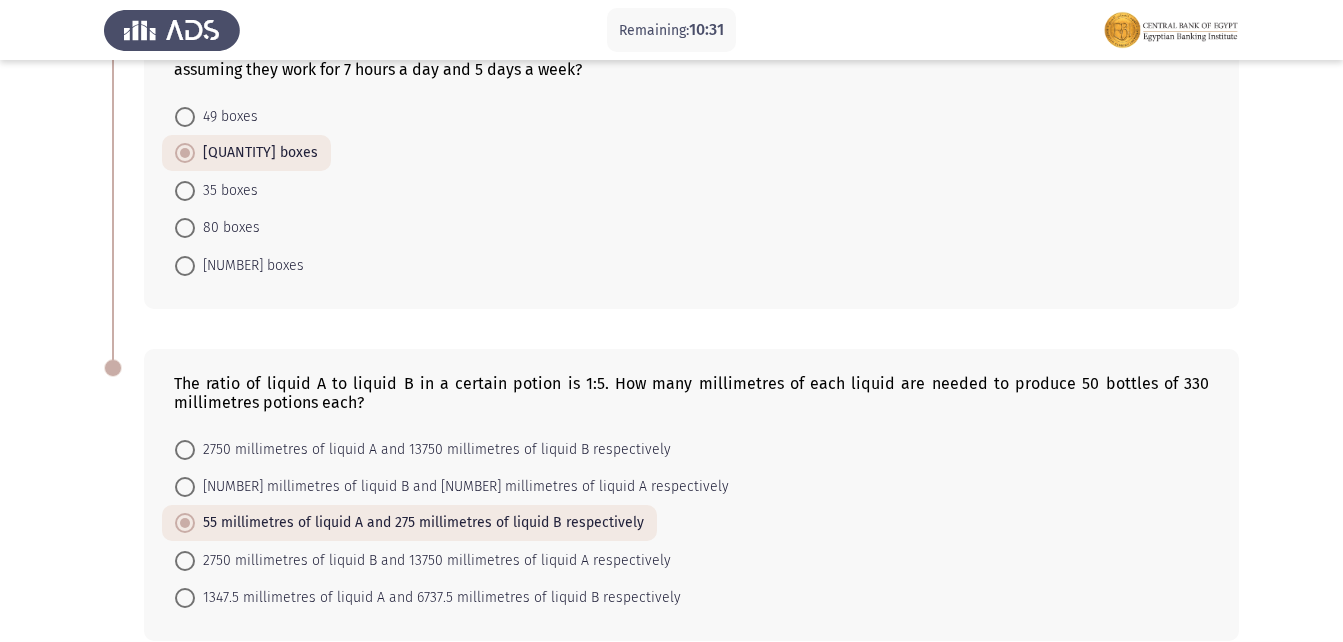 scroll, scrollTop: 1267, scrollLeft: 0, axis: vertical 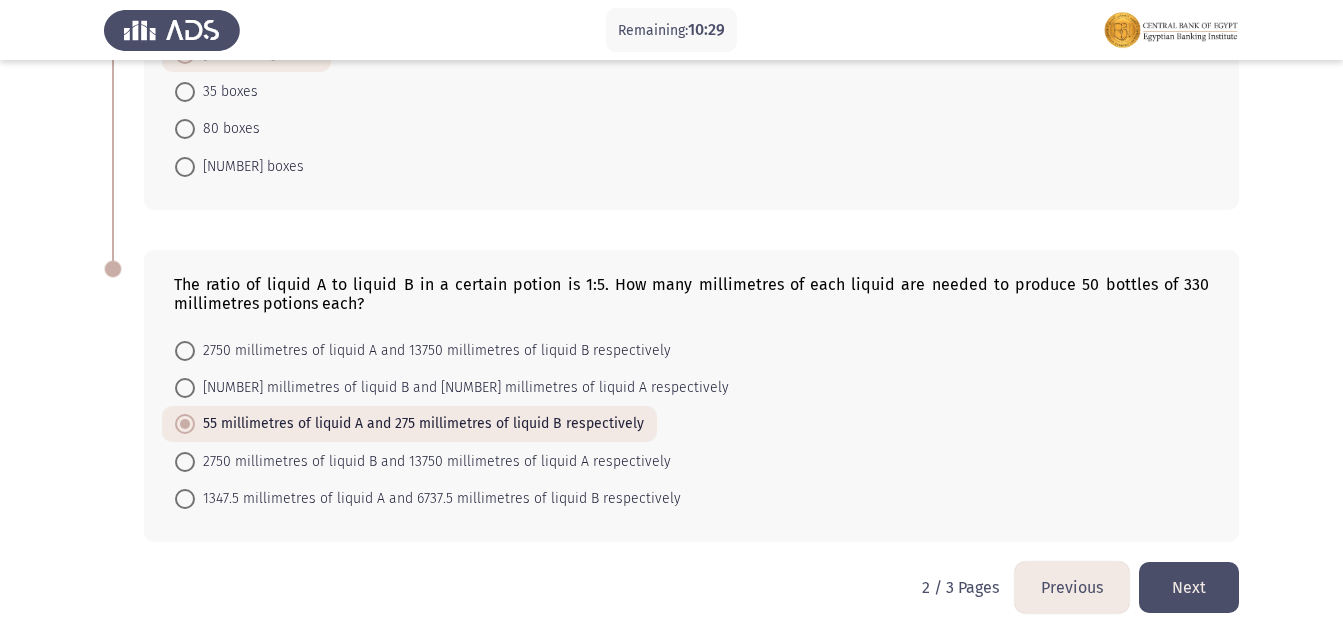click on "Next" 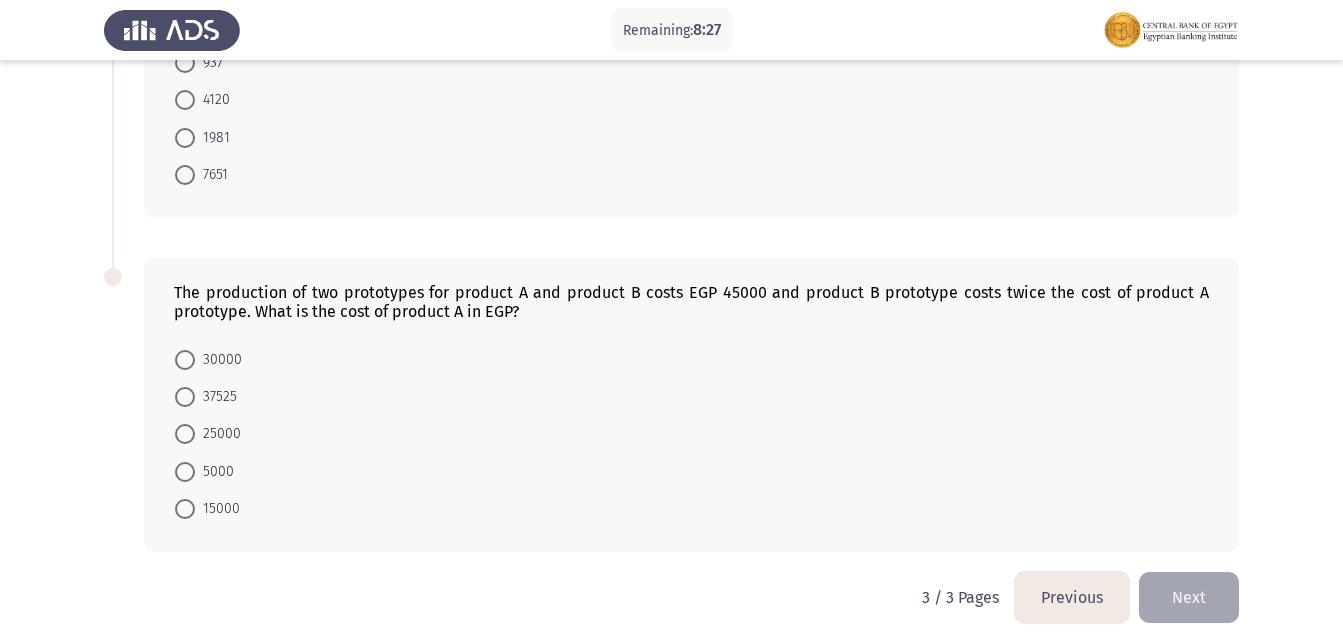 scroll, scrollTop: 921, scrollLeft: 0, axis: vertical 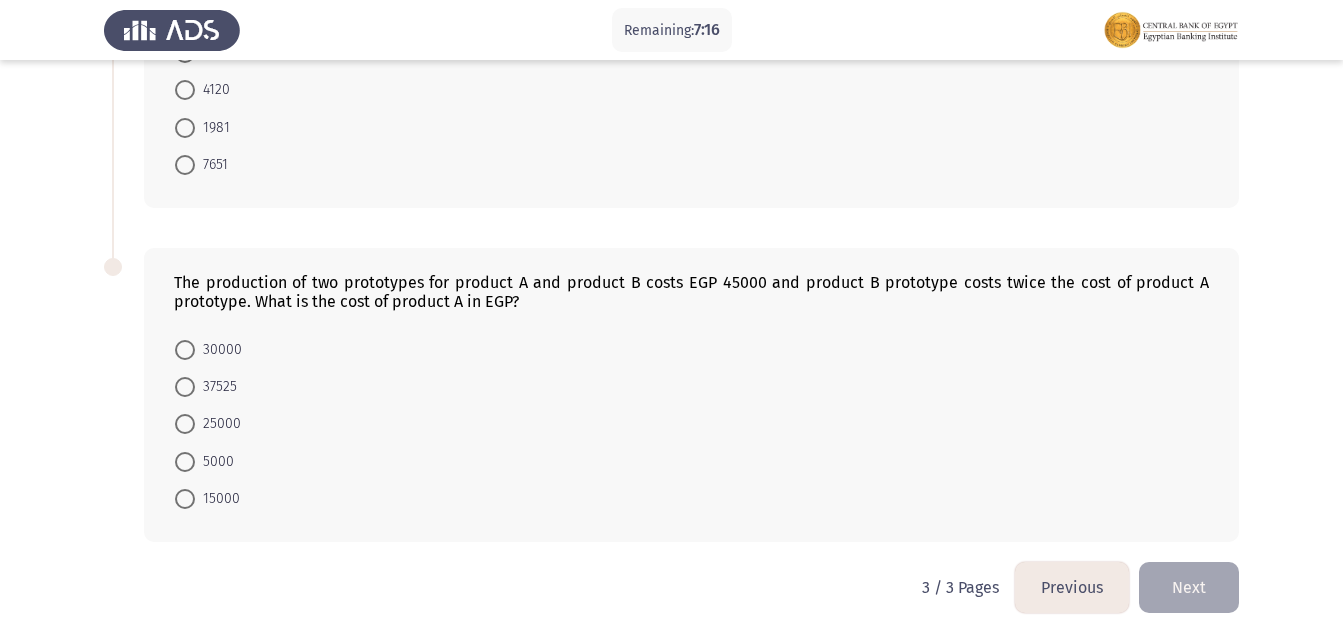 click at bounding box center [185, 499] 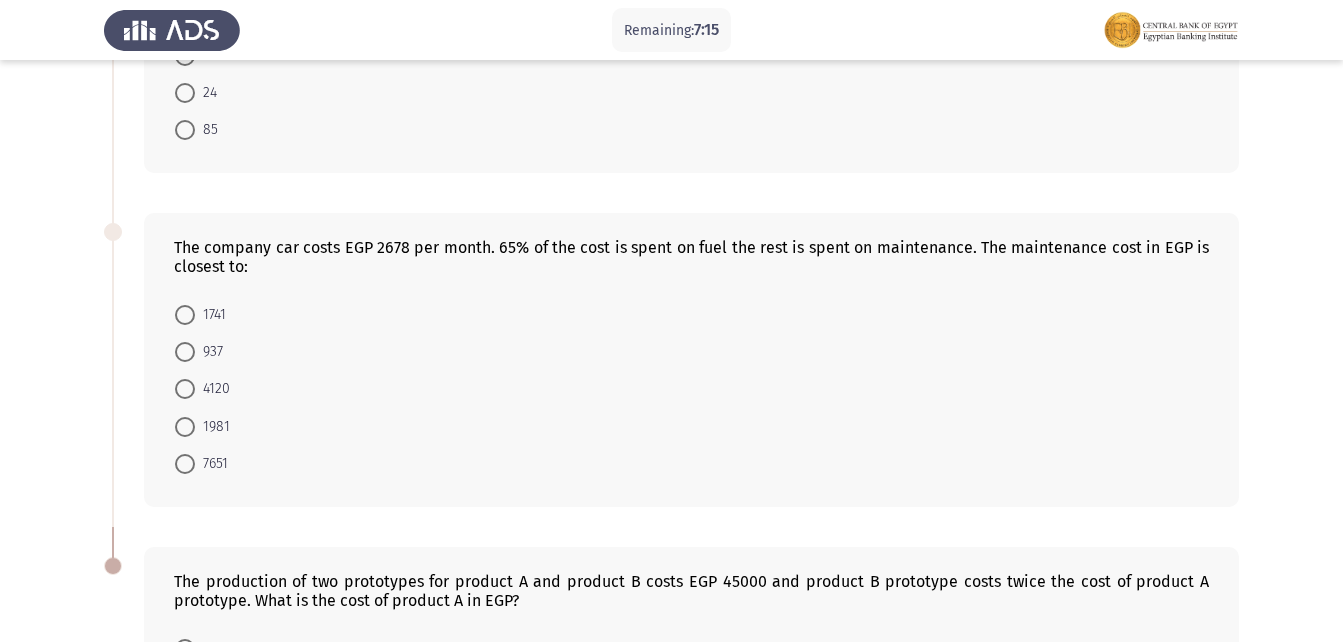 scroll, scrollTop: 620, scrollLeft: 0, axis: vertical 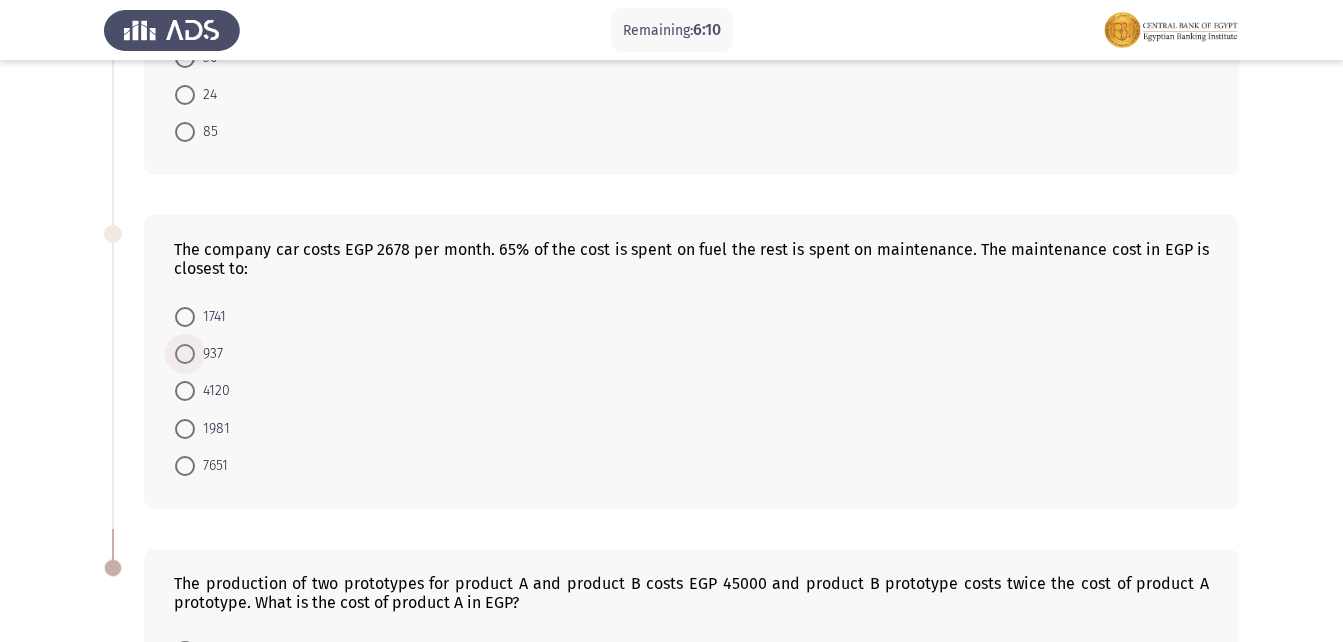 click at bounding box center [185, 354] 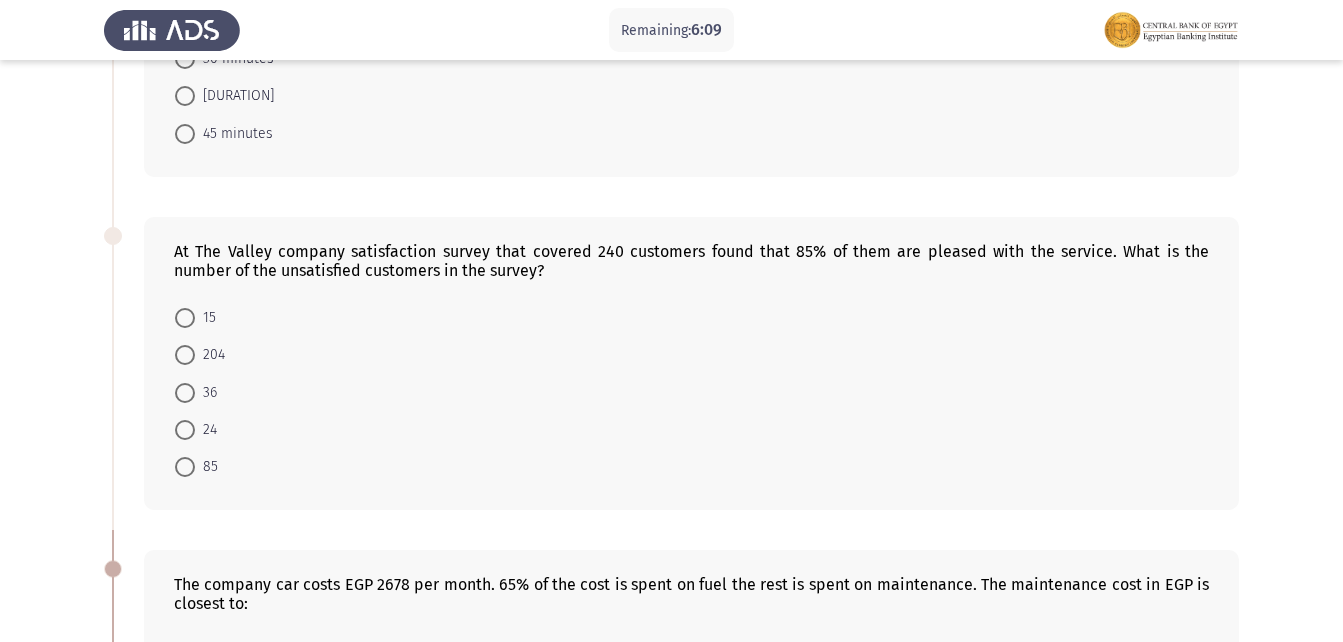 scroll, scrollTop: 320, scrollLeft: 0, axis: vertical 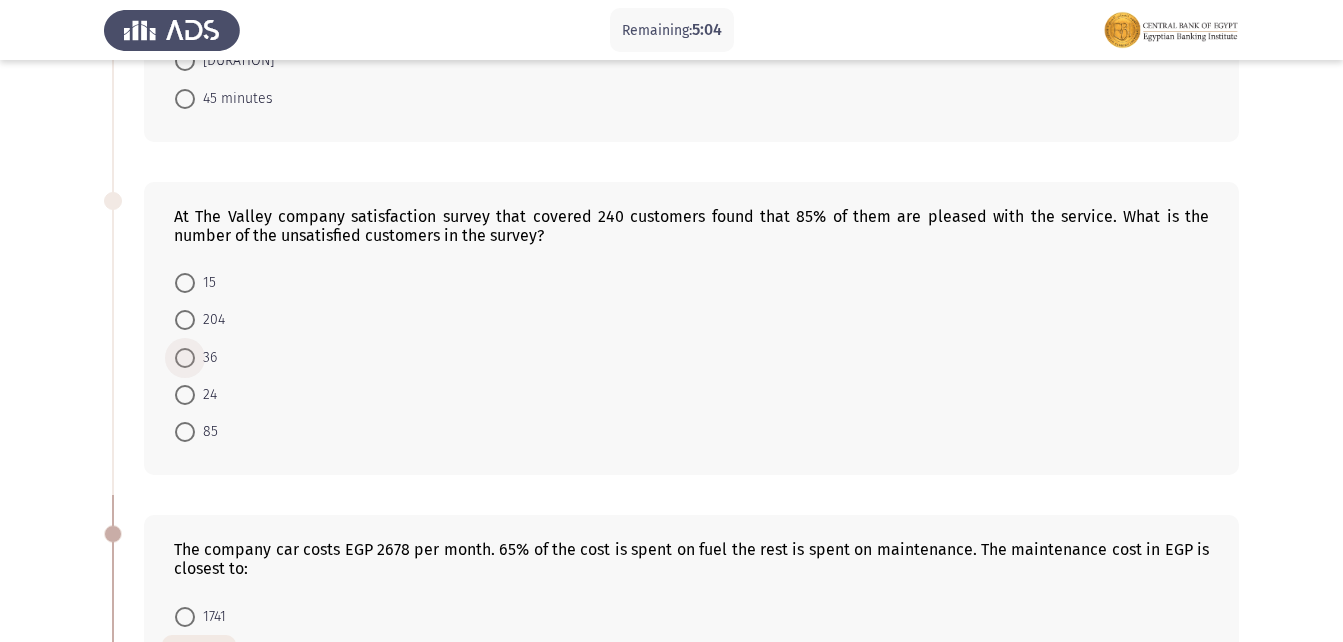 click at bounding box center [185, 358] 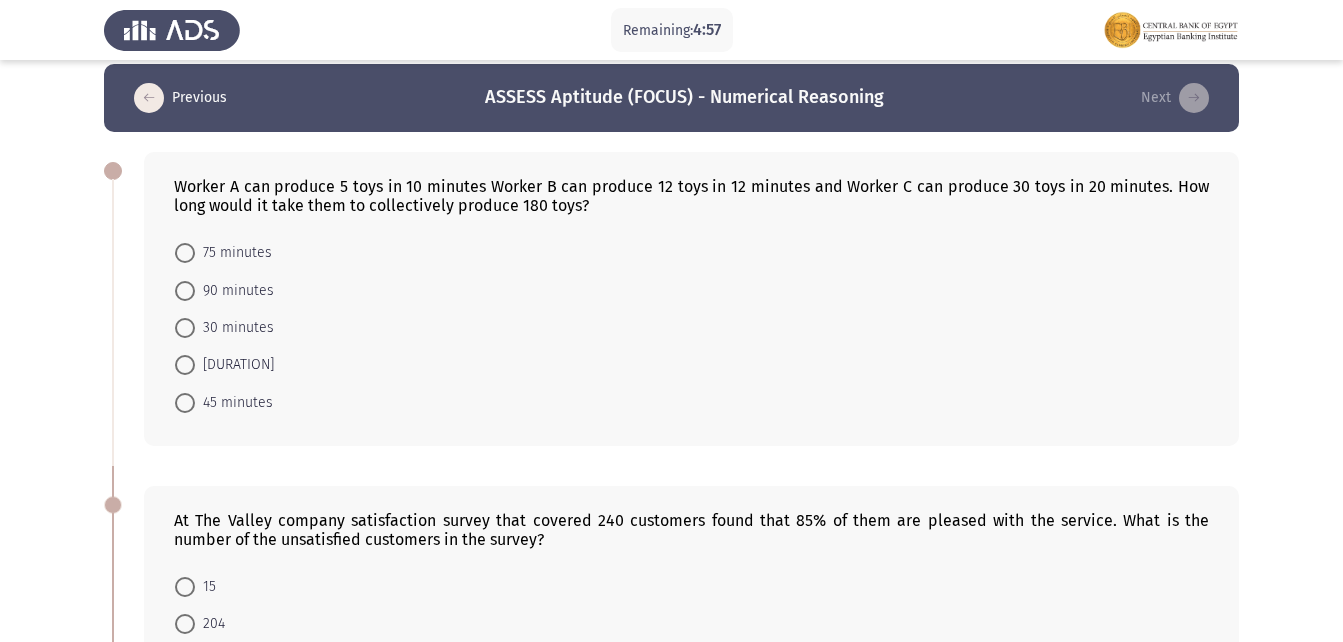scroll, scrollTop: 0, scrollLeft: 0, axis: both 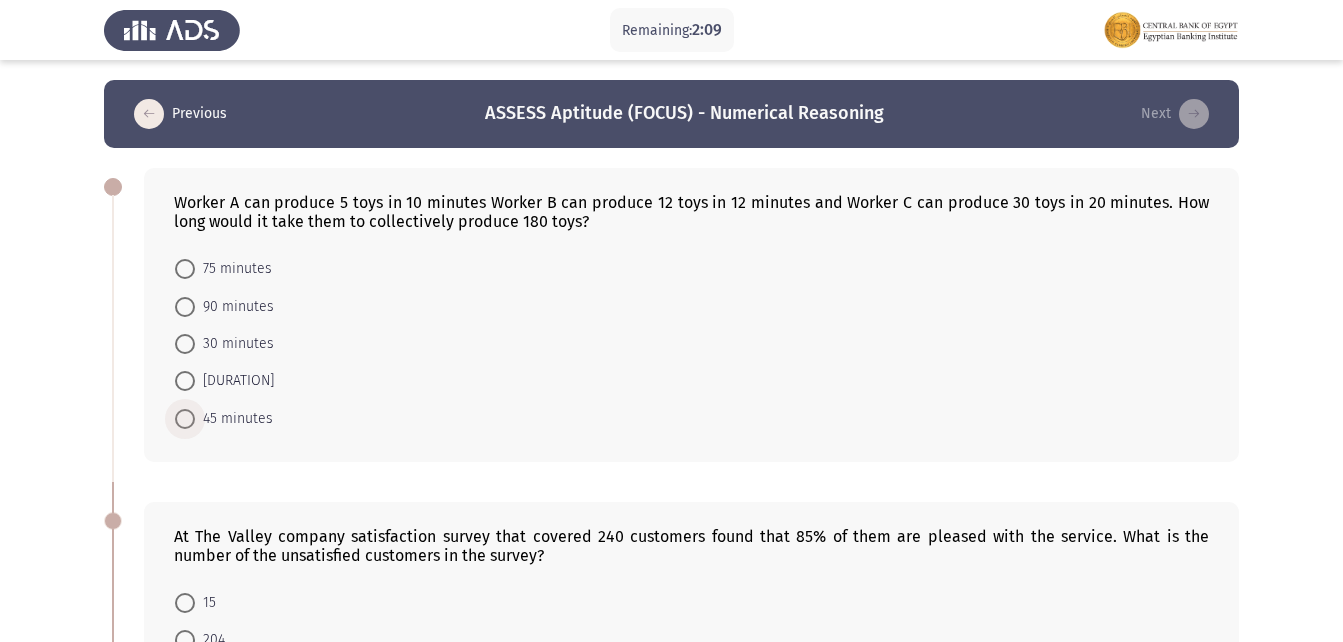 click at bounding box center (185, 419) 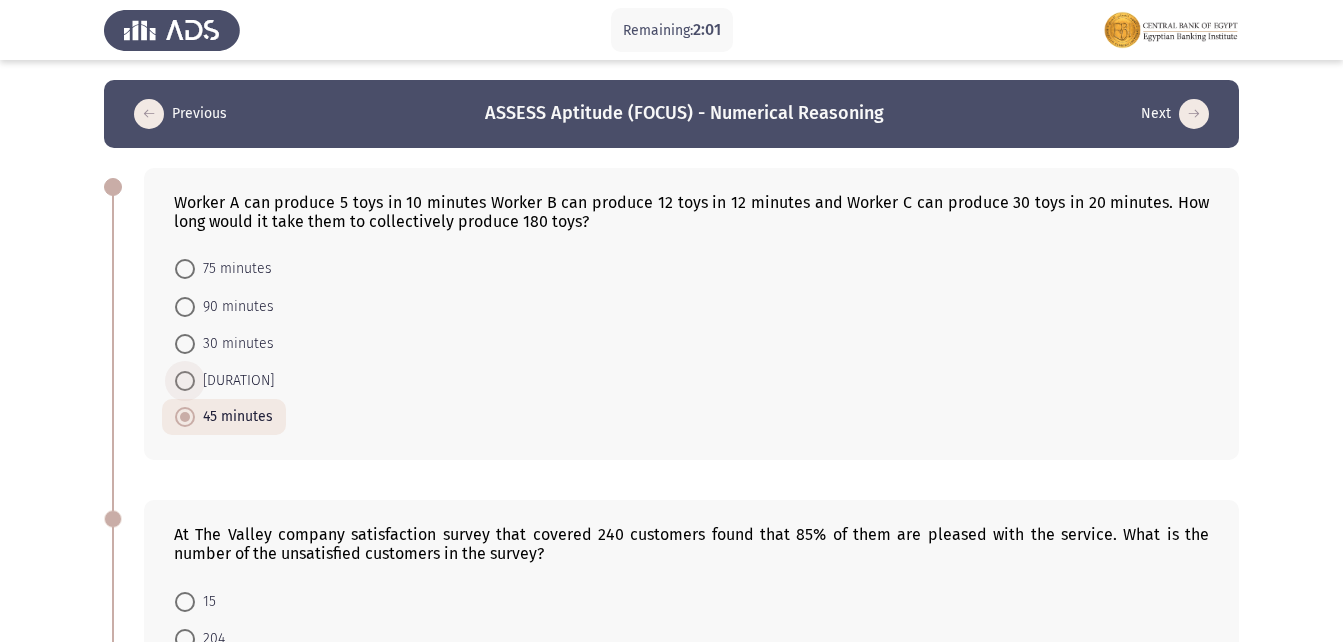 click at bounding box center (185, 381) 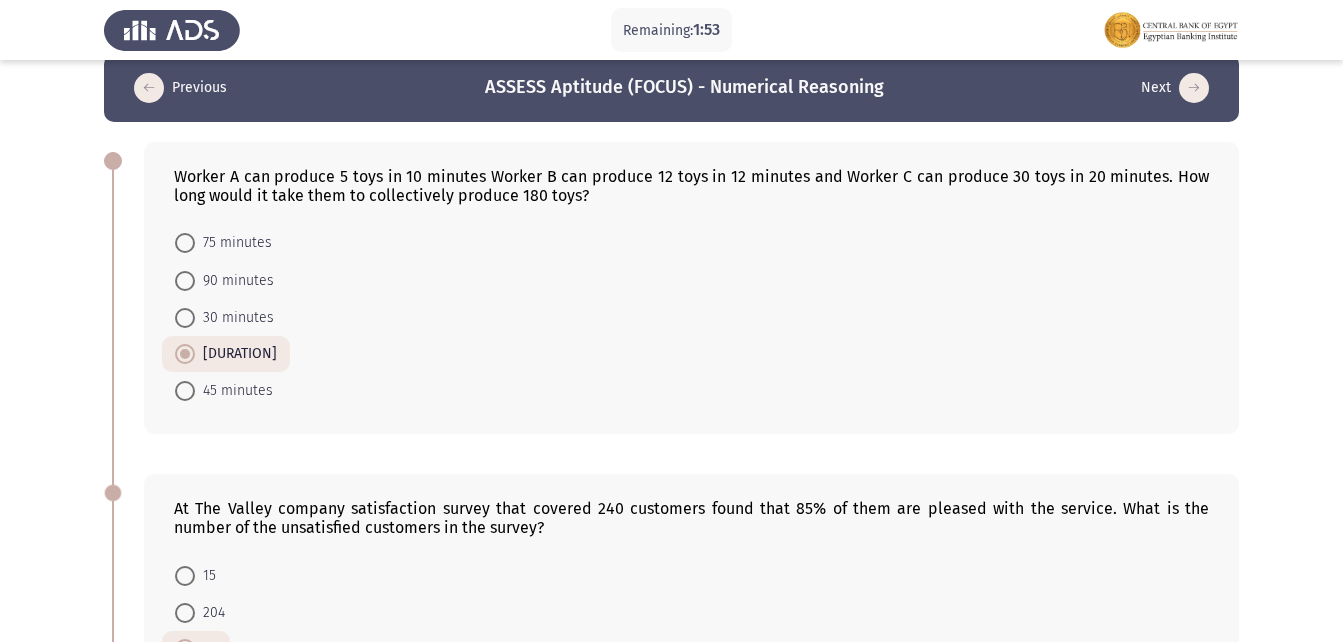 scroll, scrollTop: 16, scrollLeft: 0, axis: vertical 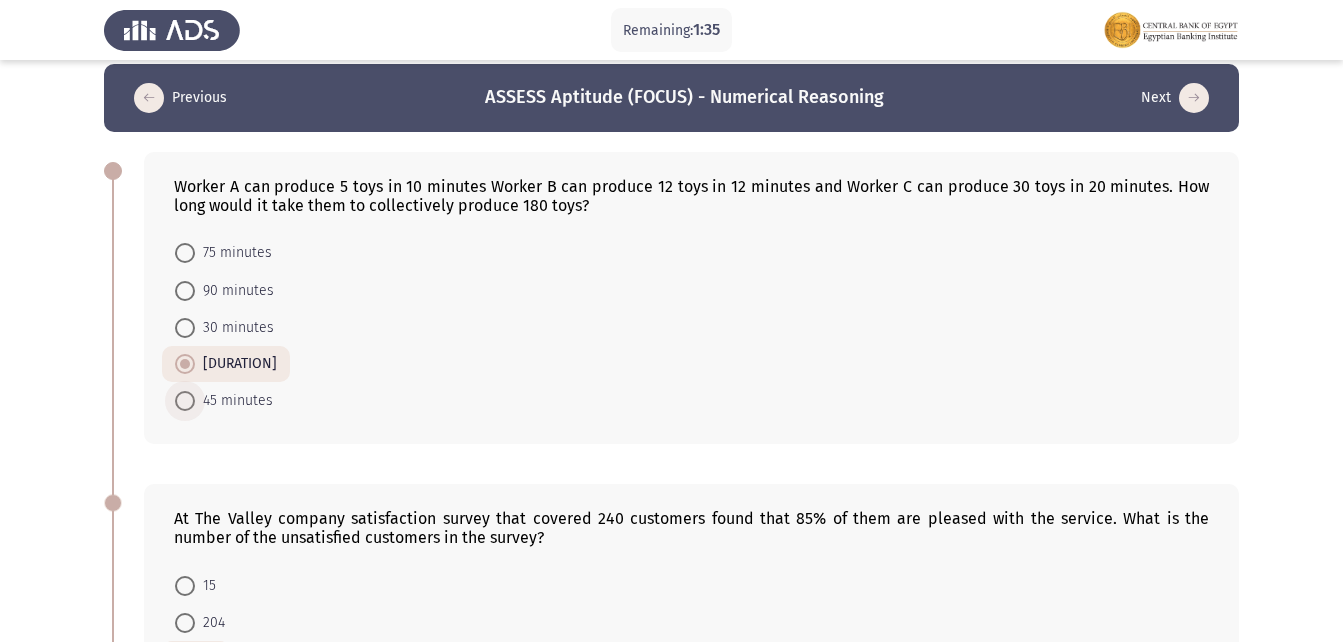 click at bounding box center [185, 401] 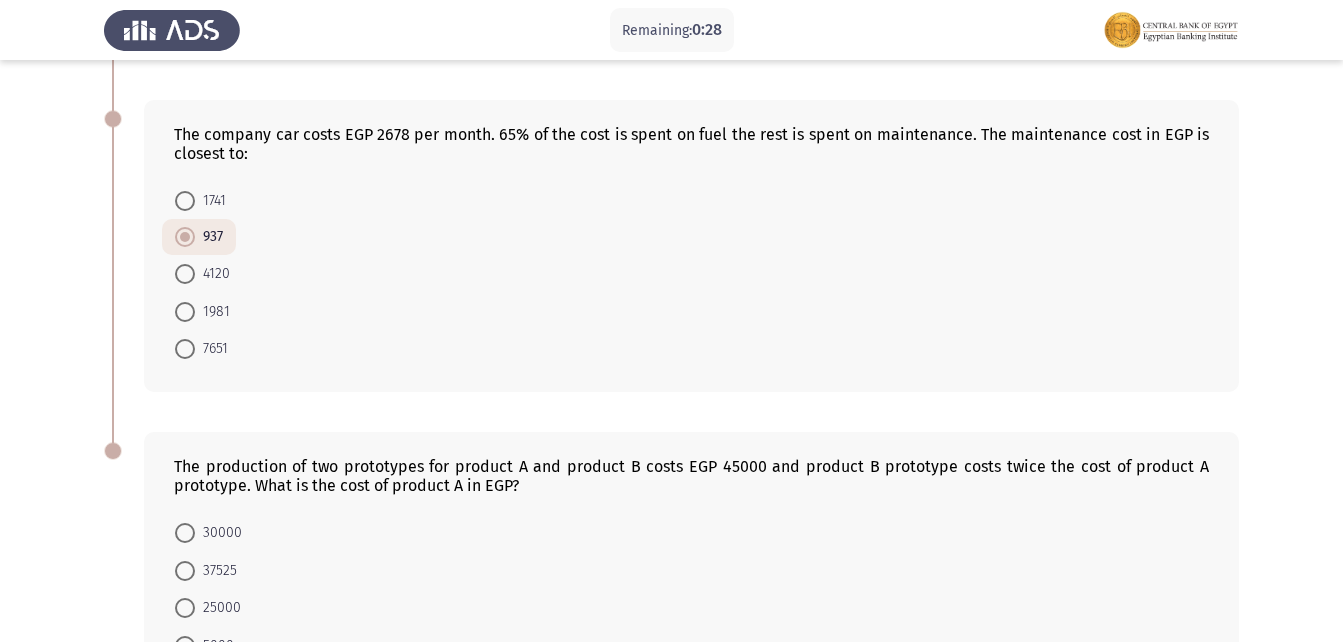scroll, scrollTop: 916, scrollLeft: 0, axis: vertical 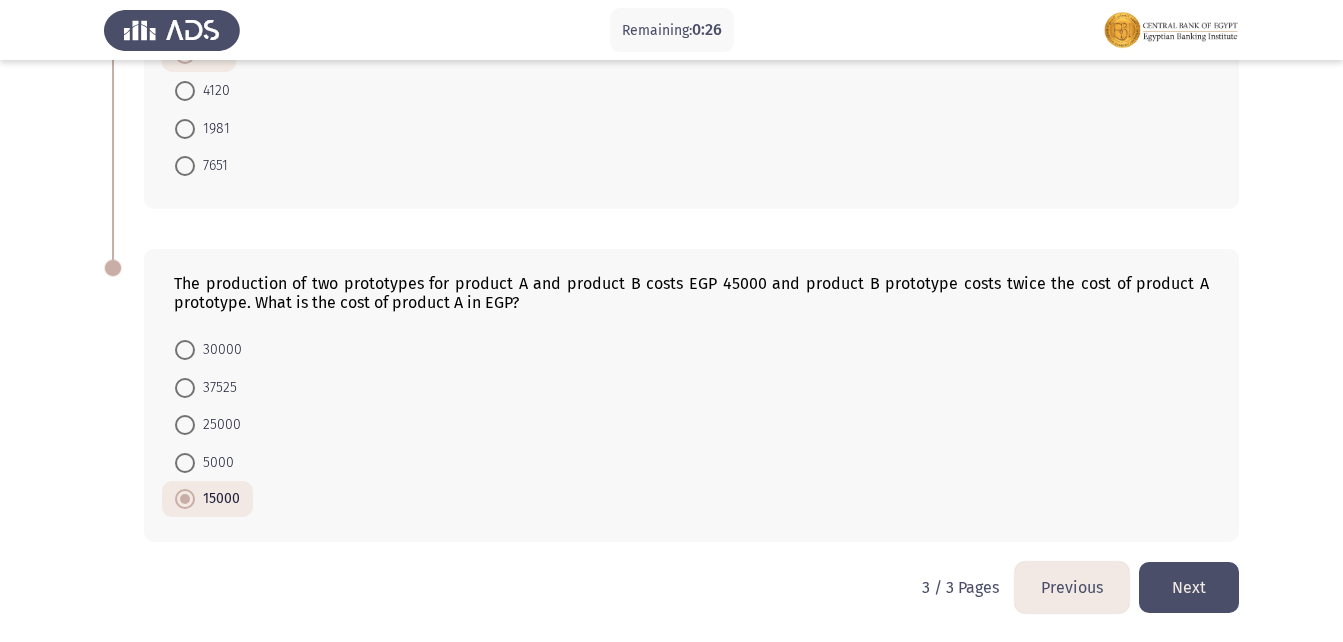 click on "Next" 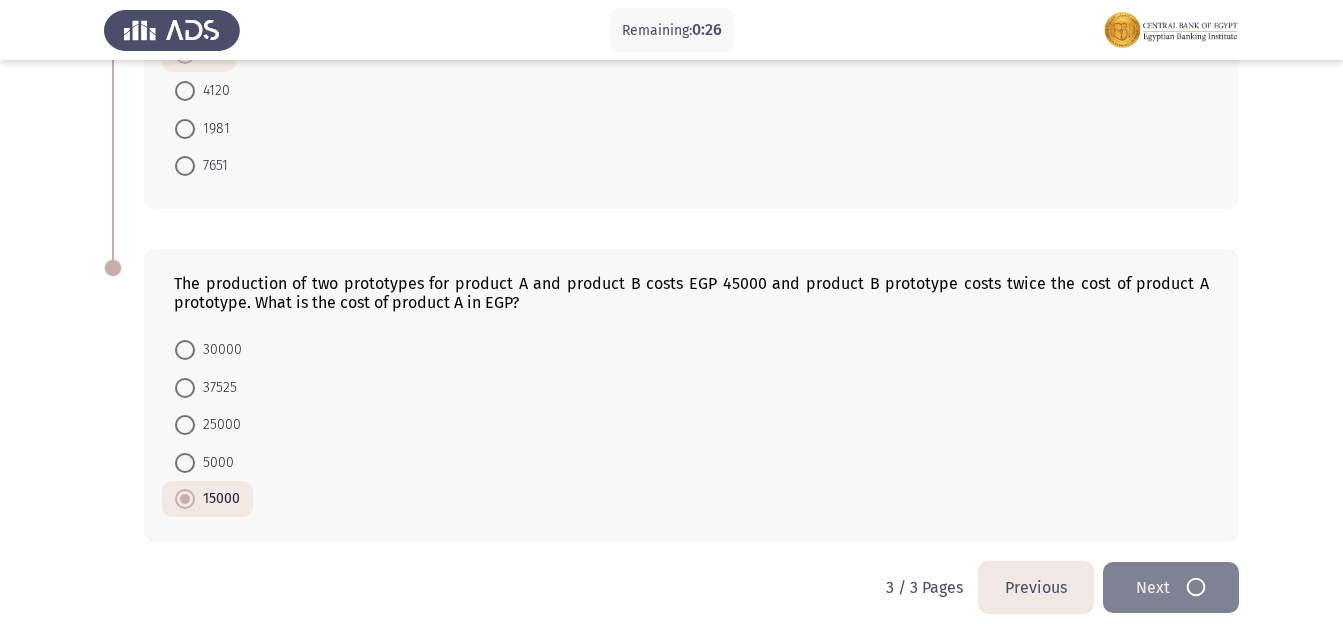 scroll, scrollTop: 0, scrollLeft: 0, axis: both 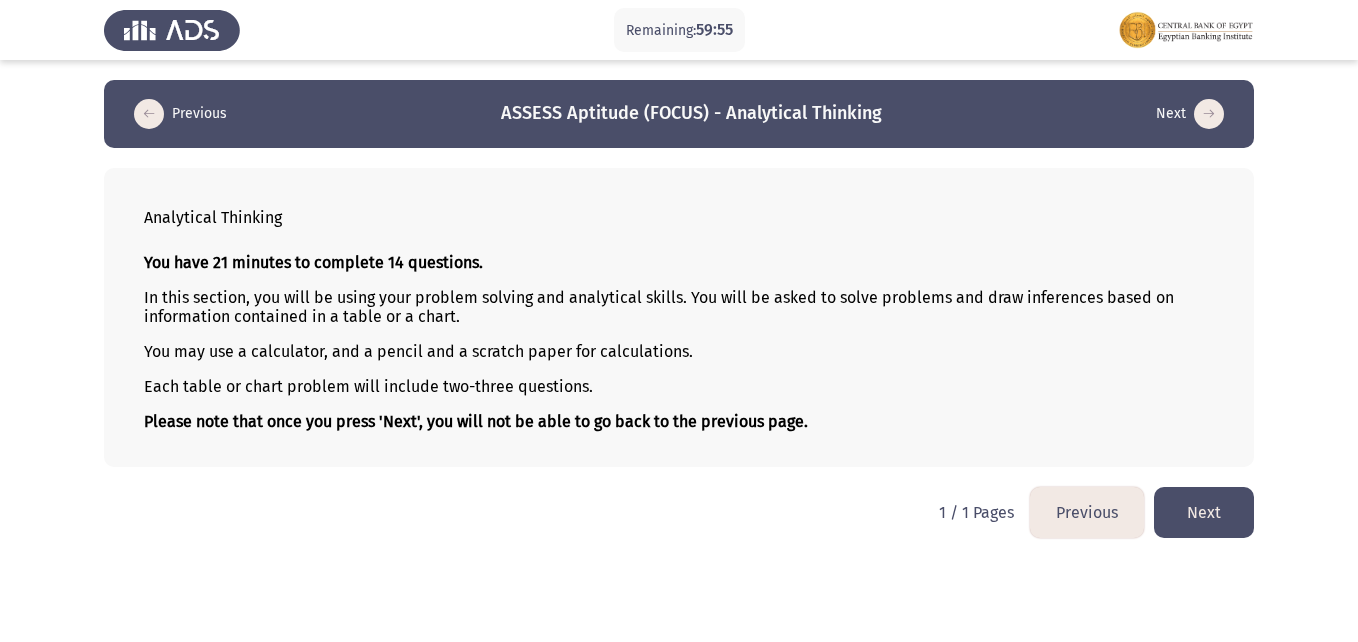 click on "Next" 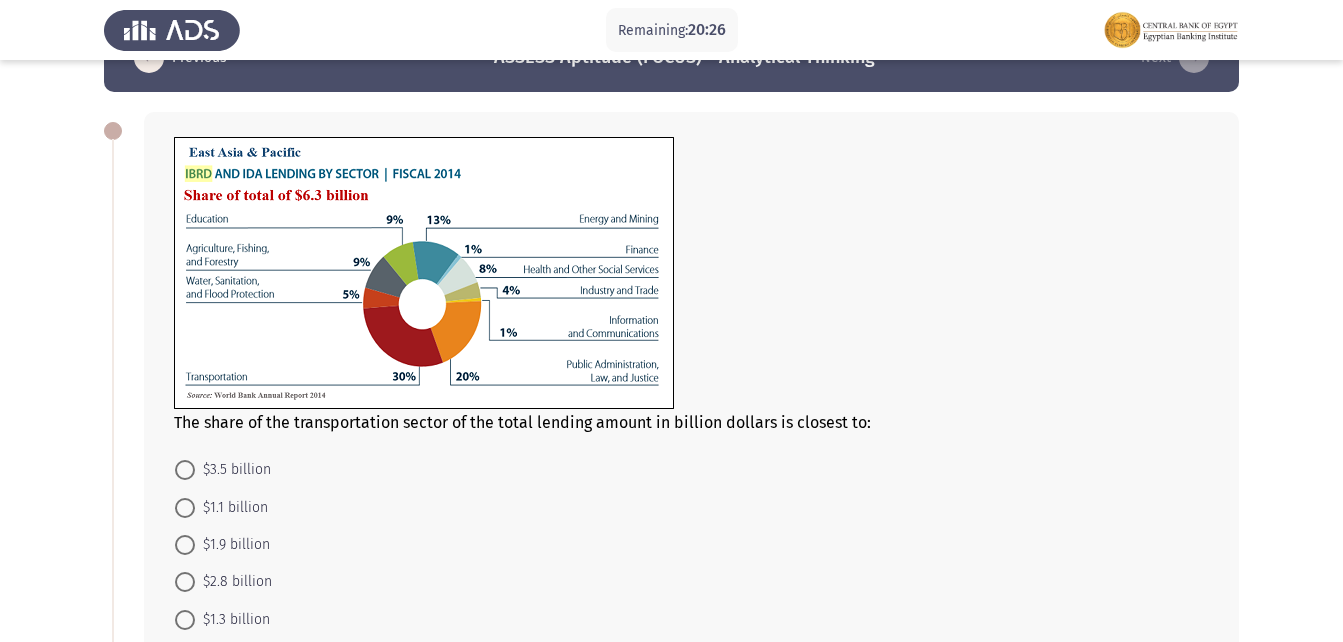scroll, scrollTop: 100, scrollLeft: 0, axis: vertical 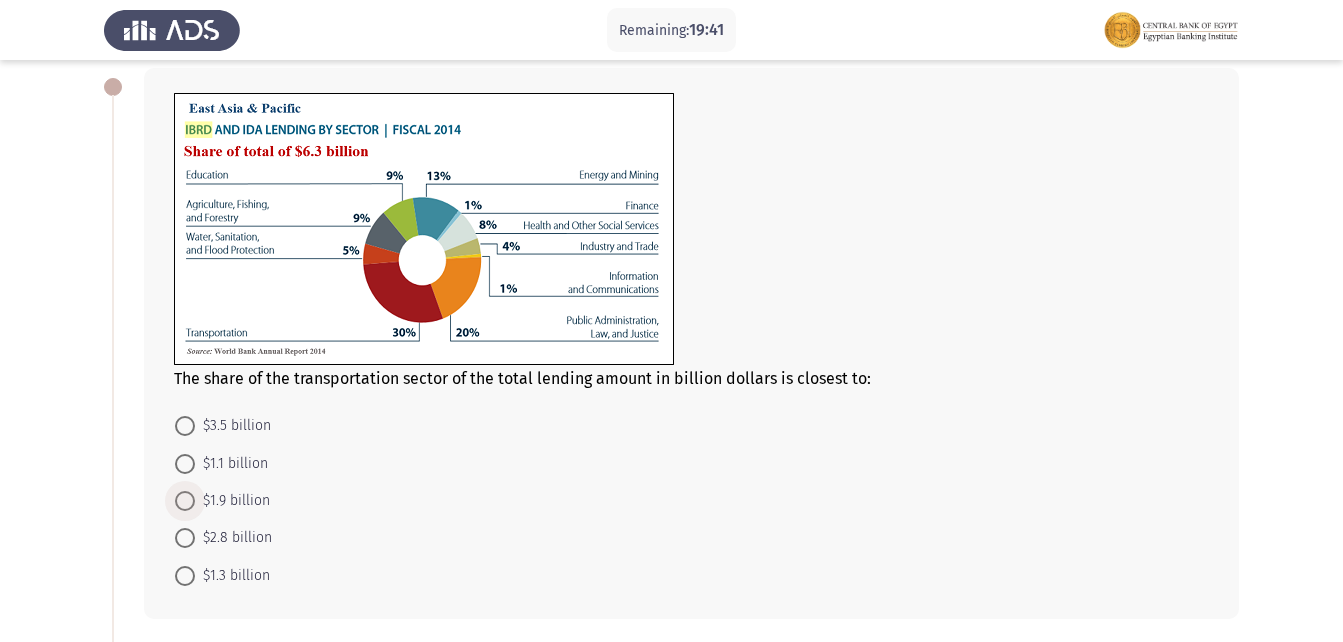 click at bounding box center [185, 501] 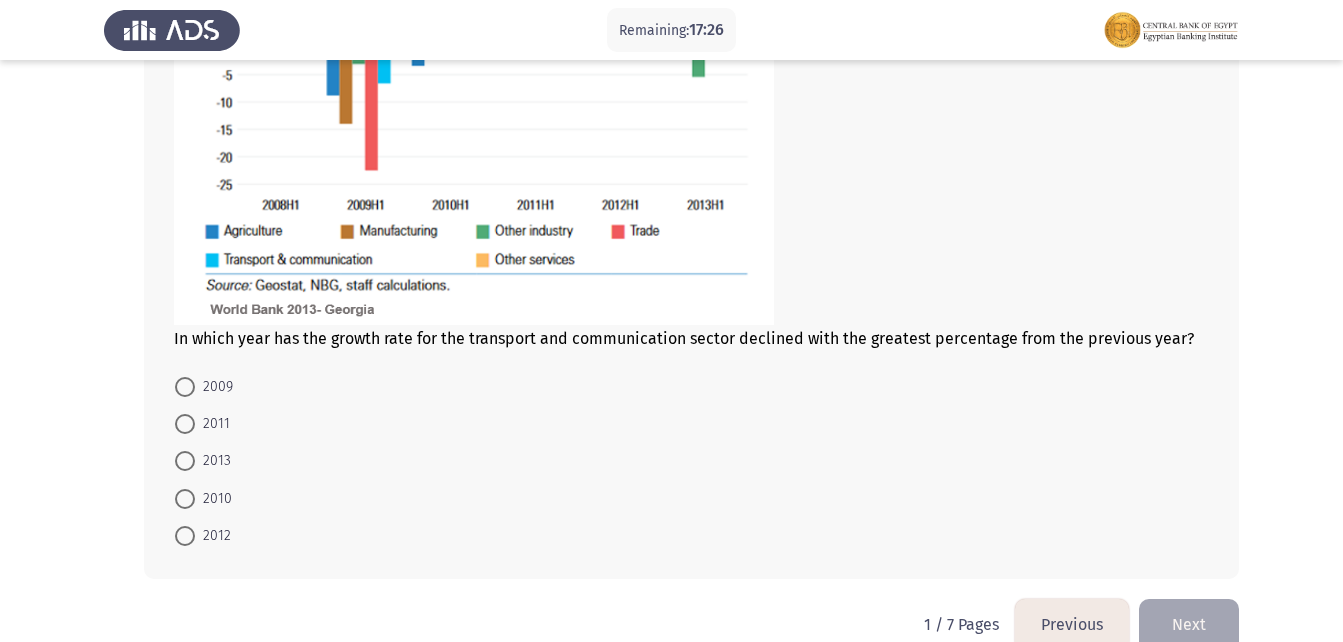 scroll, scrollTop: 1000, scrollLeft: 0, axis: vertical 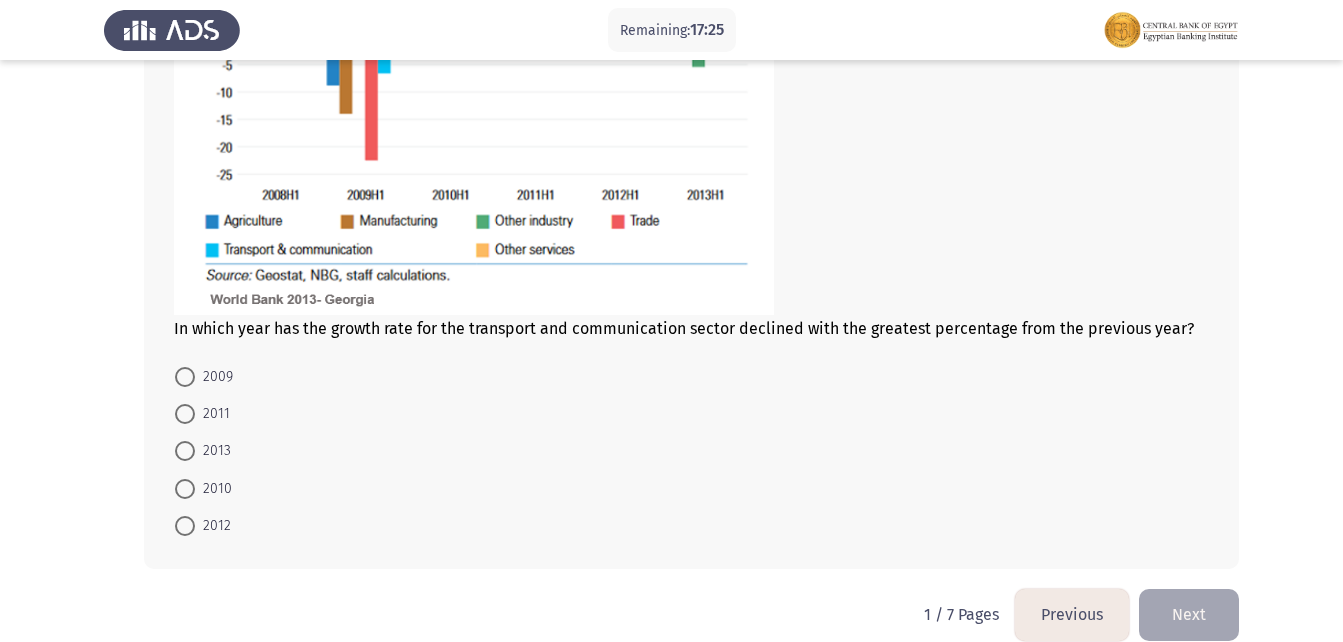 click at bounding box center (185, 451) 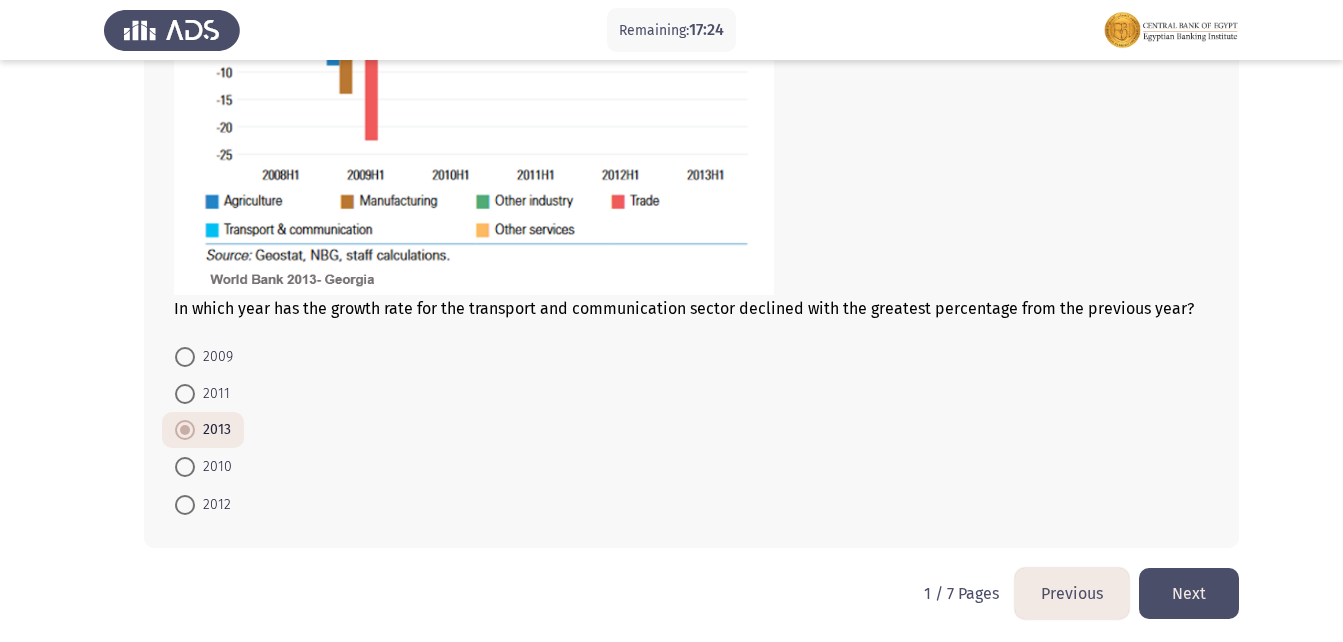 scroll, scrollTop: 1026, scrollLeft: 0, axis: vertical 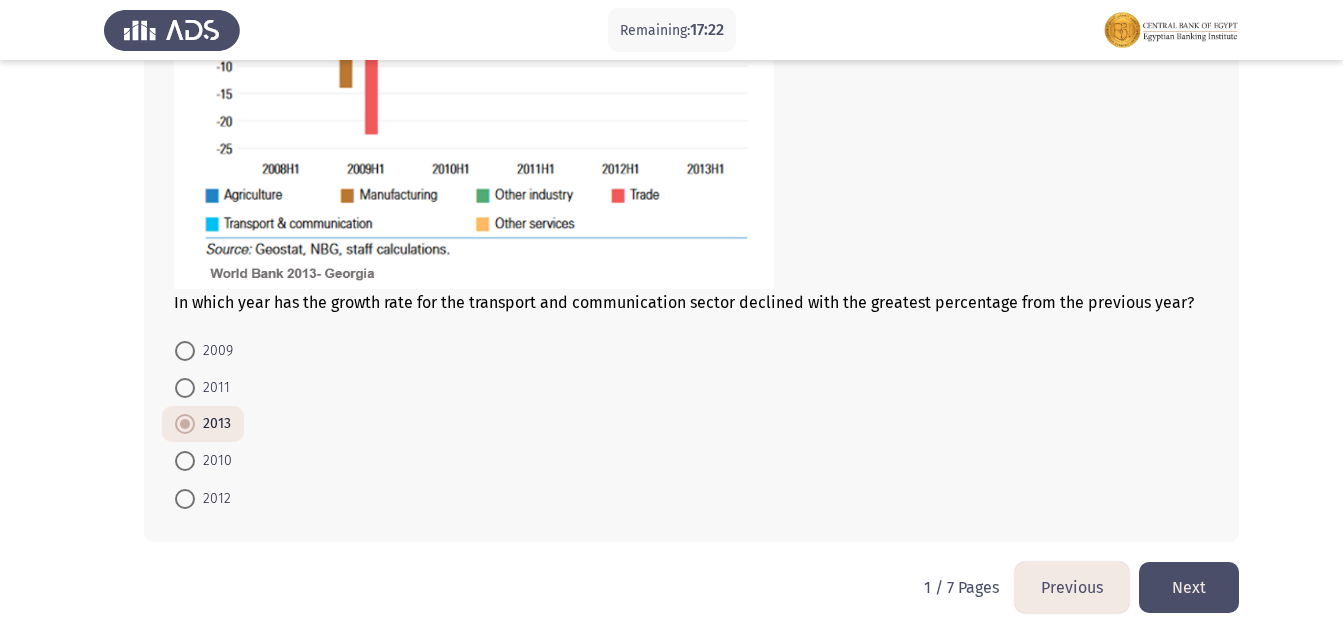 click on "Next" 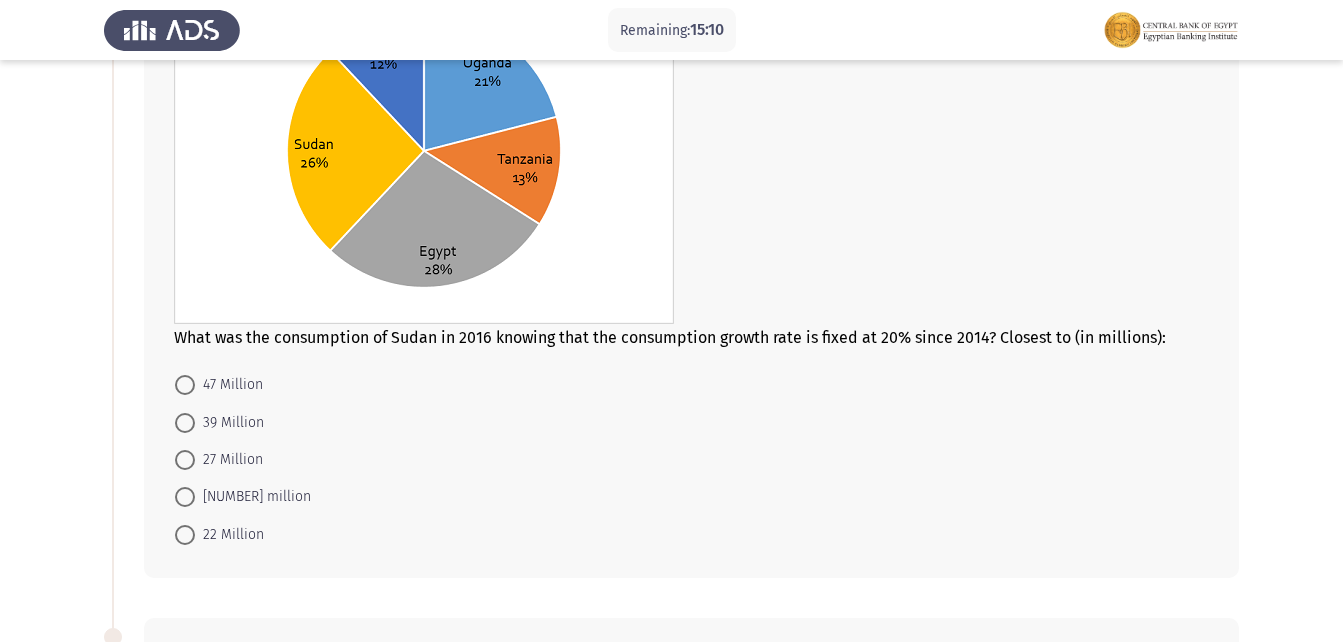 scroll, scrollTop: 300, scrollLeft: 0, axis: vertical 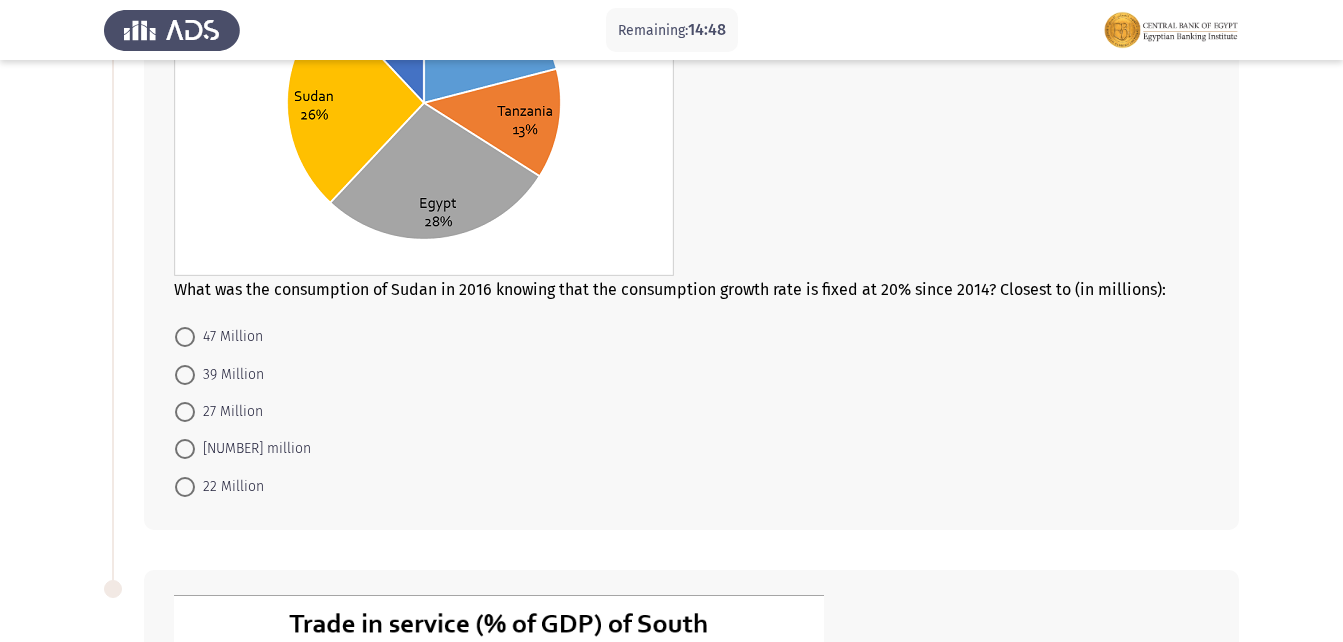 click at bounding box center [185, 337] 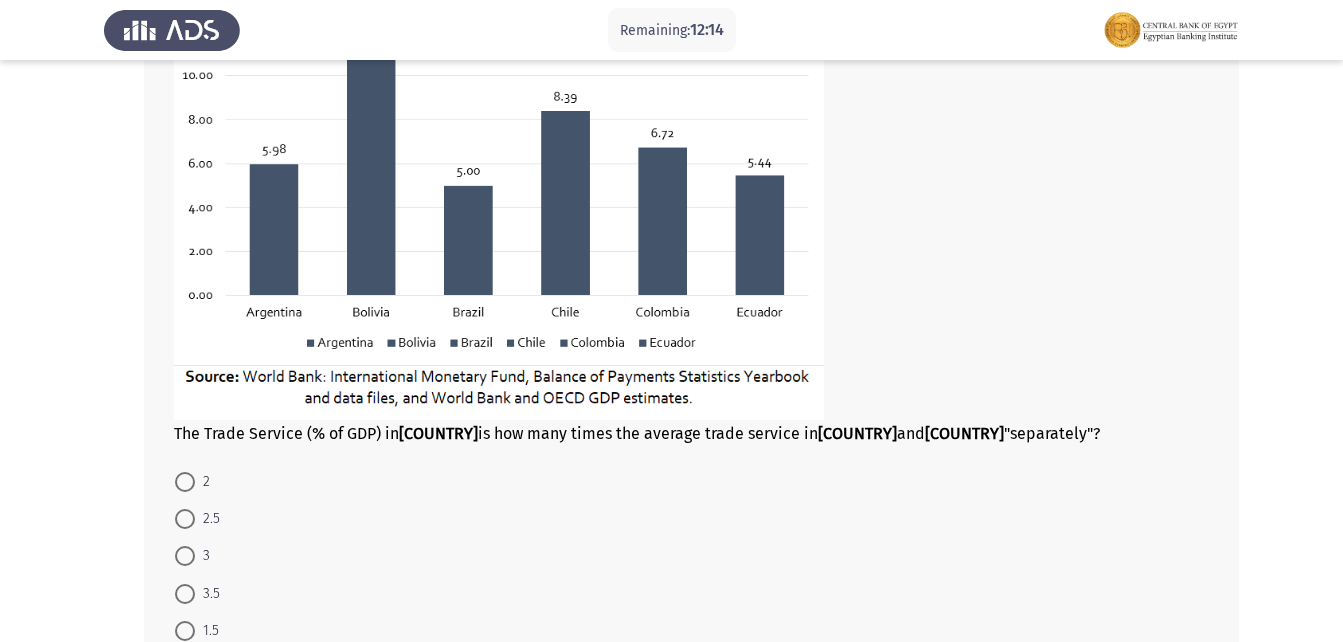 scroll, scrollTop: 1034, scrollLeft: 0, axis: vertical 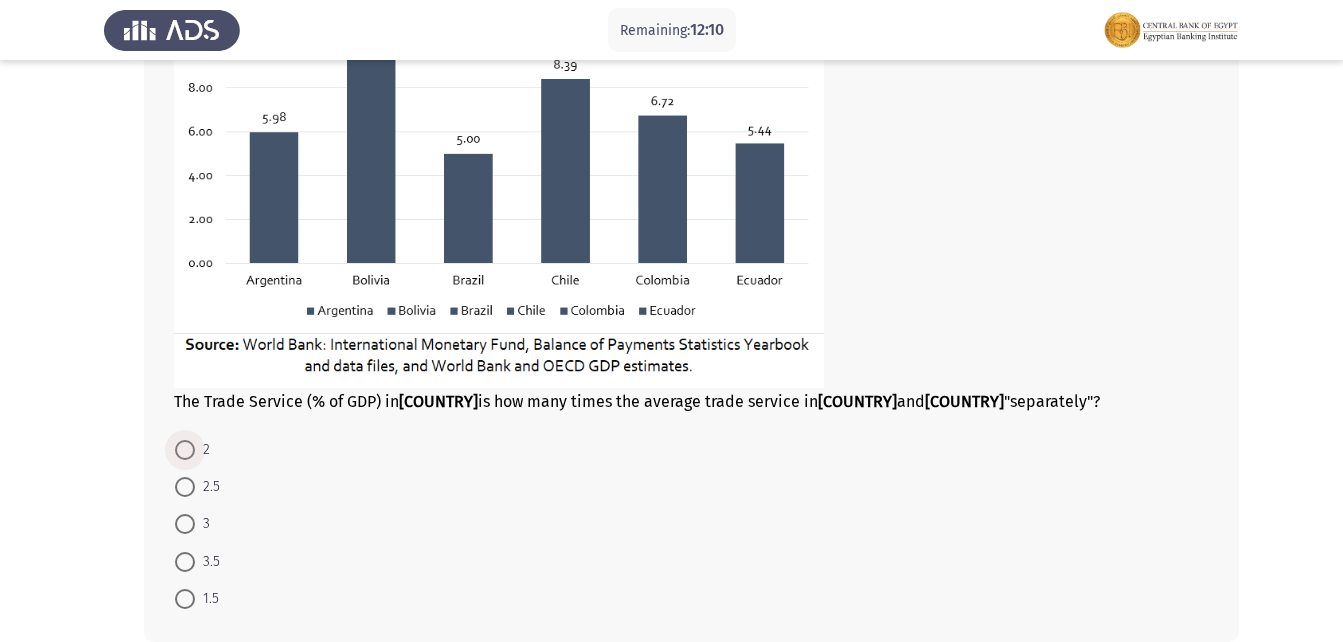 click at bounding box center [185, 450] 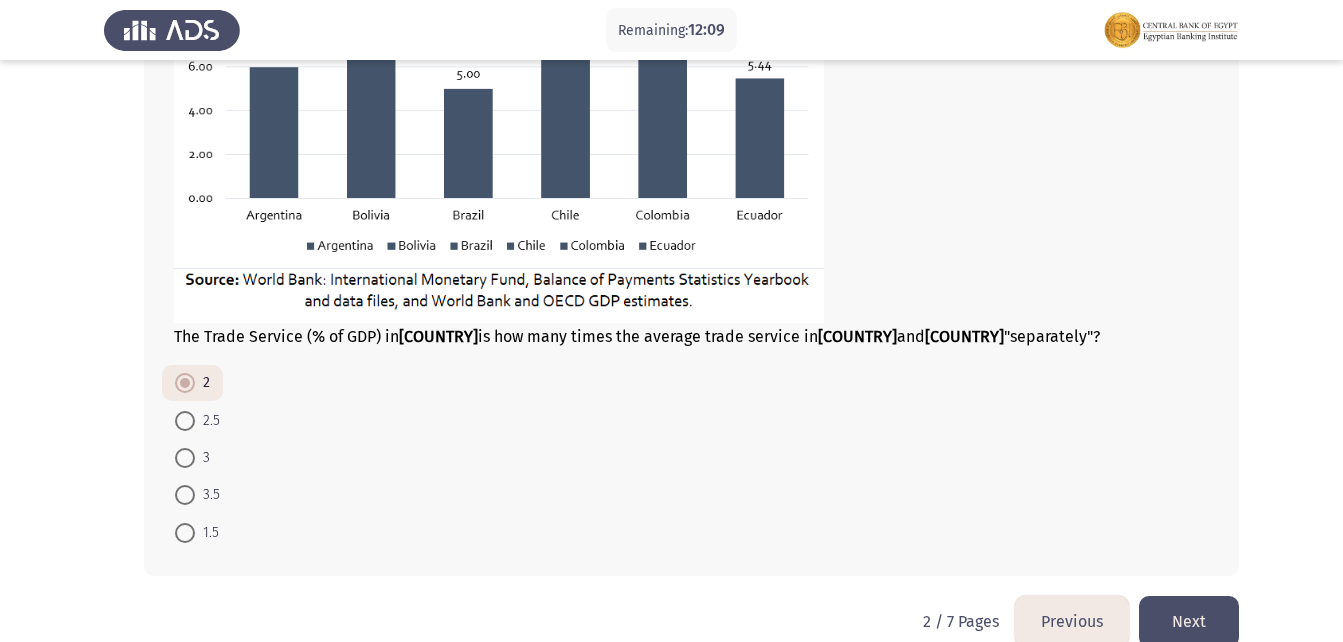 scroll, scrollTop: 1133, scrollLeft: 0, axis: vertical 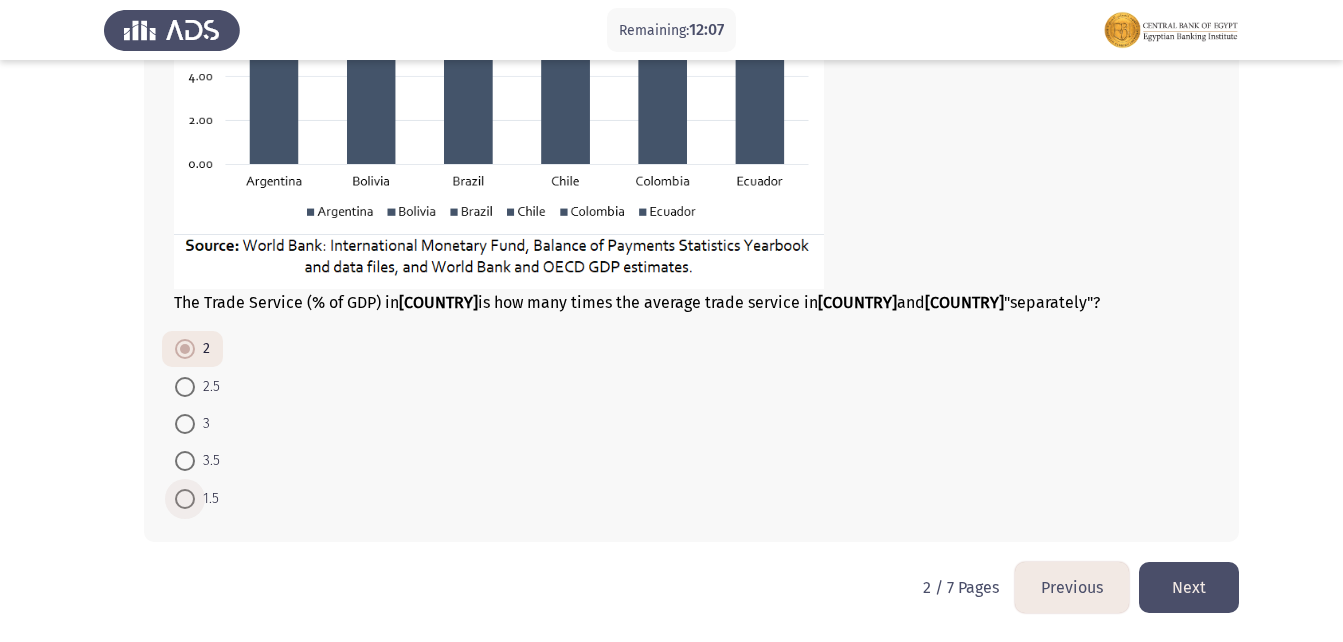 click at bounding box center [185, 499] 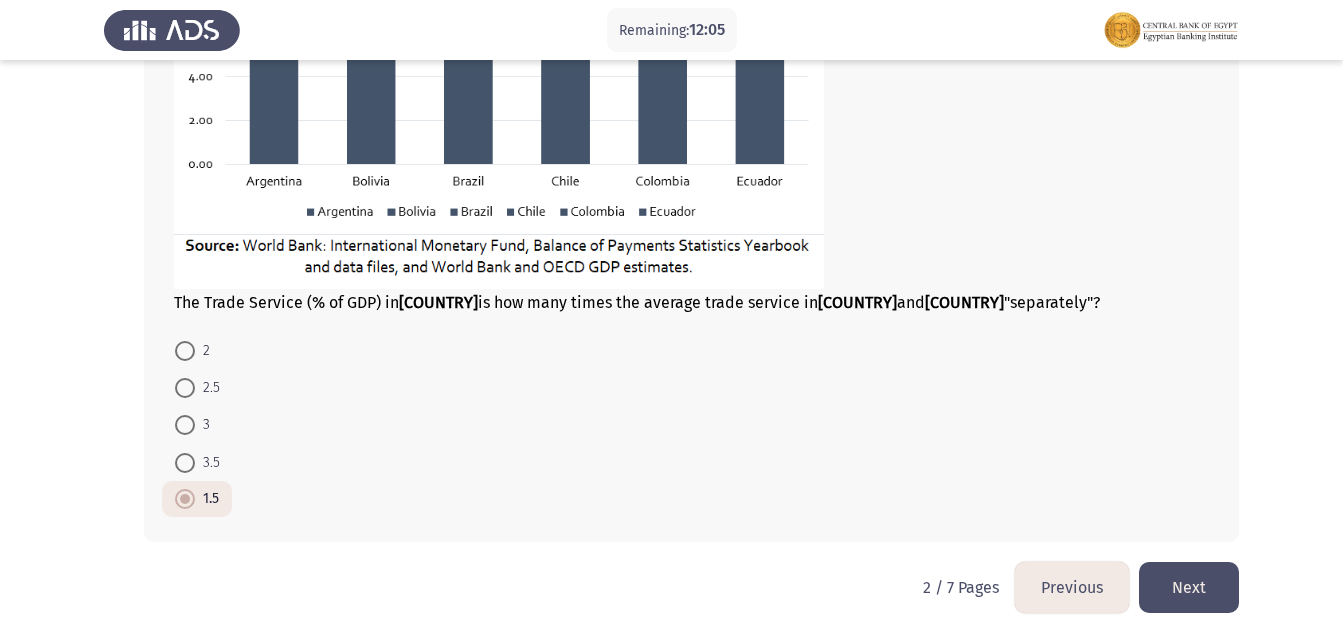 click on "Next" 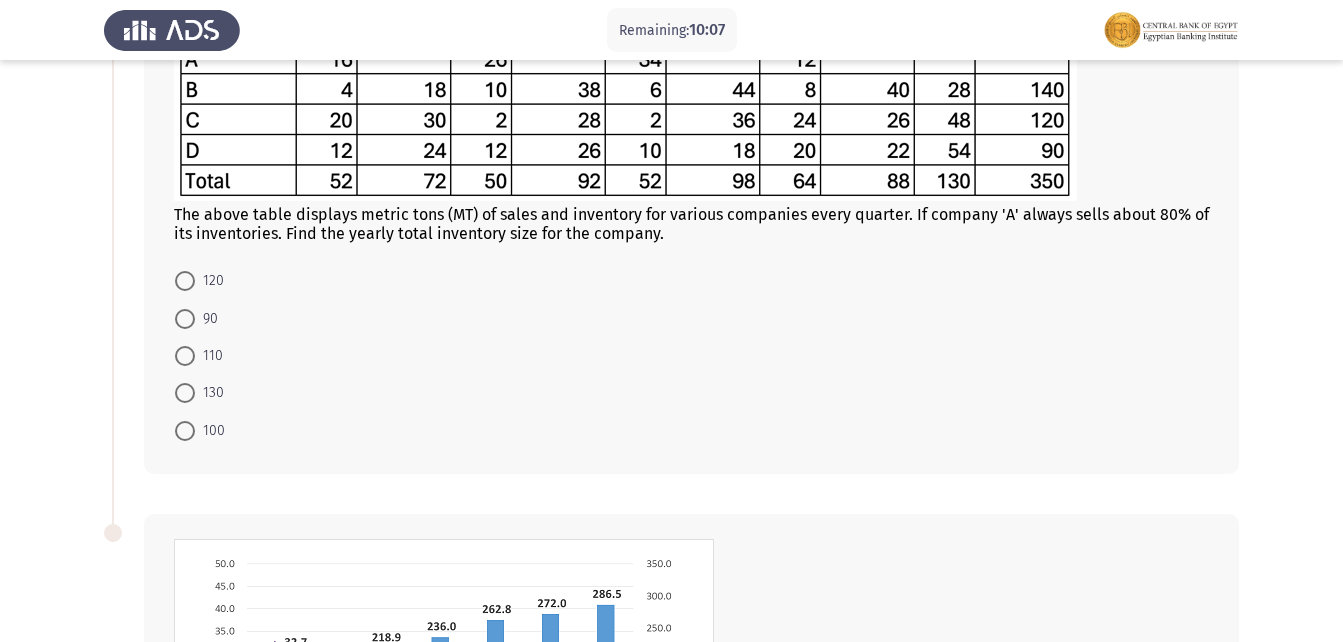 scroll, scrollTop: 120, scrollLeft: 0, axis: vertical 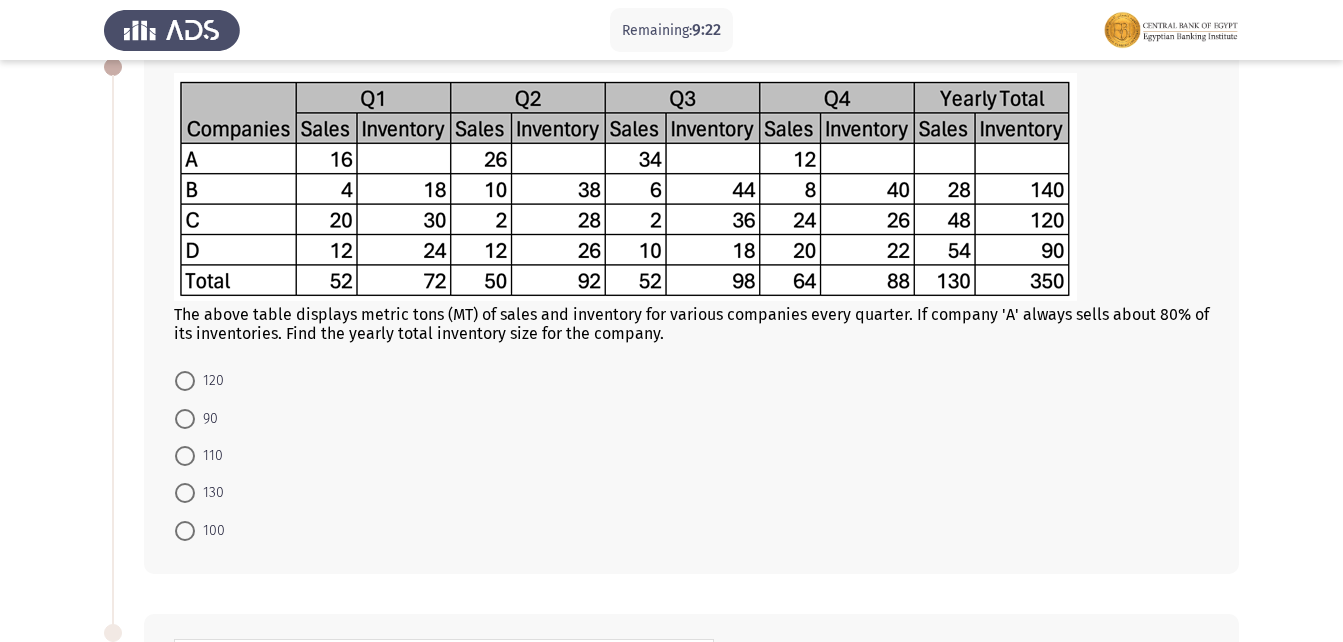 click at bounding box center (185, 493) 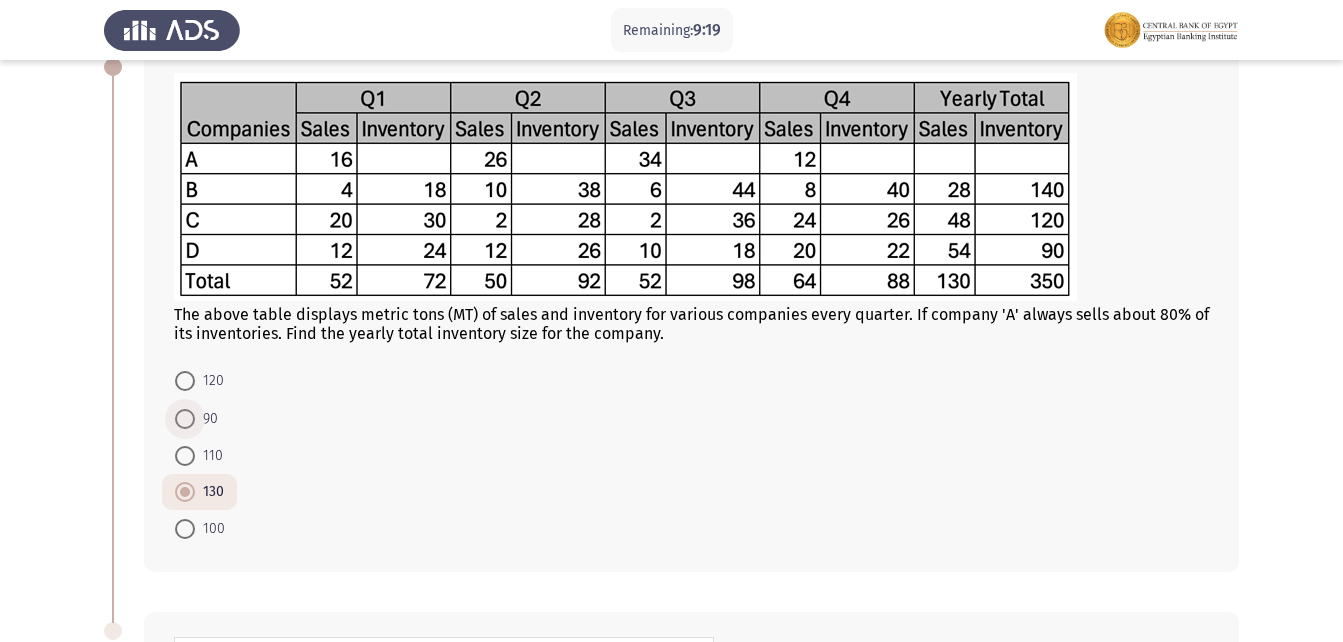 click at bounding box center [185, 419] 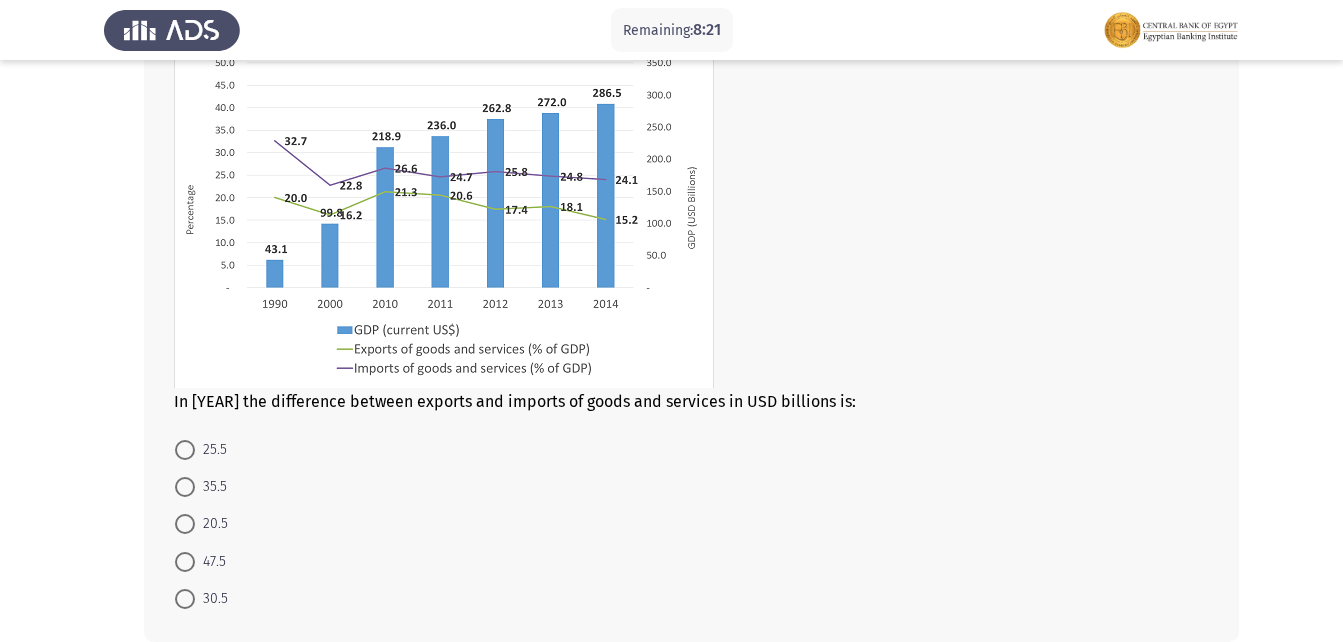 scroll, scrollTop: 819, scrollLeft: 0, axis: vertical 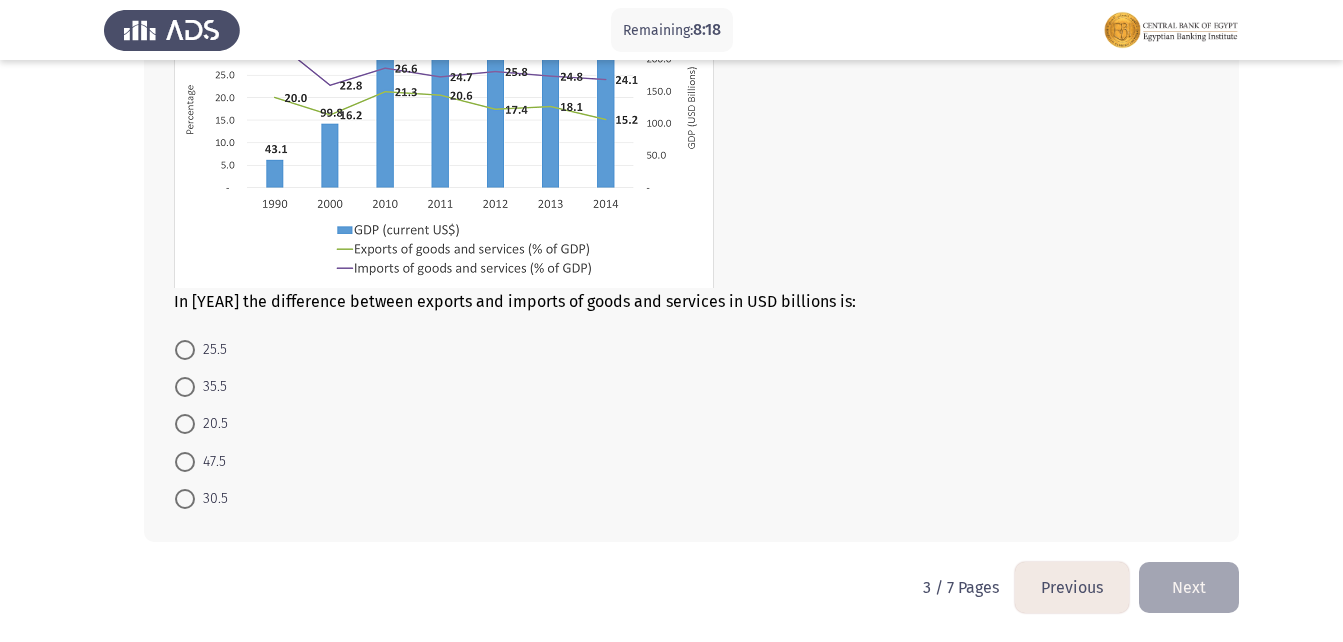 click at bounding box center [185, 424] 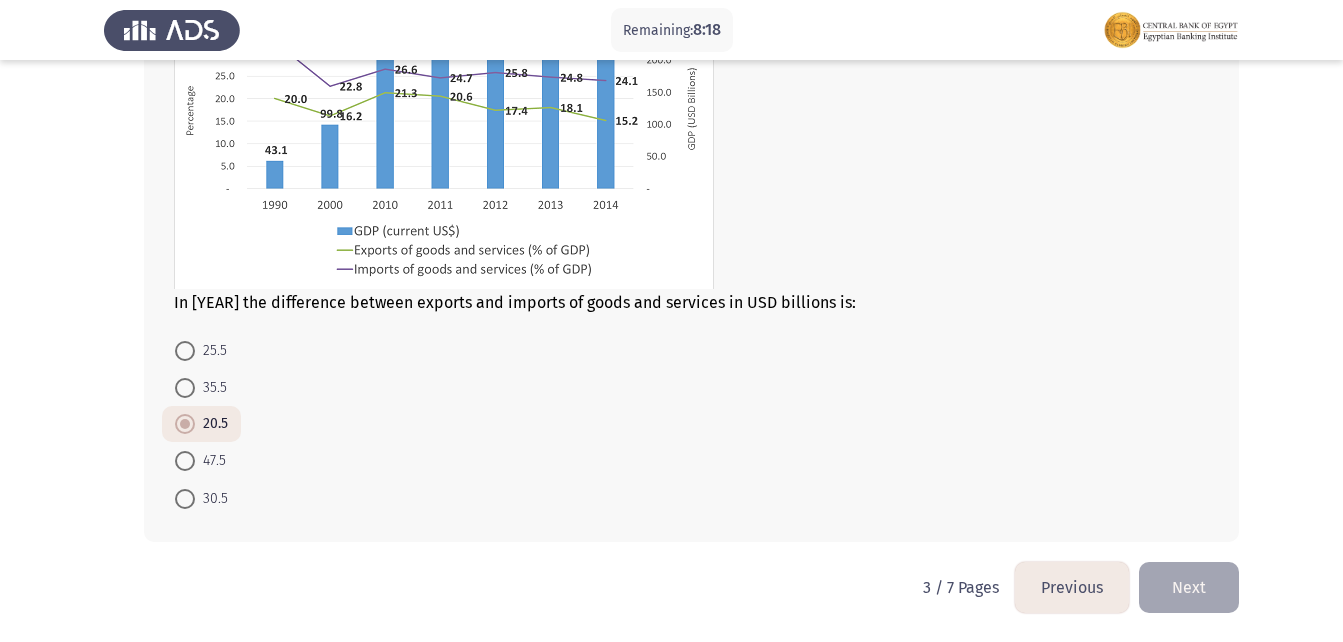 scroll, scrollTop: 818, scrollLeft: 0, axis: vertical 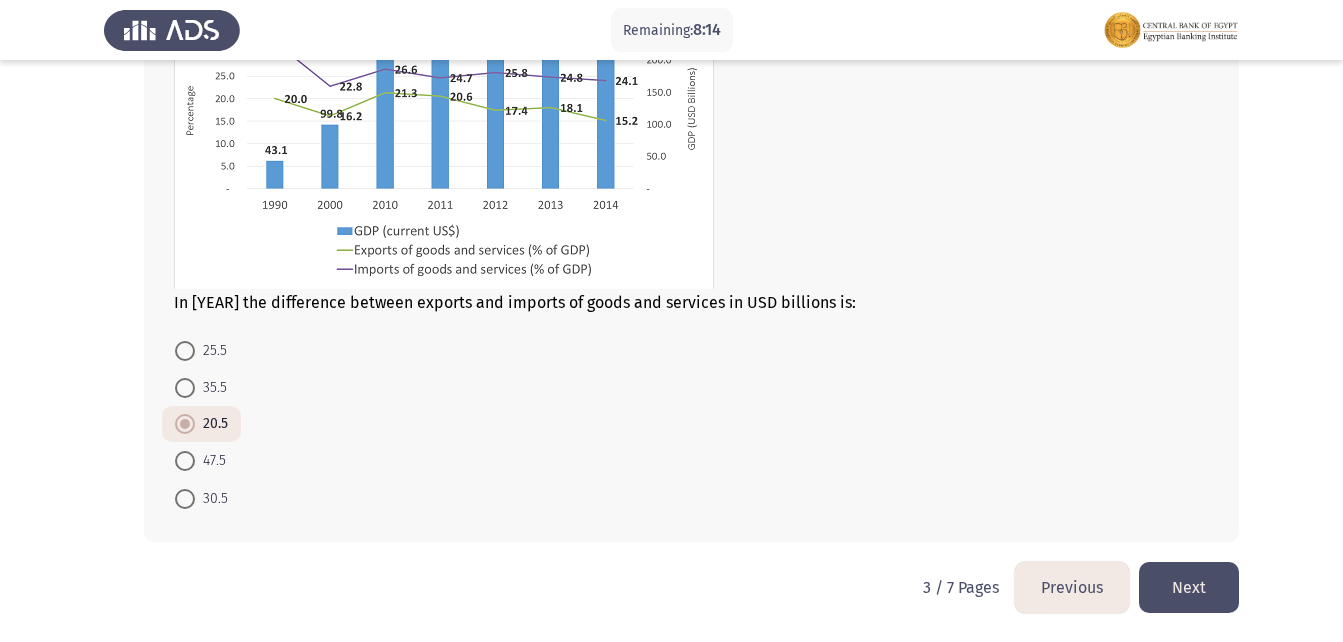 click on "Next" 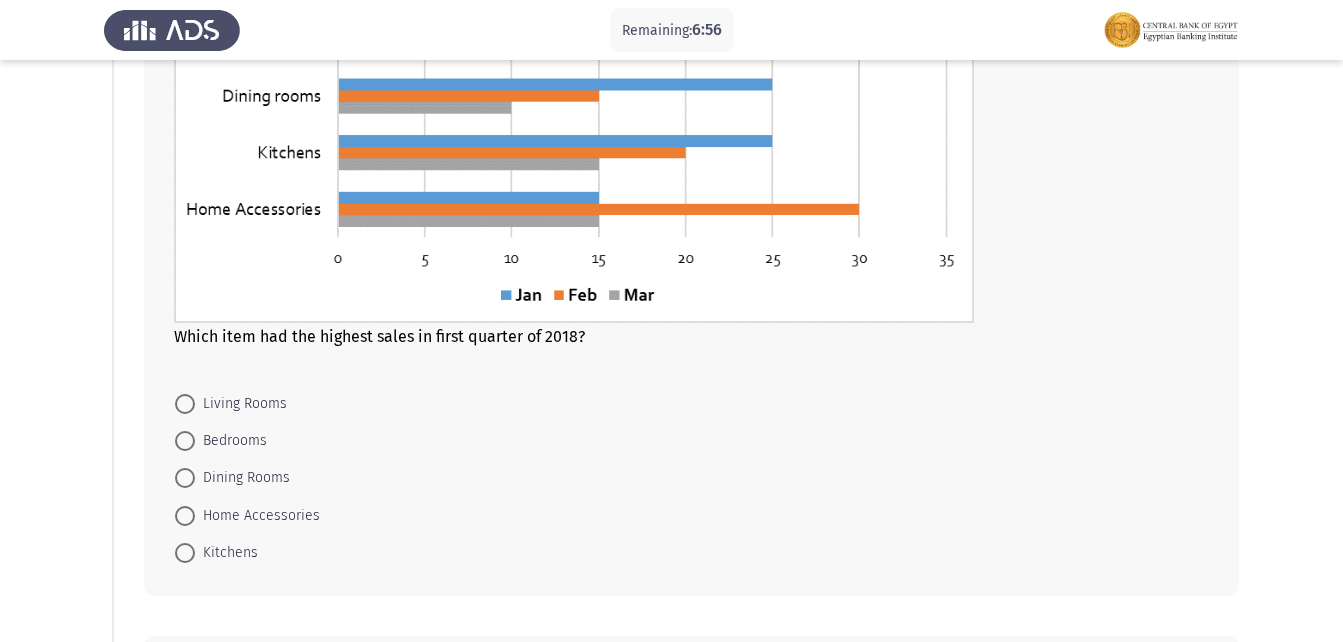 scroll, scrollTop: 400, scrollLeft: 0, axis: vertical 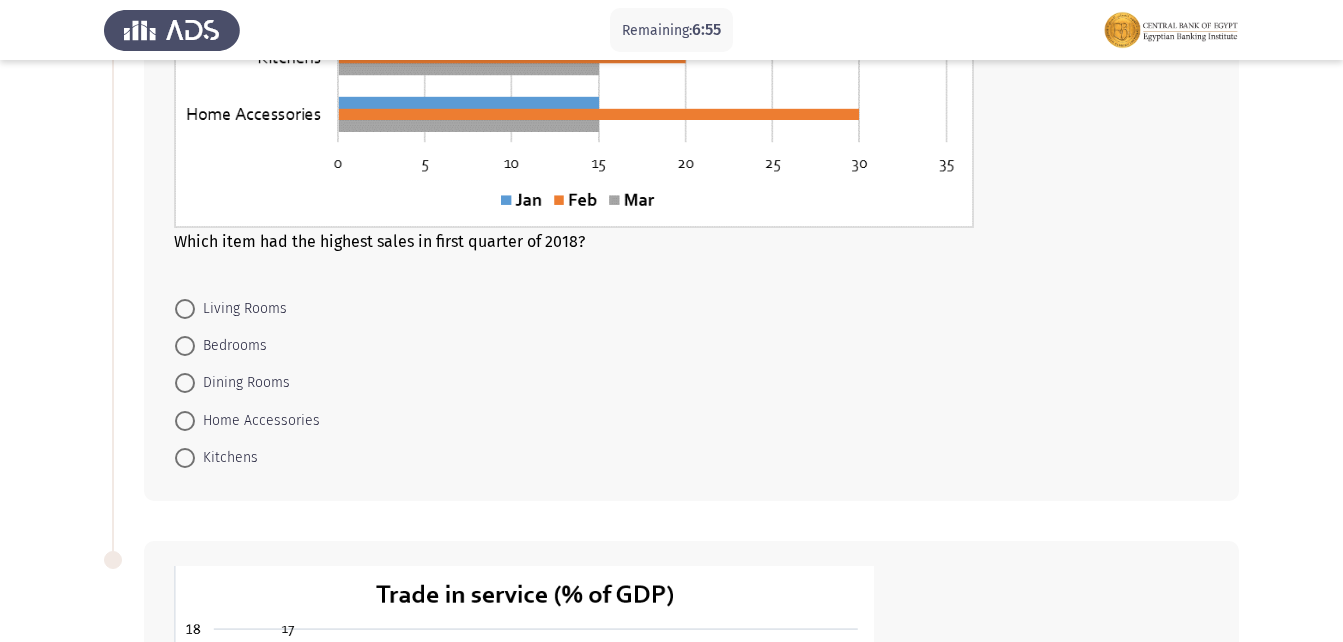 click at bounding box center (185, 346) 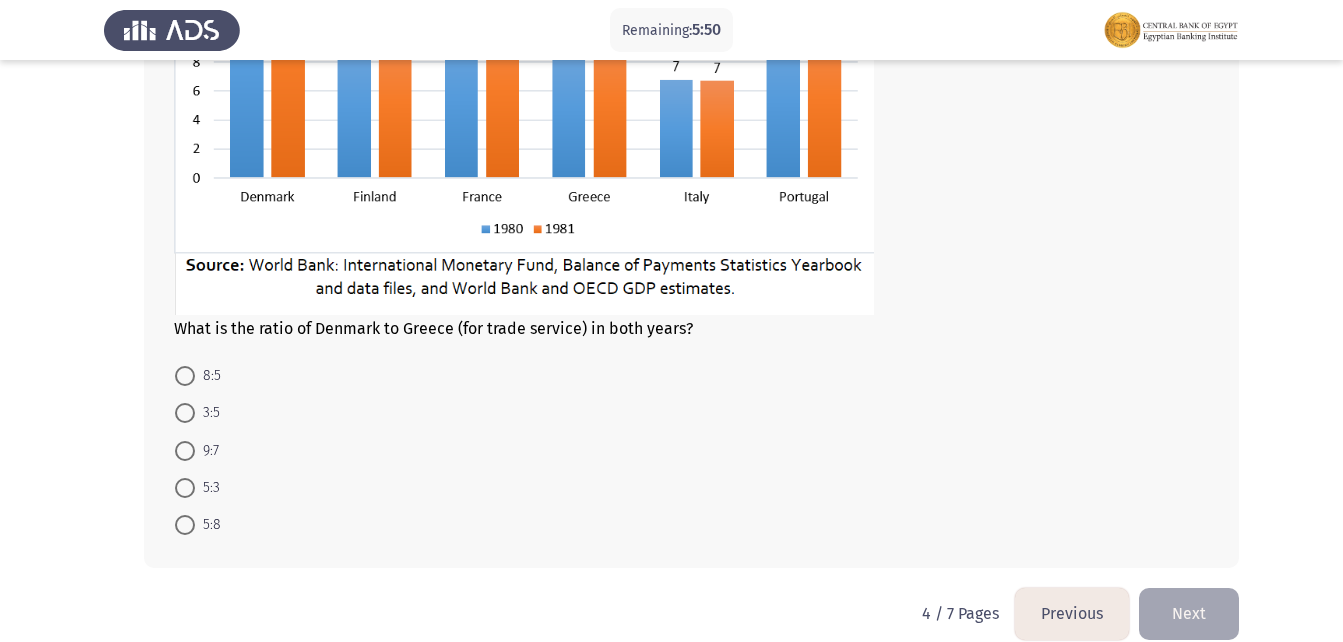 scroll, scrollTop: 1137, scrollLeft: 0, axis: vertical 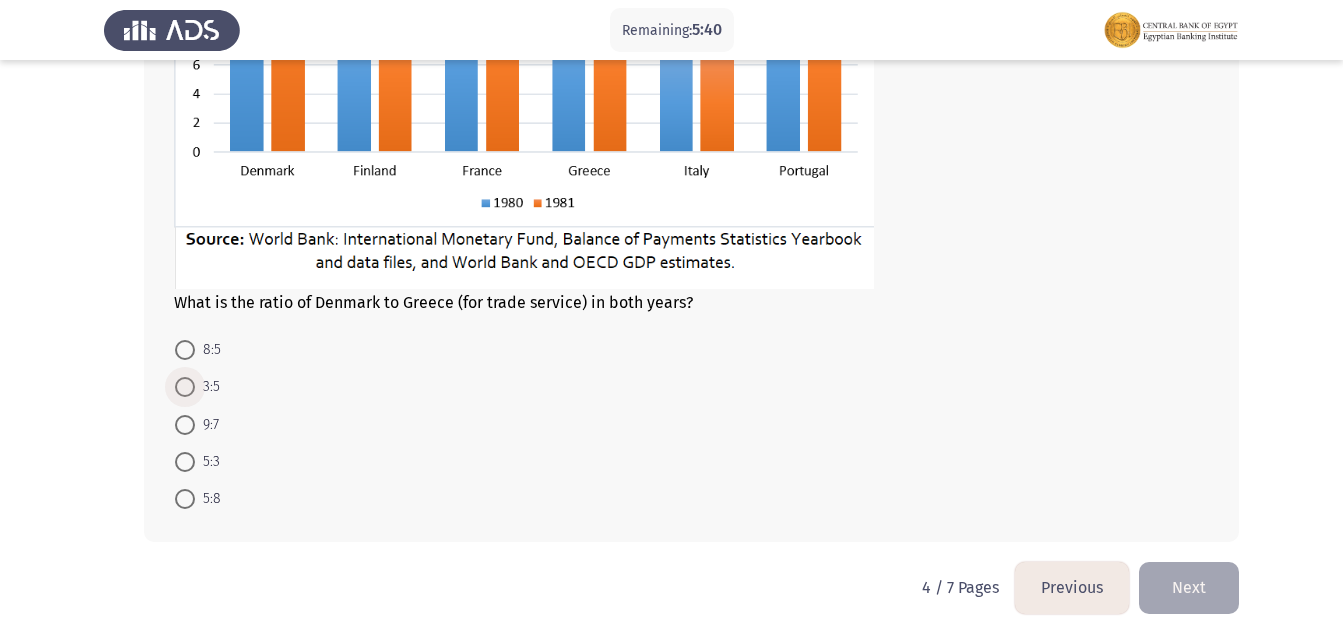 click at bounding box center [185, 387] 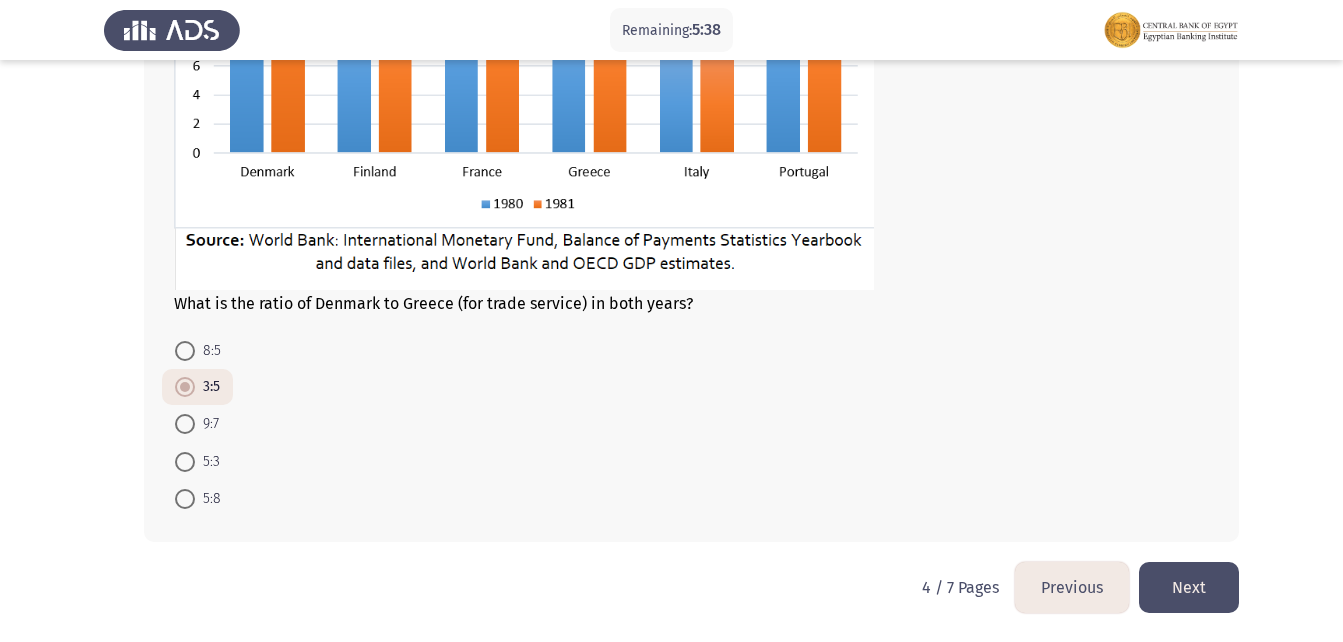 click on "Next" 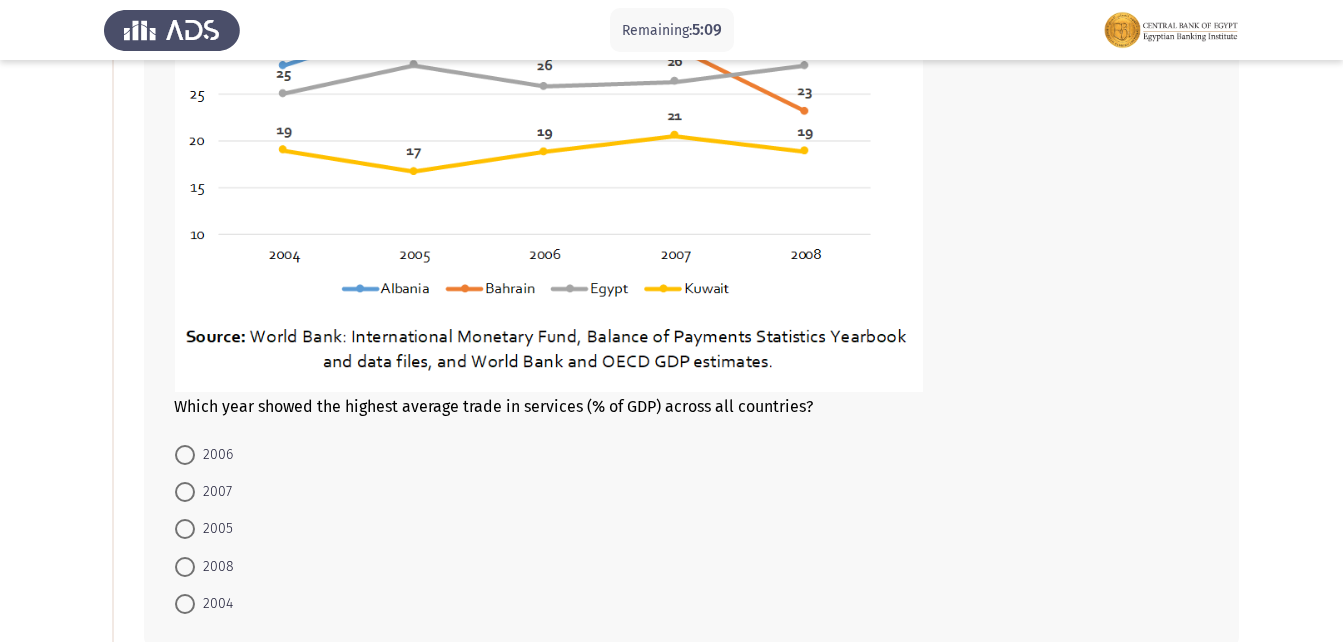 scroll, scrollTop: 426, scrollLeft: 0, axis: vertical 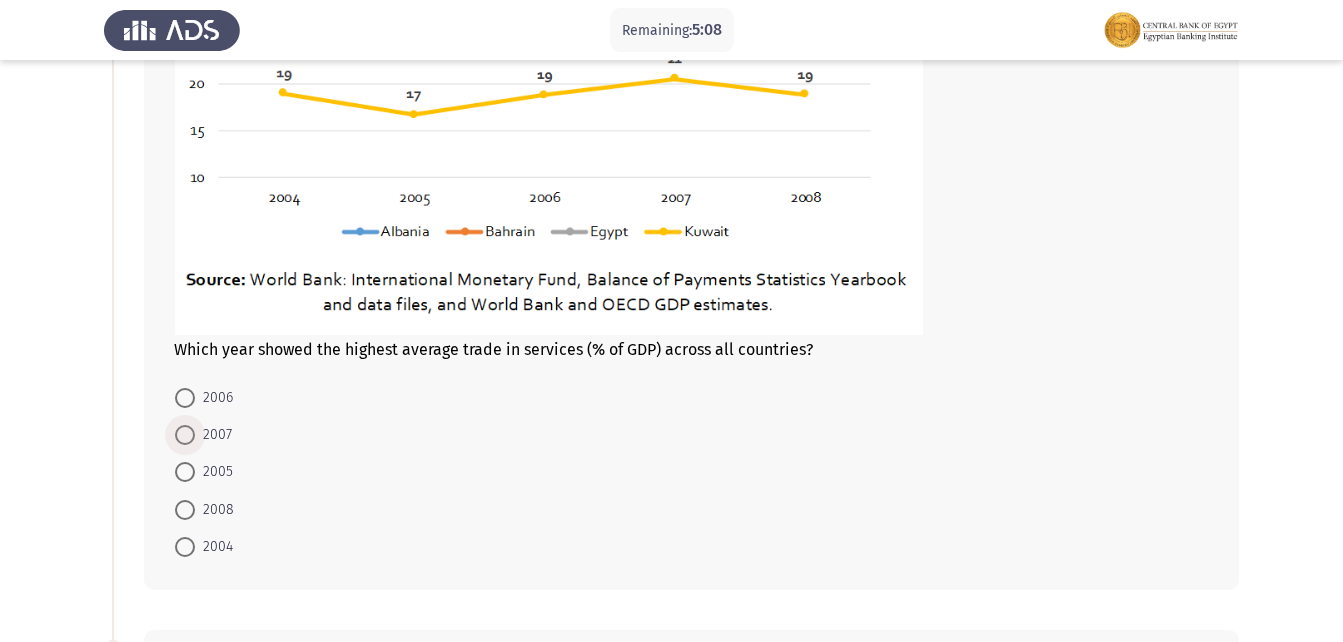 click at bounding box center (185, 435) 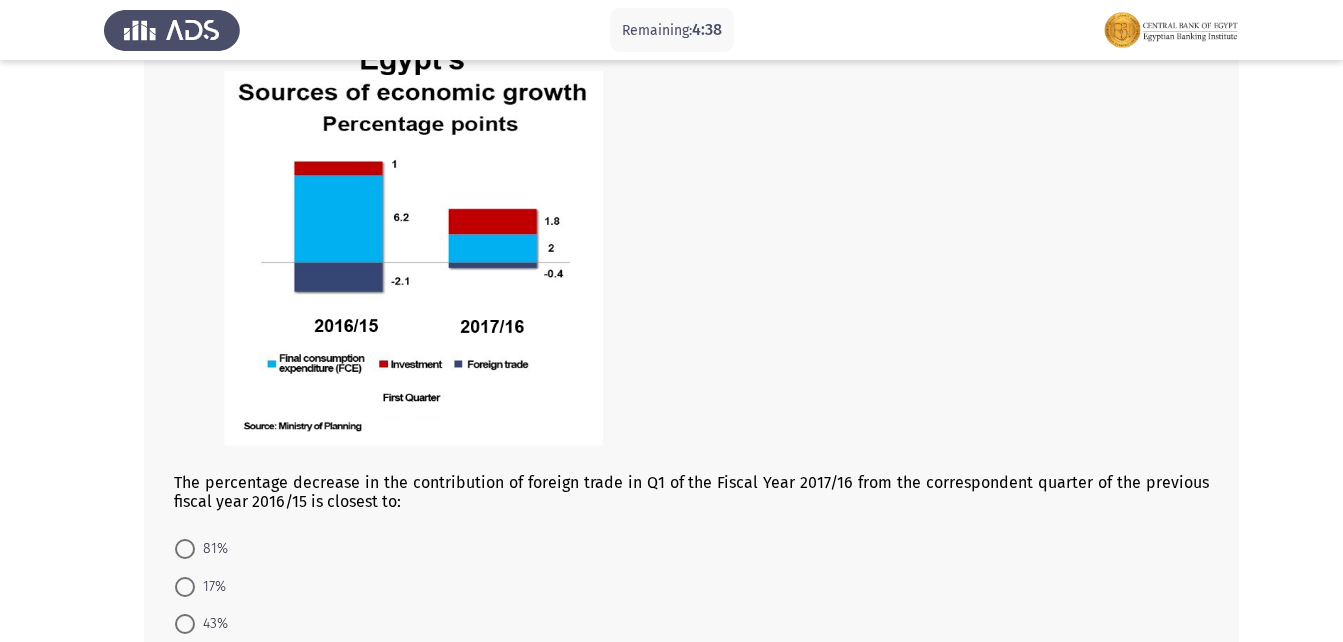 scroll, scrollTop: 1156, scrollLeft: 0, axis: vertical 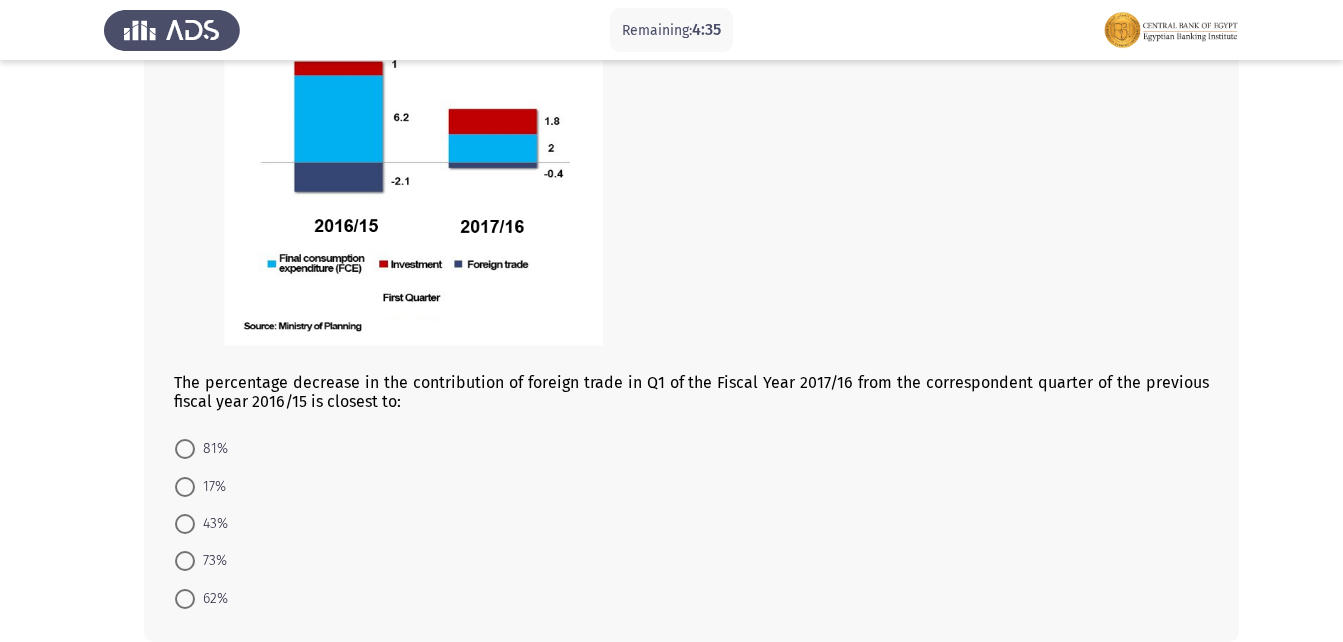 click at bounding box center [185, 524] 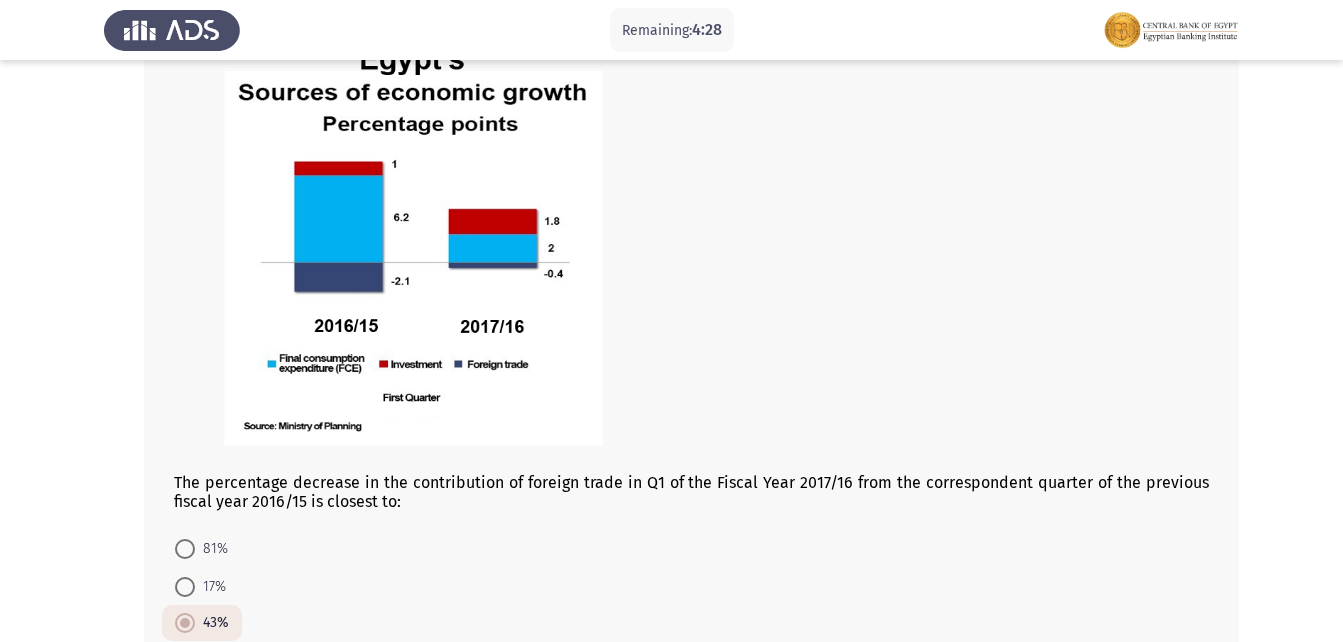 scroll, scrollTop: 1156, scrollLeft: 0, axis: vertical 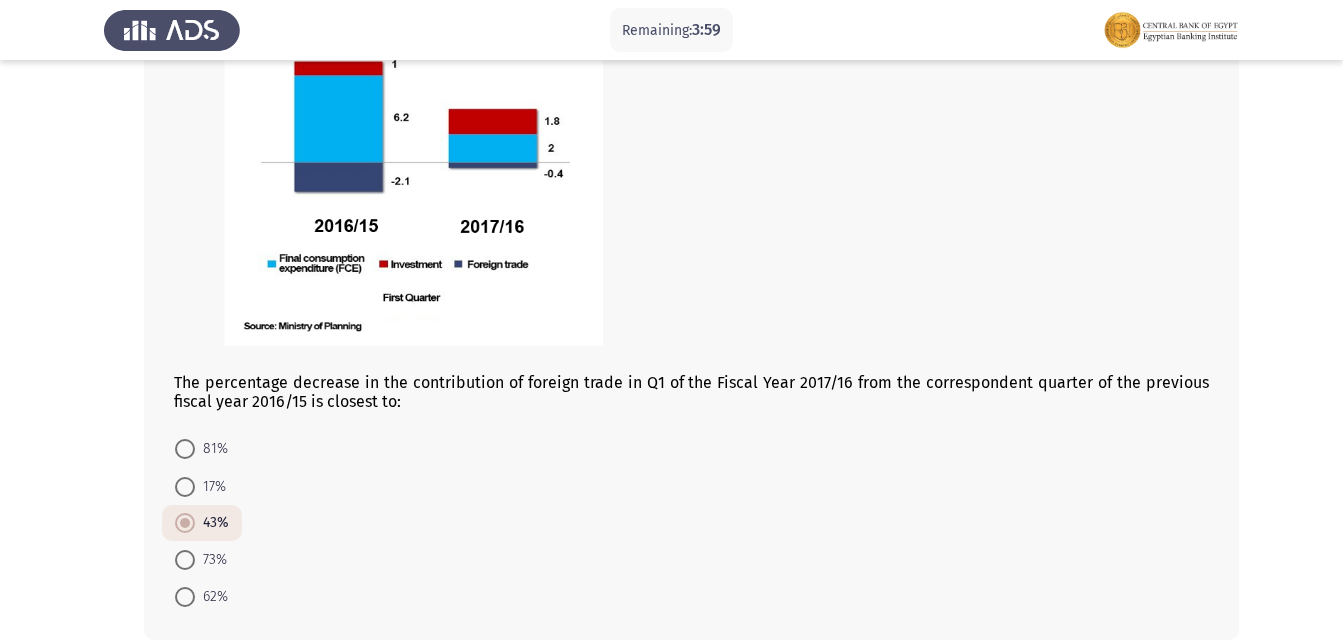 click at bounding box center [185, 487] 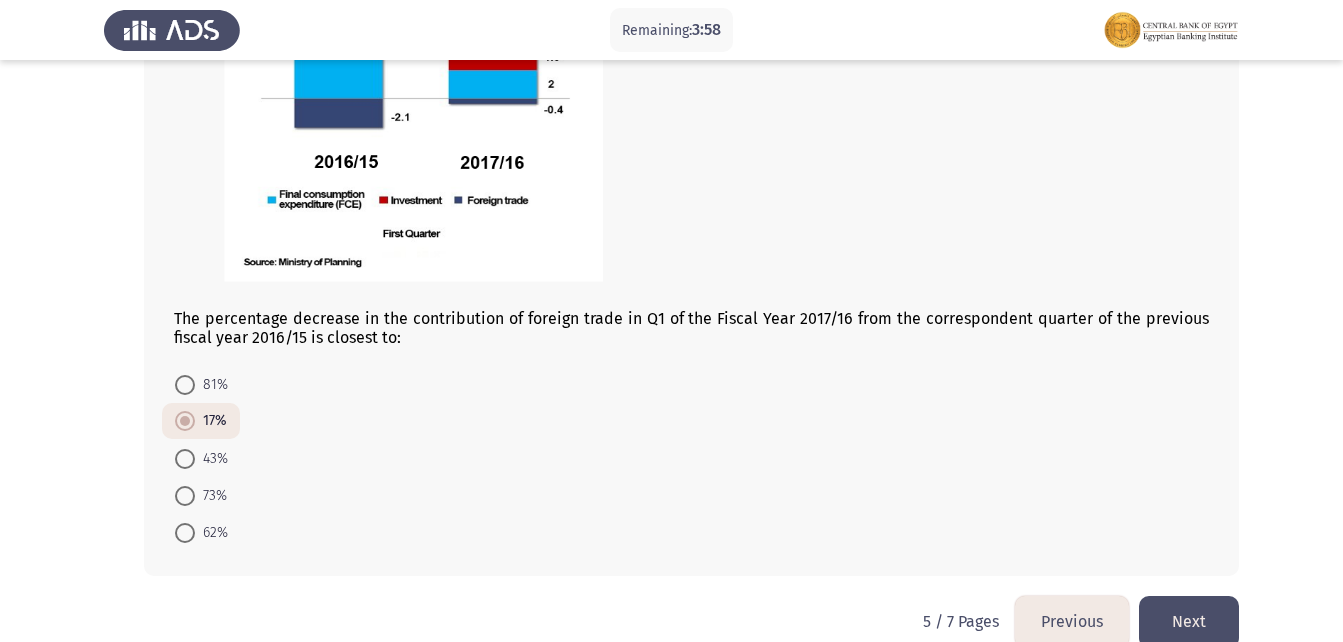 scroll, scrollTop: 1254, scrollLeft: 0, axis: vertical 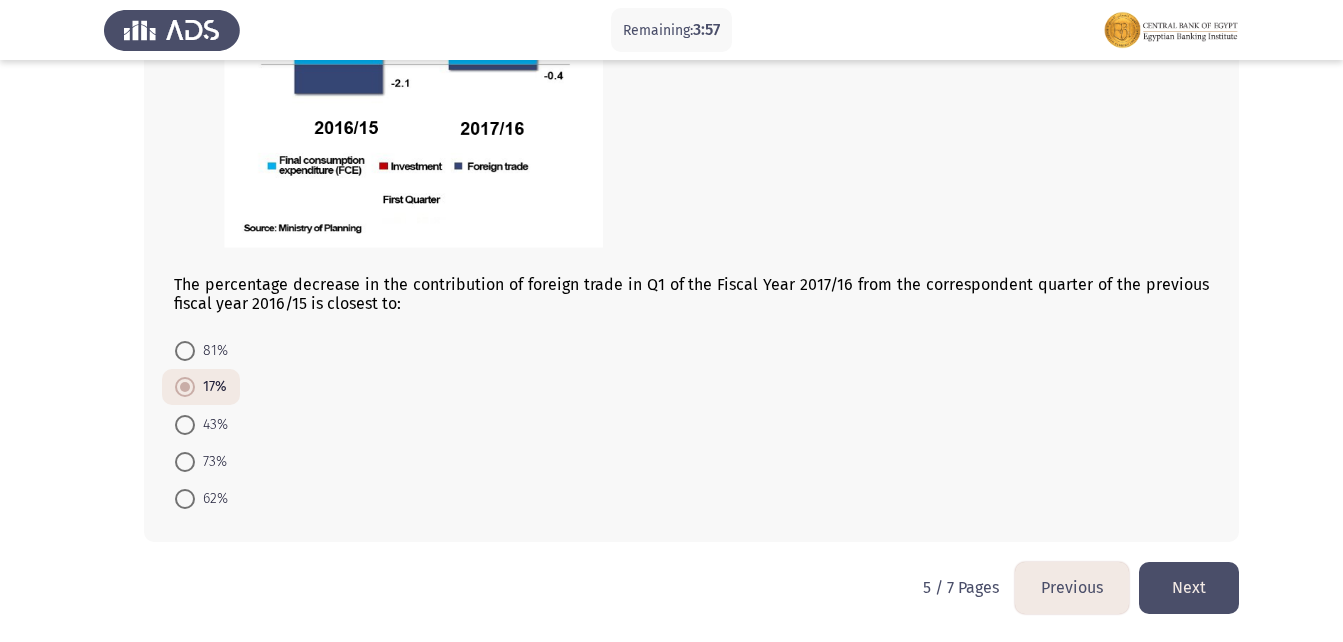 click on "Next" 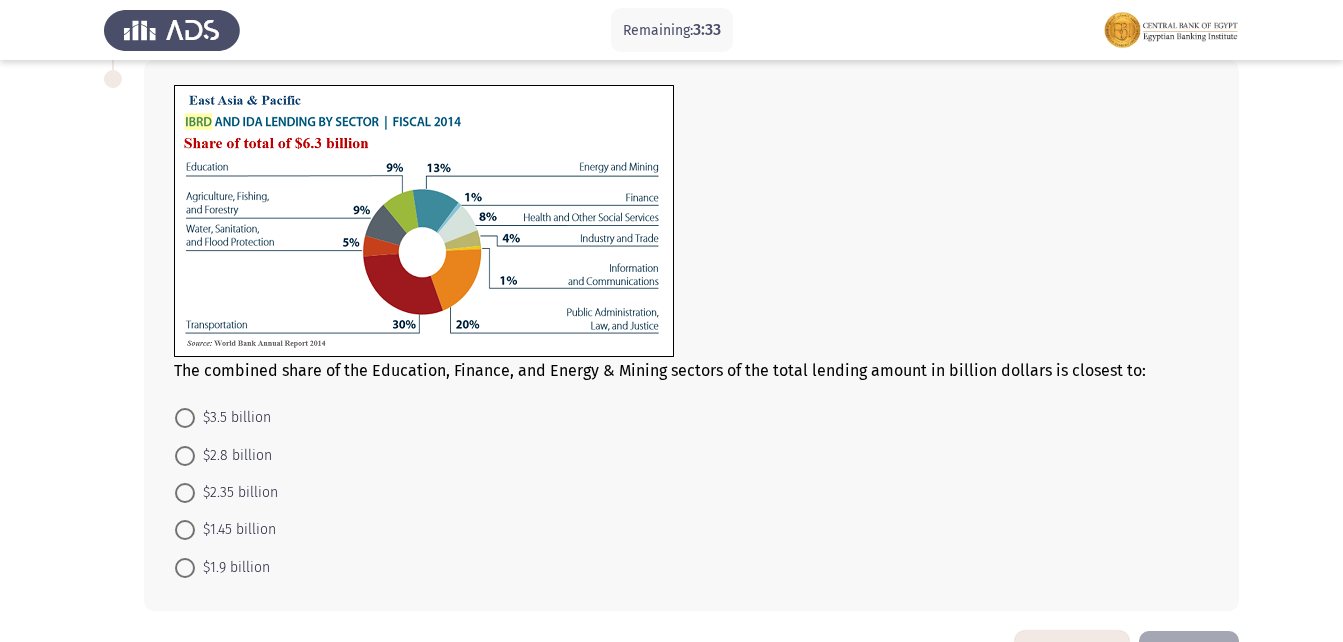 scroll, scrollTop: 860, scrollLeft: 0, axis: vertical 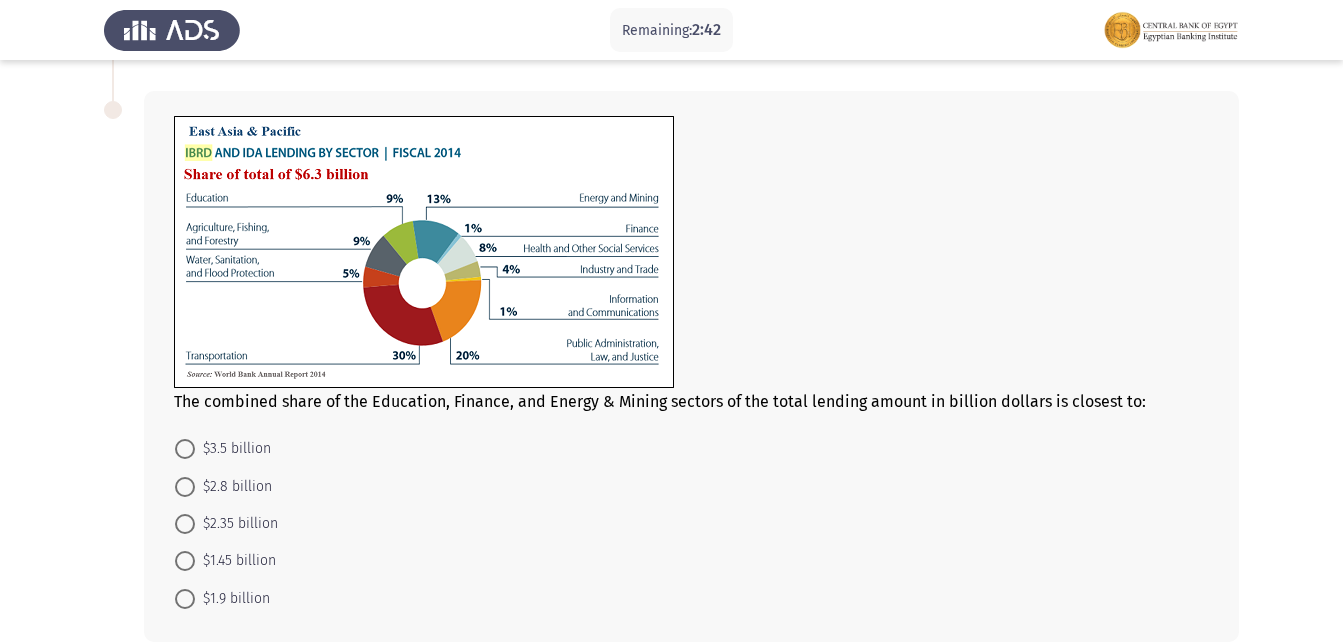 click at bounding box center (185, 599) 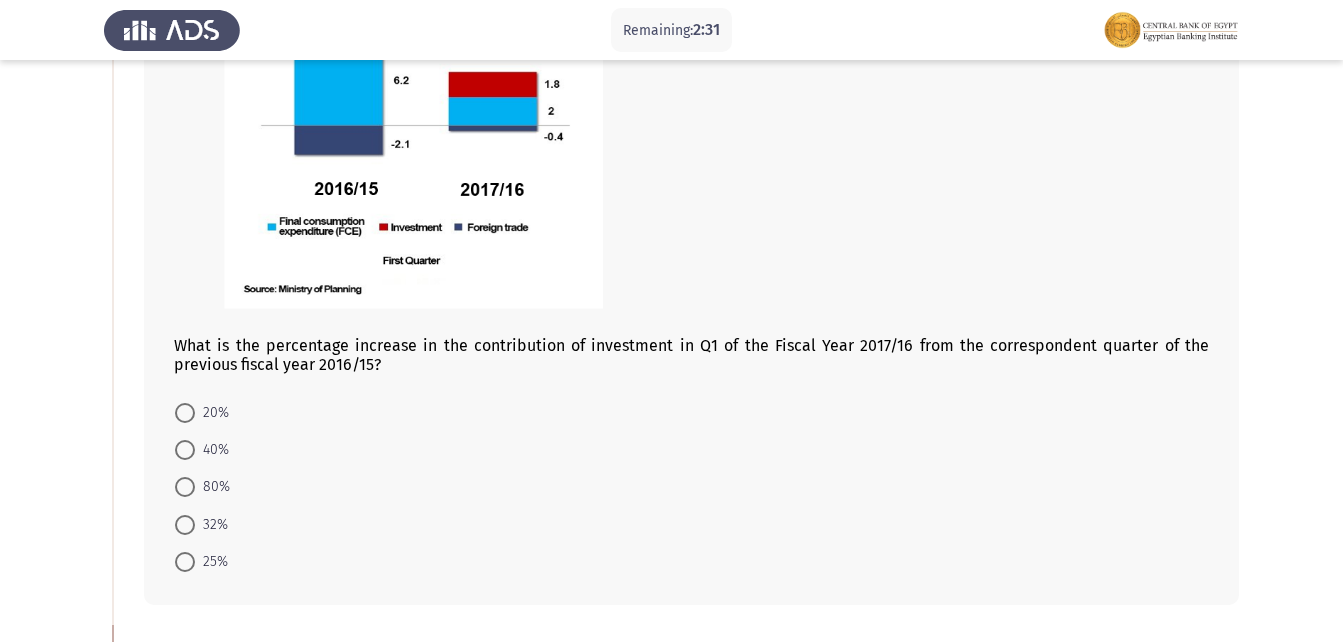 scroll, scrollTop: 258, scrollLeft: 0, axis: vertical 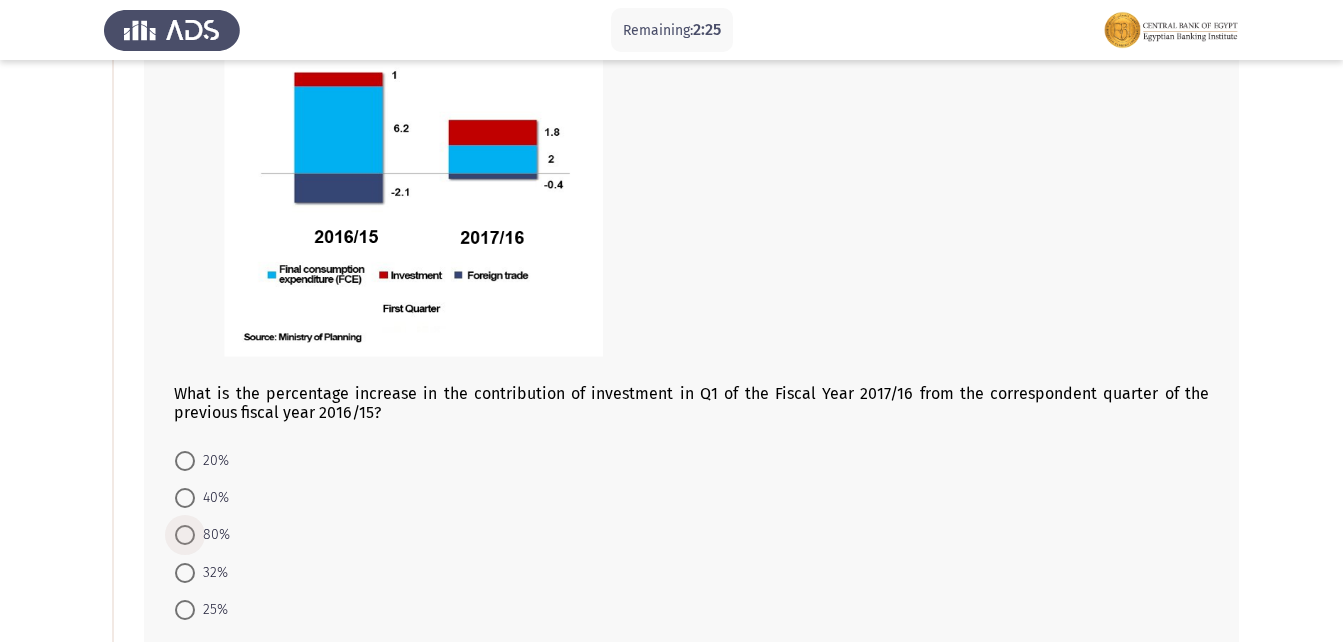 click at bounding box center [185, 535] 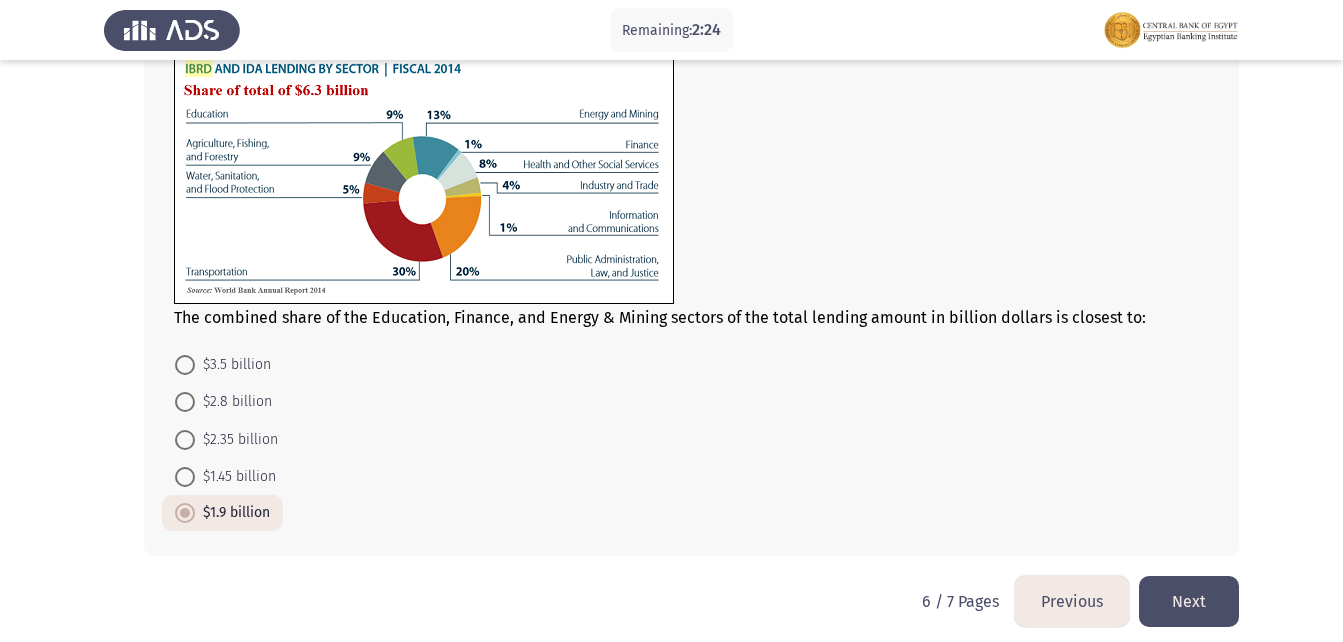 scroll, scrollTop: 957, scrollLeft: 0, axis: vertical 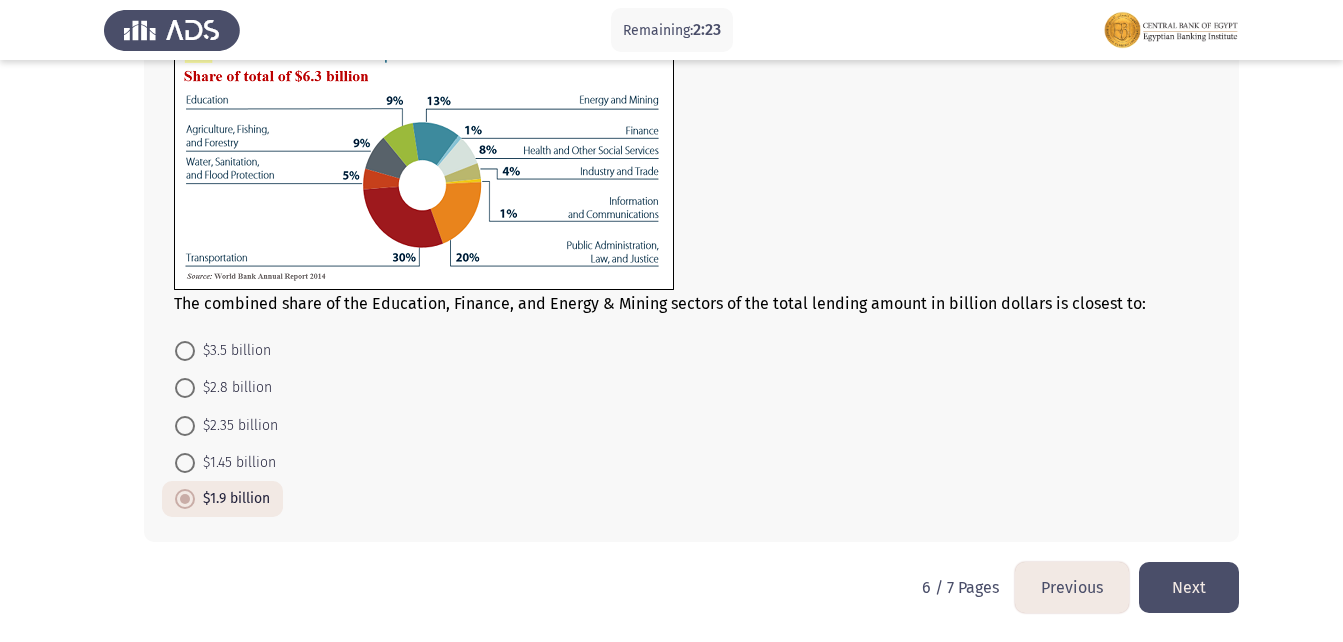 click on "Next" 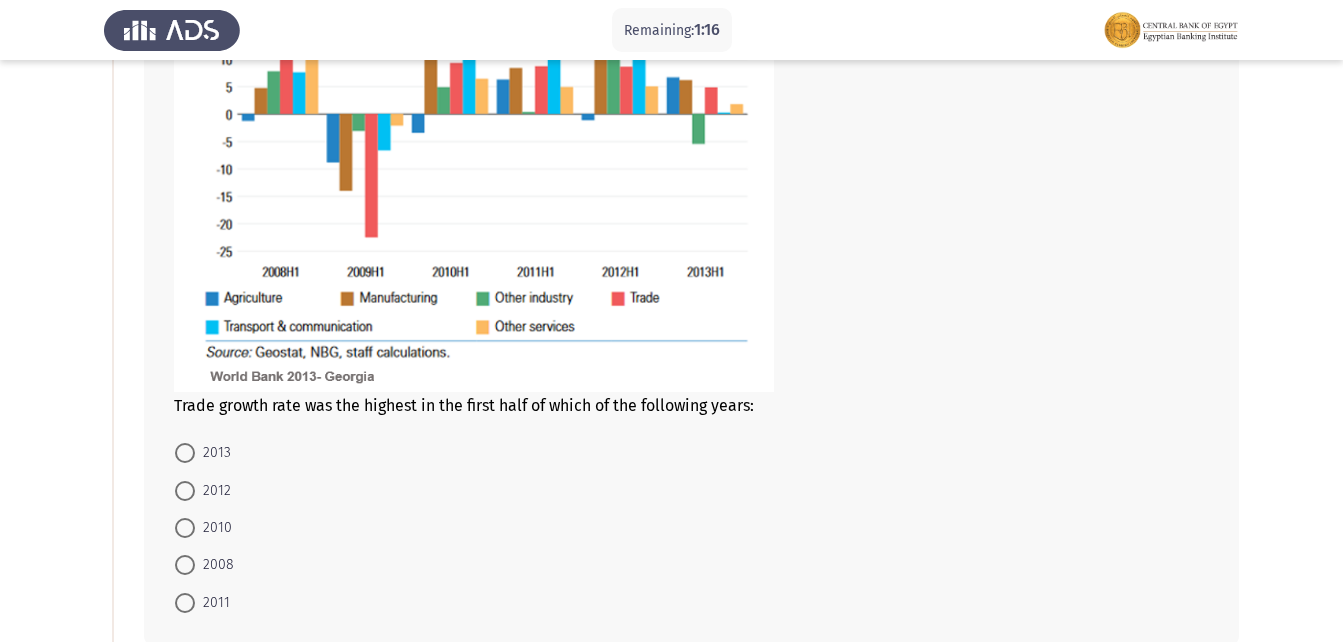 scroll, scrollTop: 500, scrollLeft: 0, axis: vertical 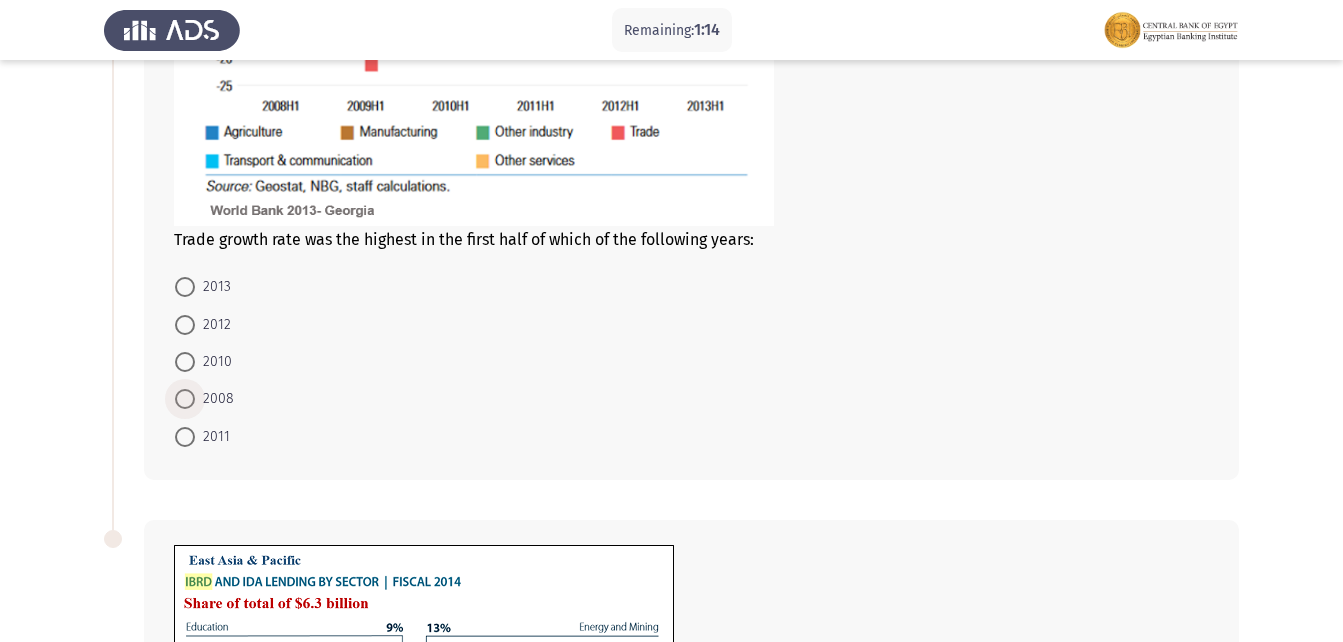 click at bounding box center [185, 399] 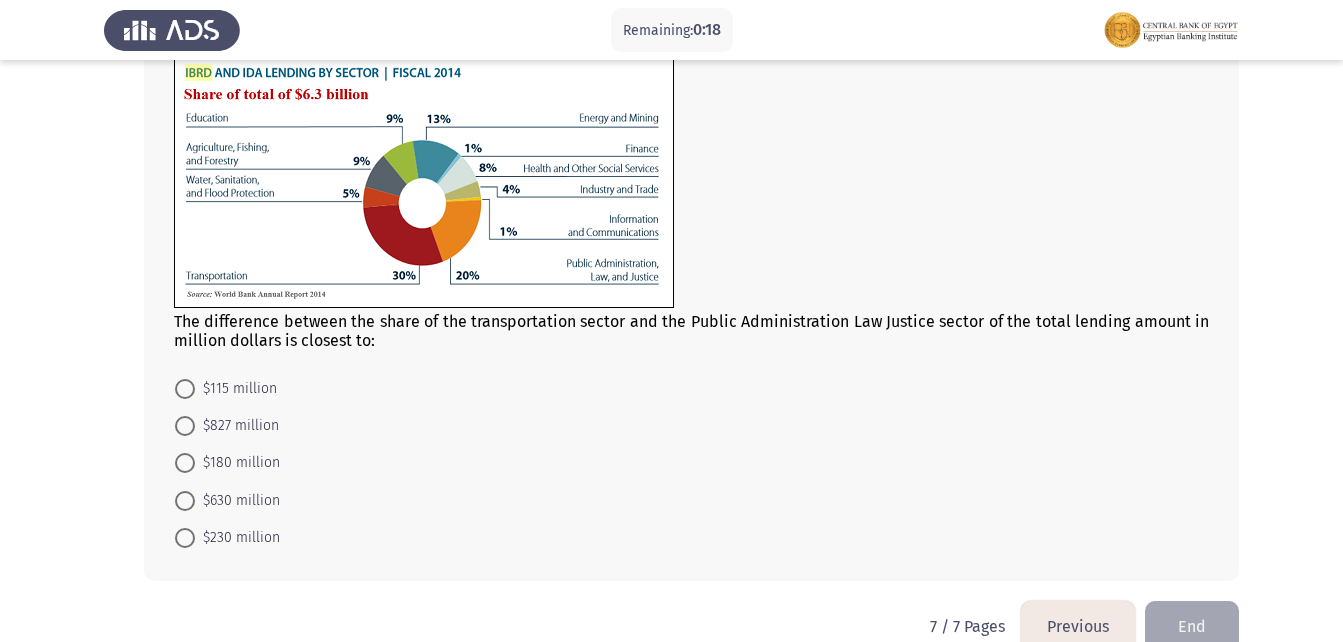 scroll, scrollTop: 1046, scrollLeft: 0, axis: vertical 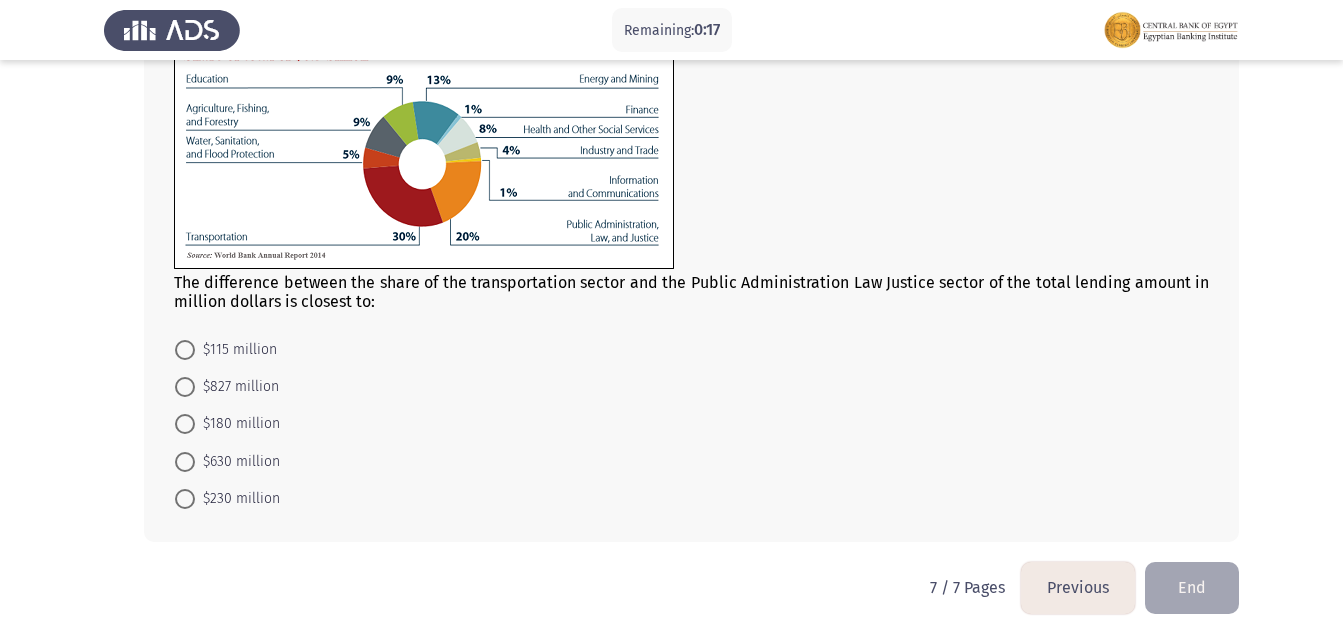 click at bounding box center (185, 462) 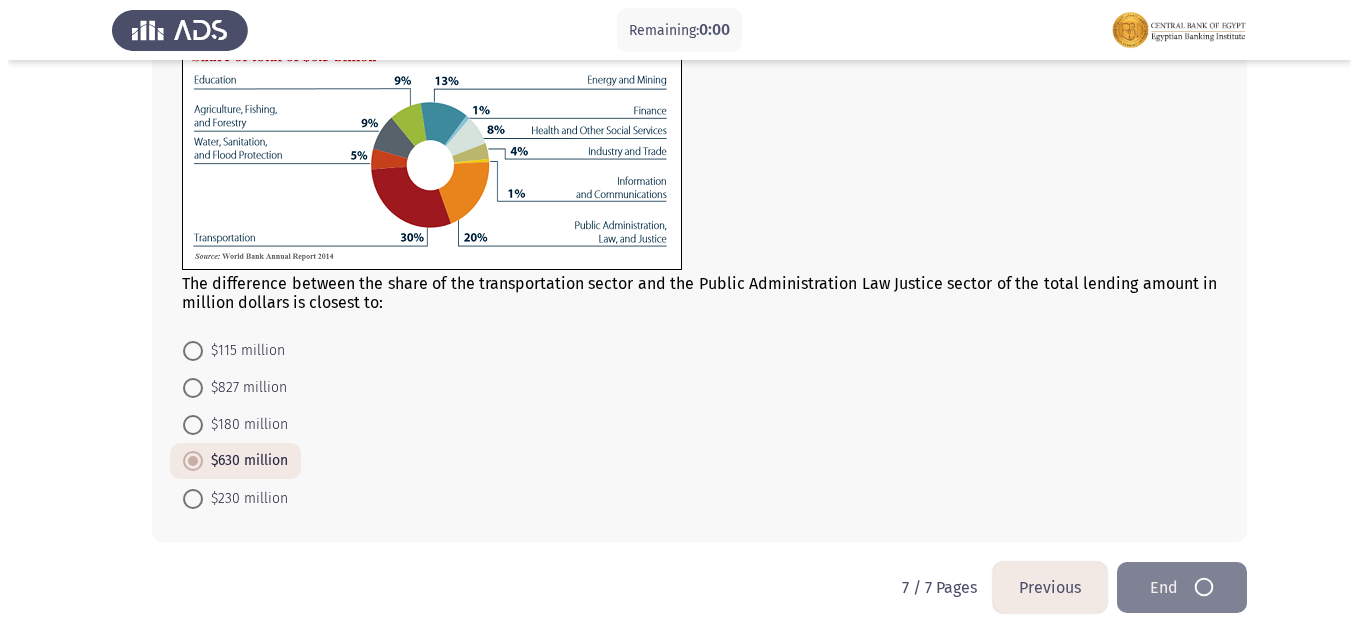 scroll, scrollTop: 0, scrollLeft: 0, axis: both 